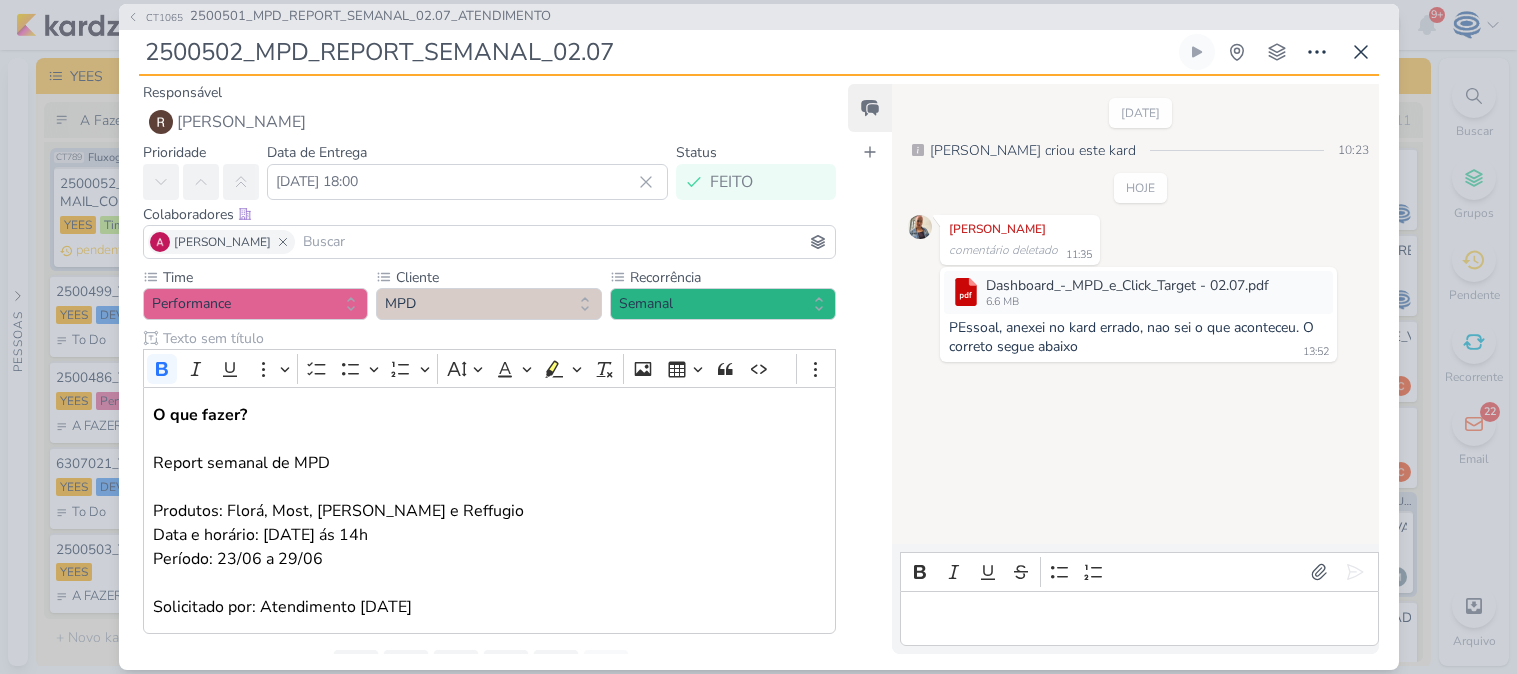 scroll, scrollTop: 0, scrollLeft: 0, axis: both 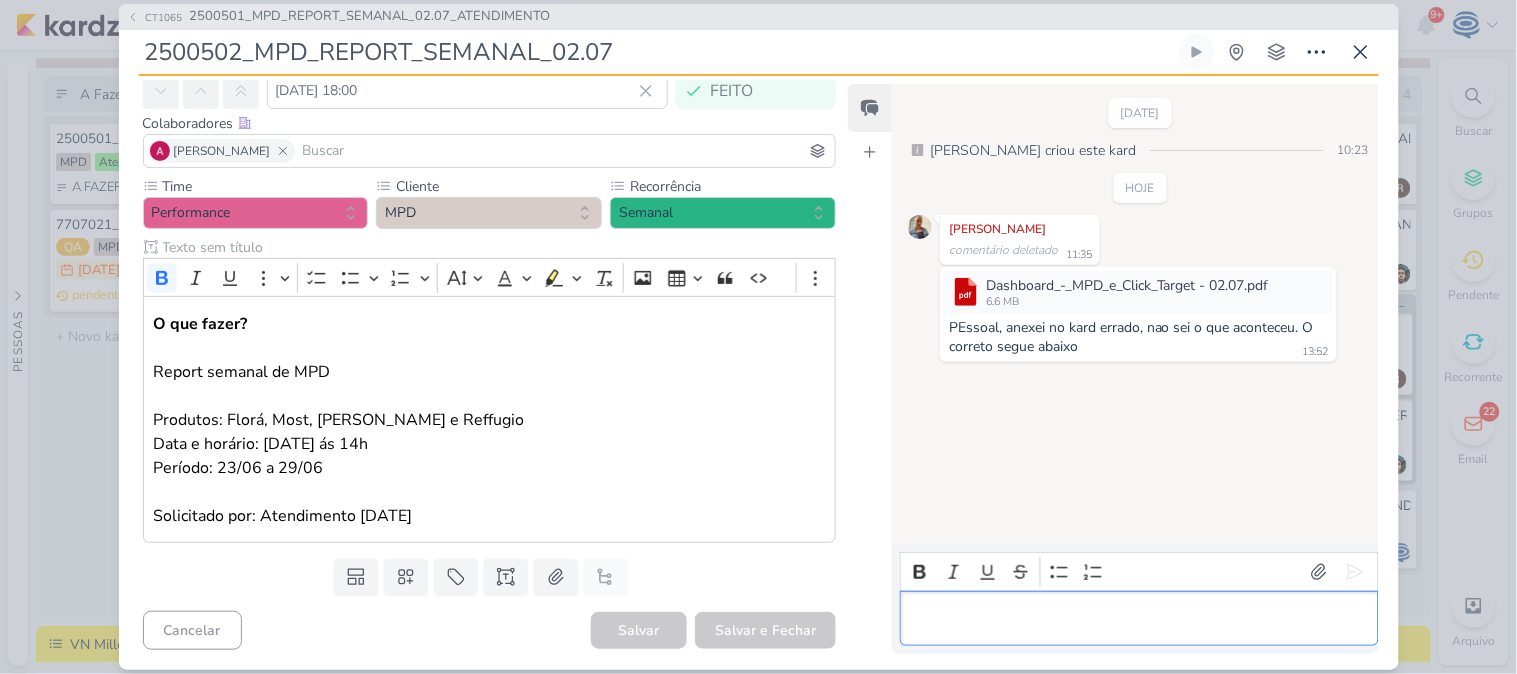 click at bounding box center [1139, 618] 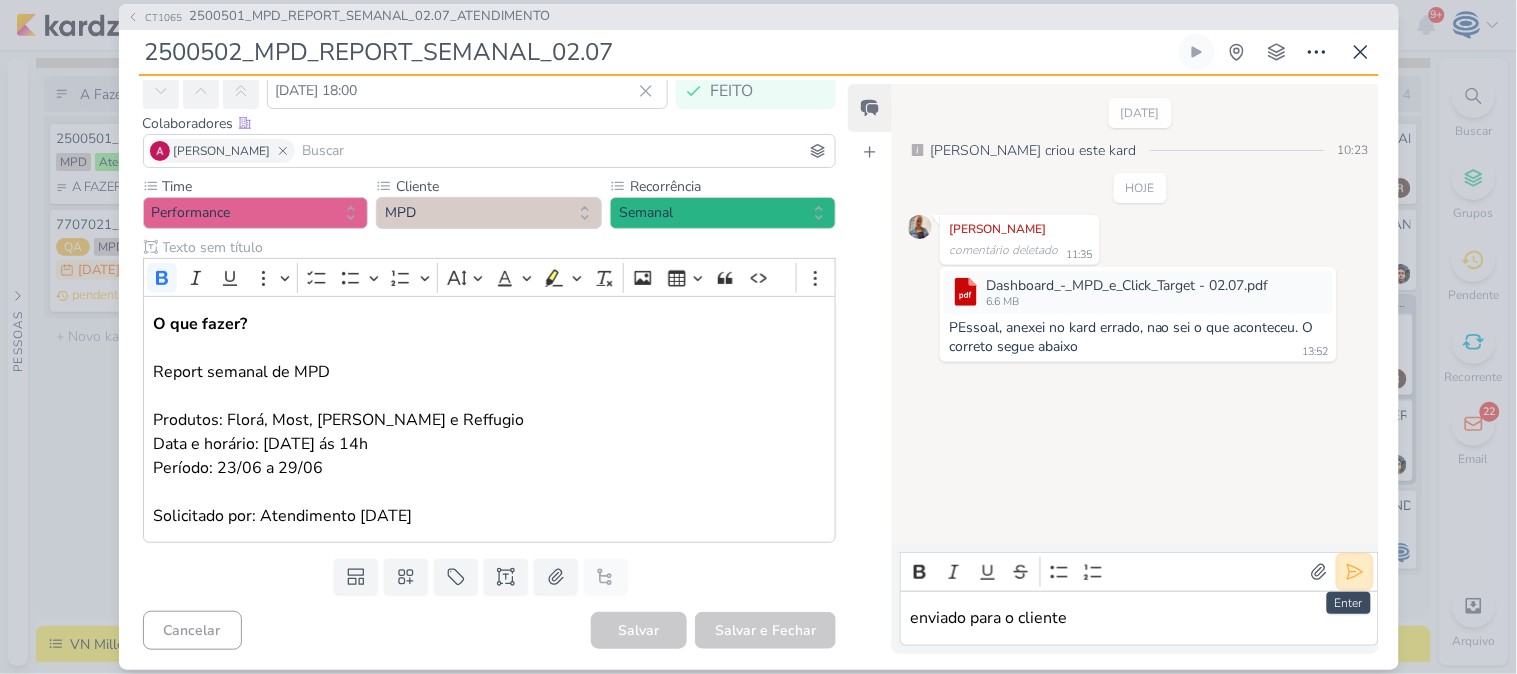 click at bounding box center [1355, 572] 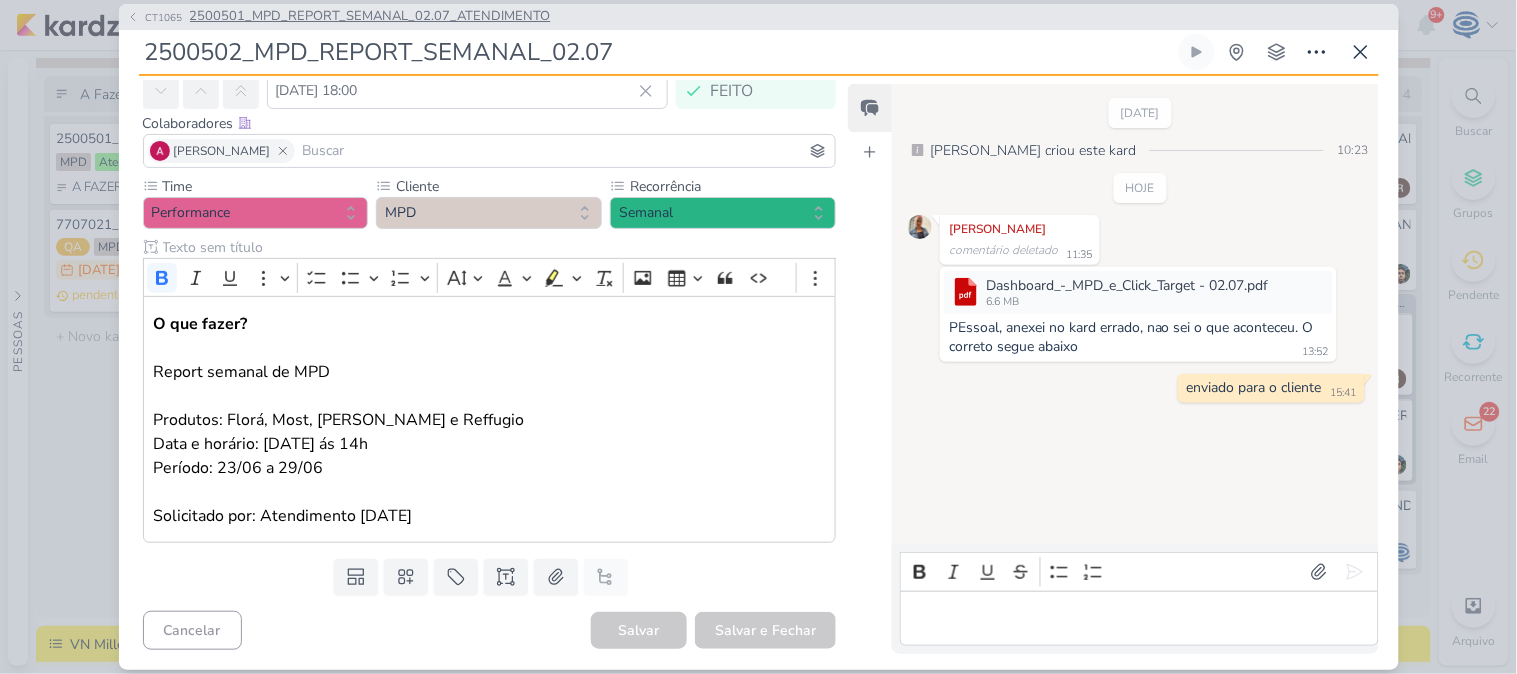 click on "2500501_MPD_REPORT_SEMANAL_02.07_ATENDIMENTO" at bounding box center (370, 17) 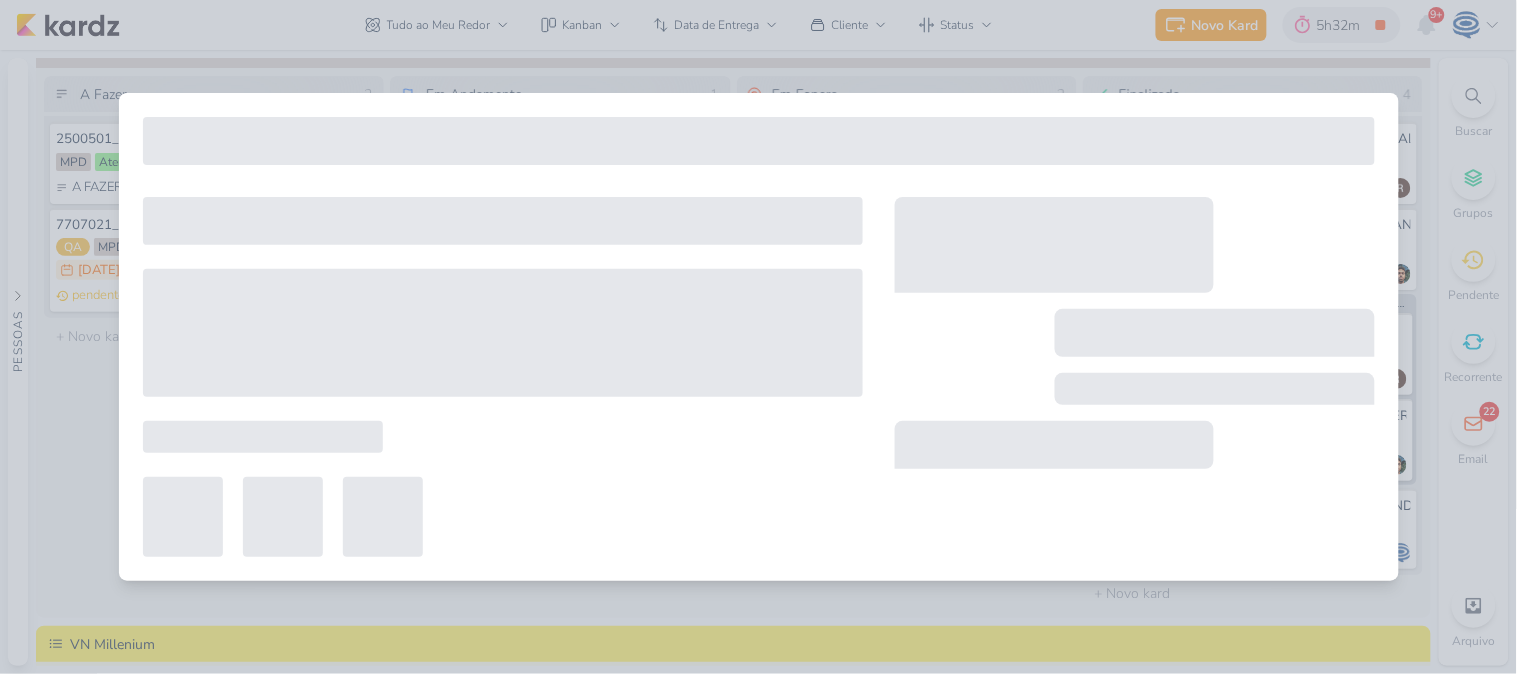 click on "CT1065
2500501_MPD_REPORT_SEMANAL_02.07_ATENDIMENTO
2500502_MPD_REPORT_SEMANAL_02.07" at bounding box center (758, 337) 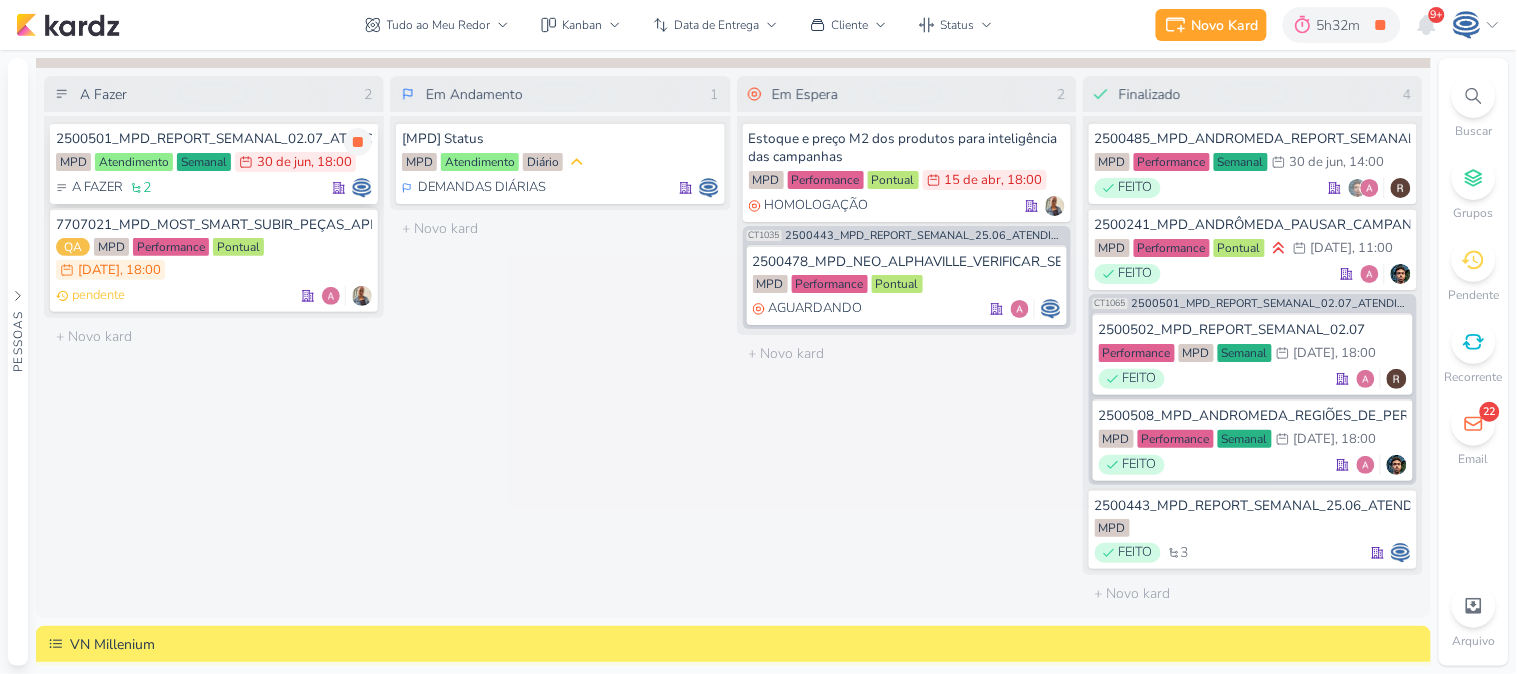 click on "2500501_MPD_REPORT_SEMANAL_02.07_ATENDIMENTO" at bounding box center (214, 139) 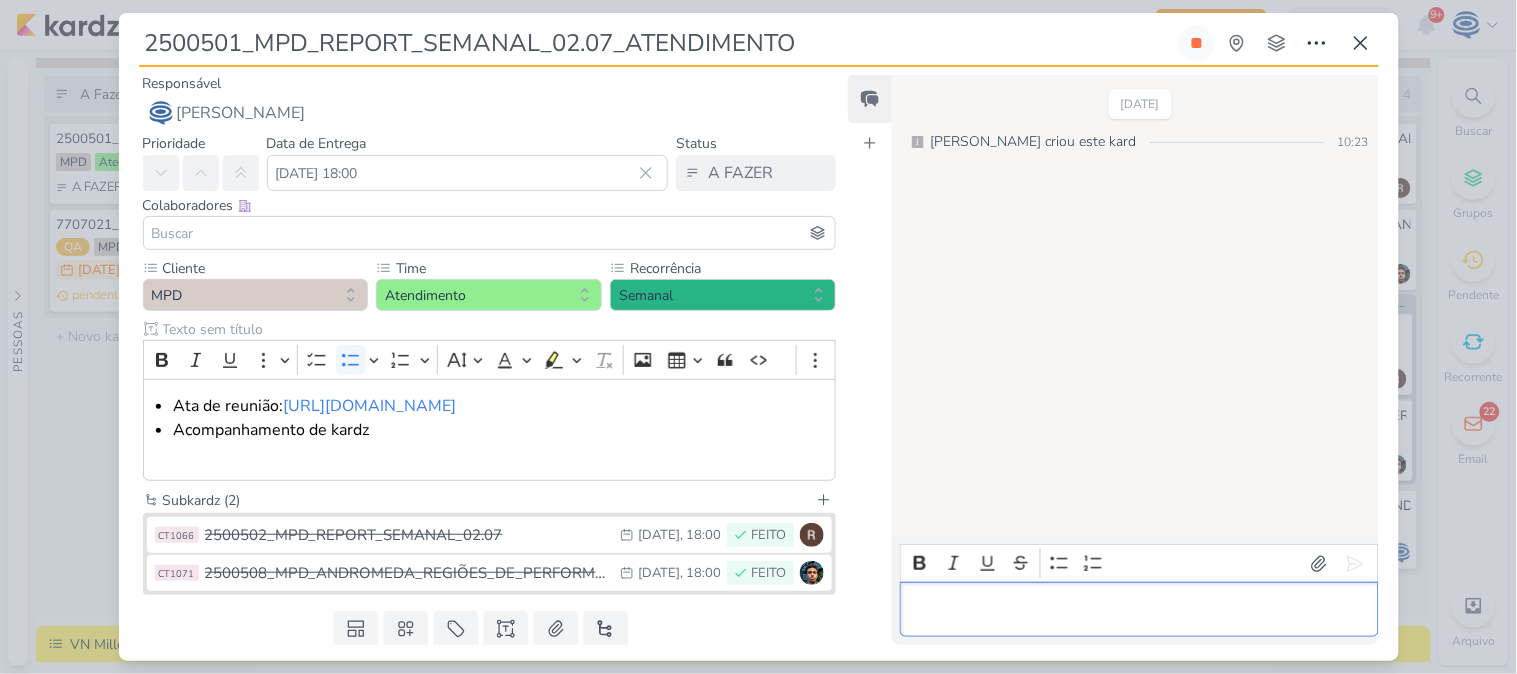 click at bounding box center (1139, 609) 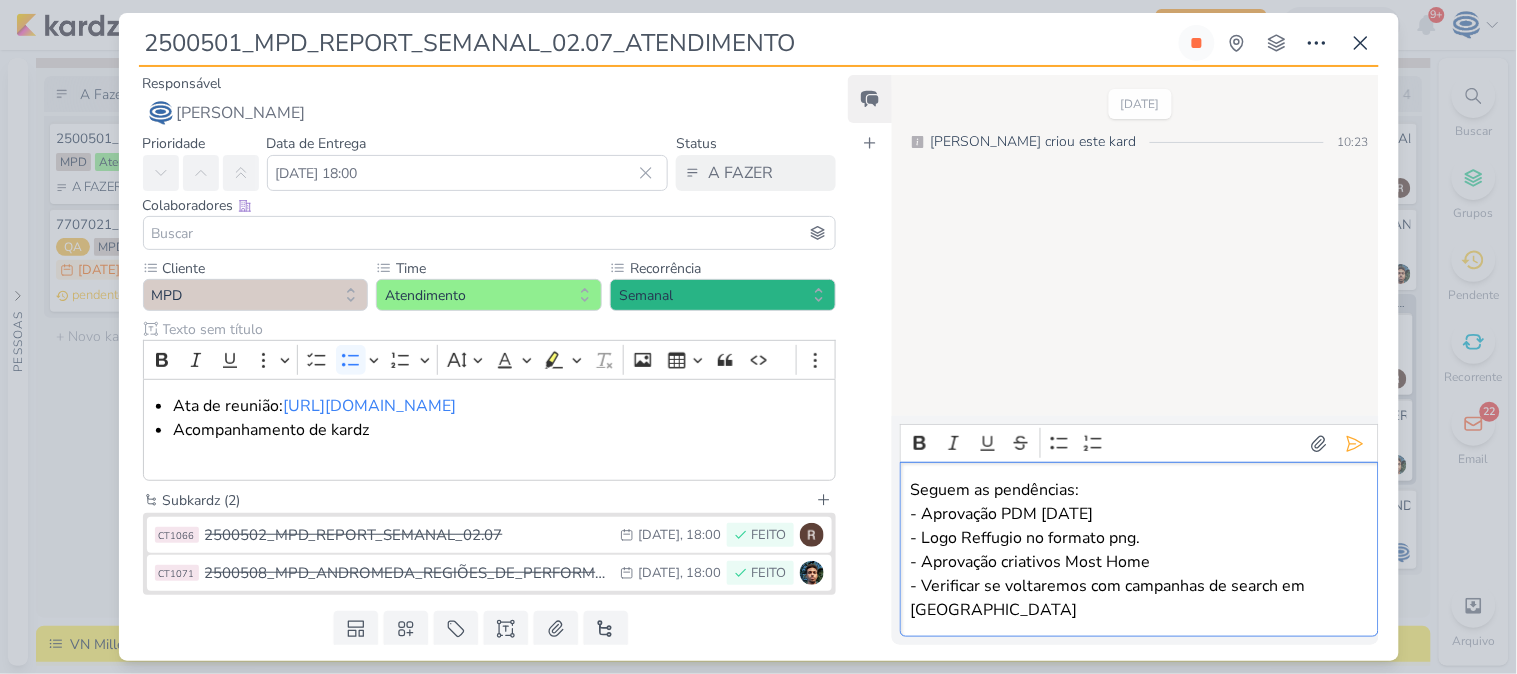 click on "Seguem as pendências: - Aprovação PDM [DATE] - Logo Reffugio no formato png. - Aprovação criativos Most Home - Verificar se voltaremos com campanhas de search em [GEOGRAPHIC_DATA]" at bounding box center [1139, 550] 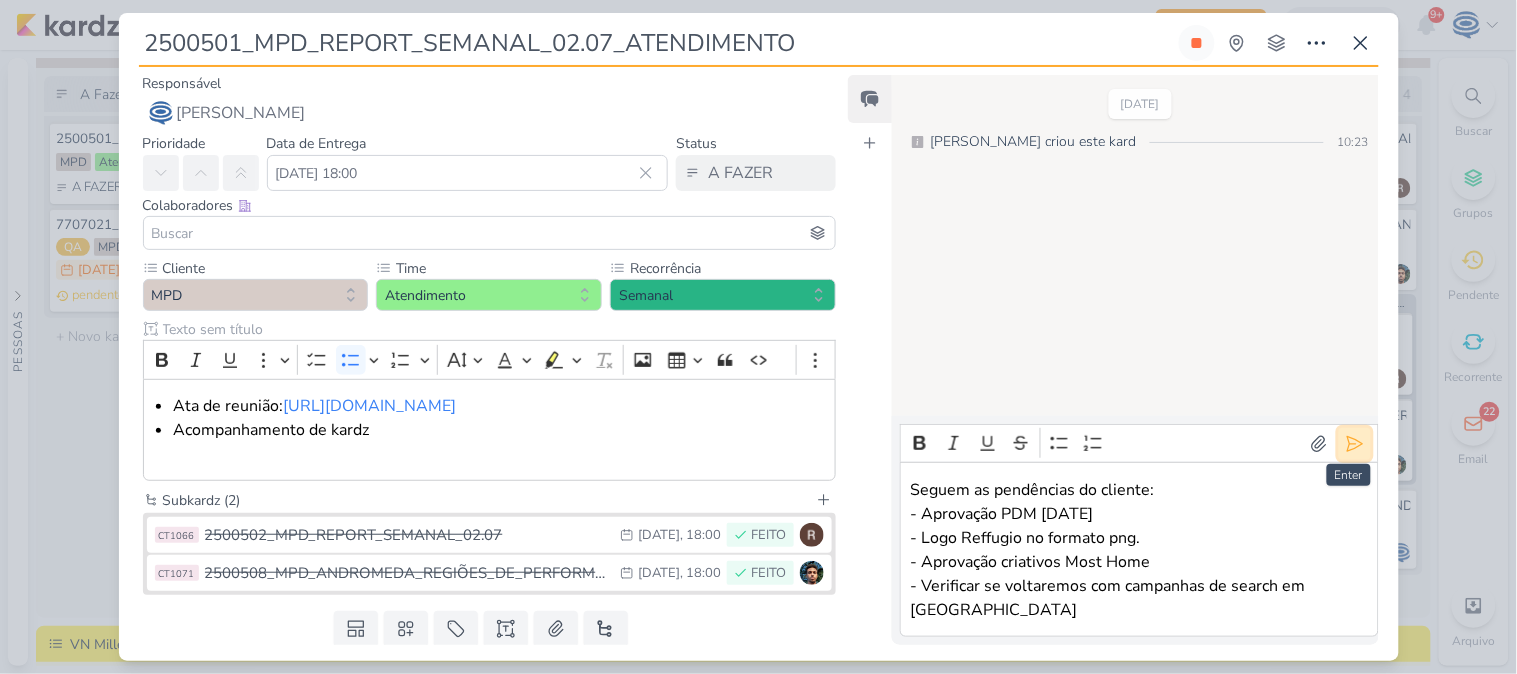 click 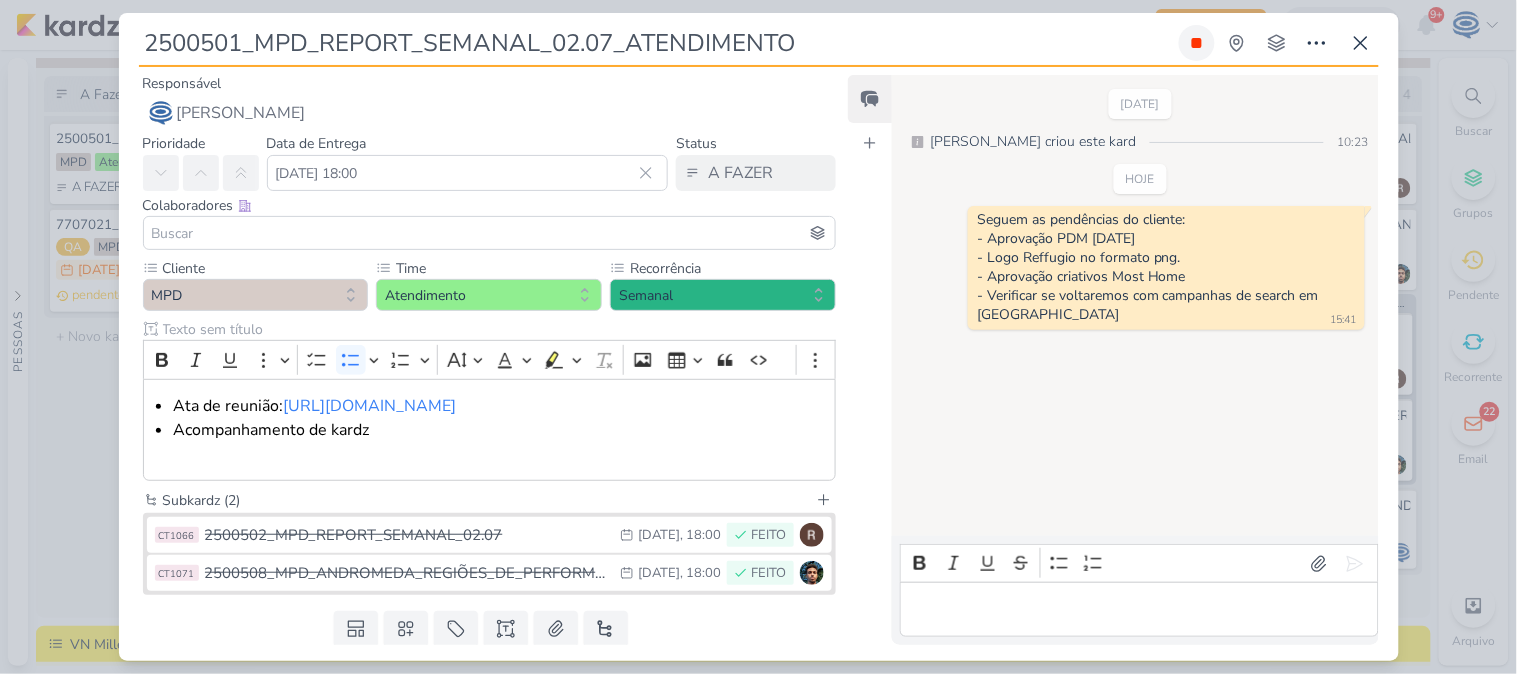 click at bounding box center [1197, 43] 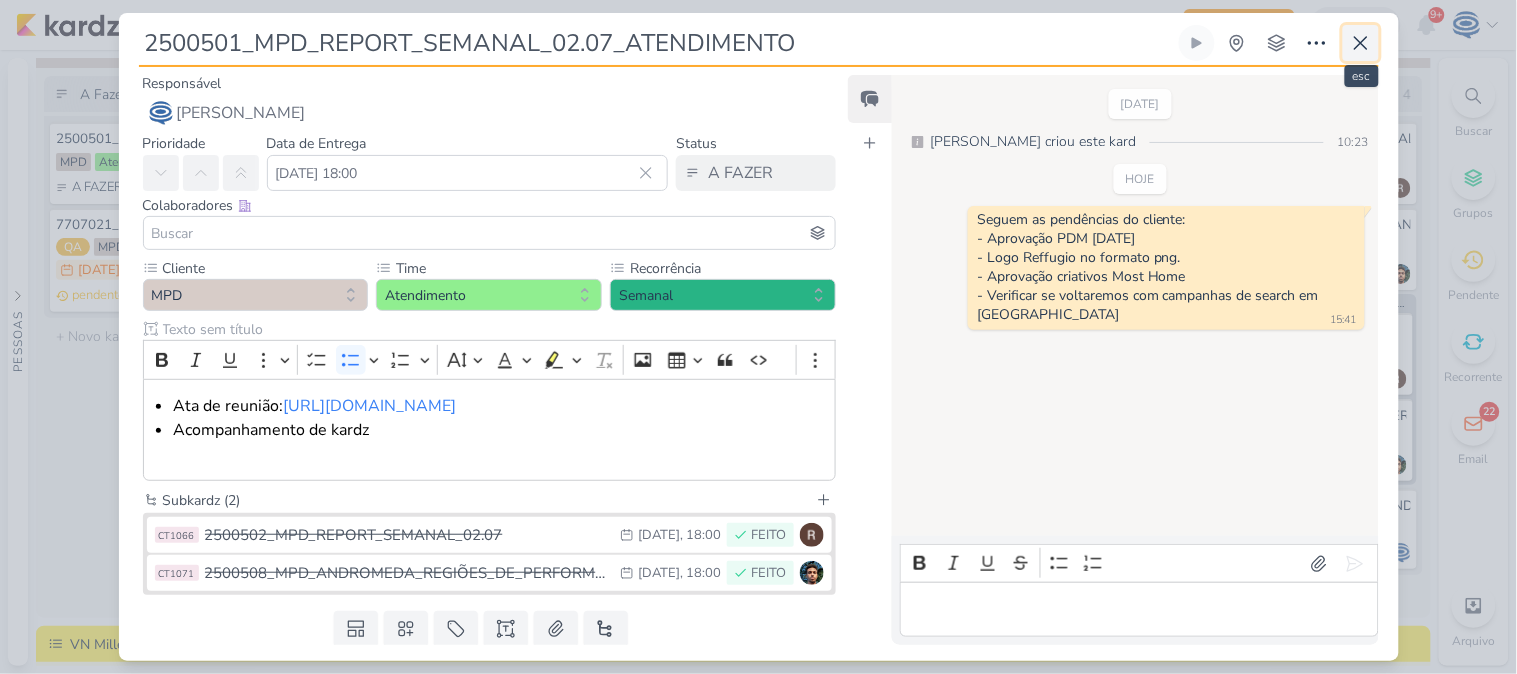 click 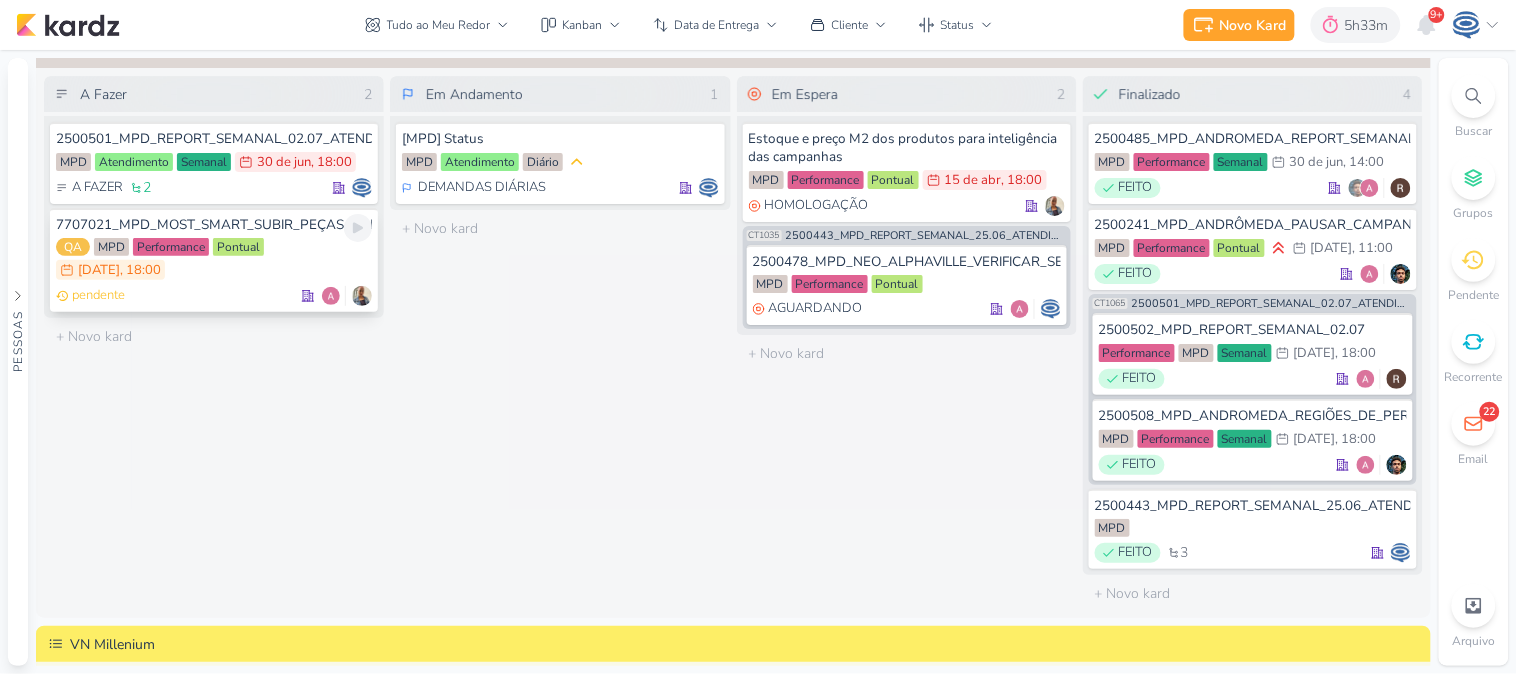 click on "pendente" at bounding box center [214, 296] 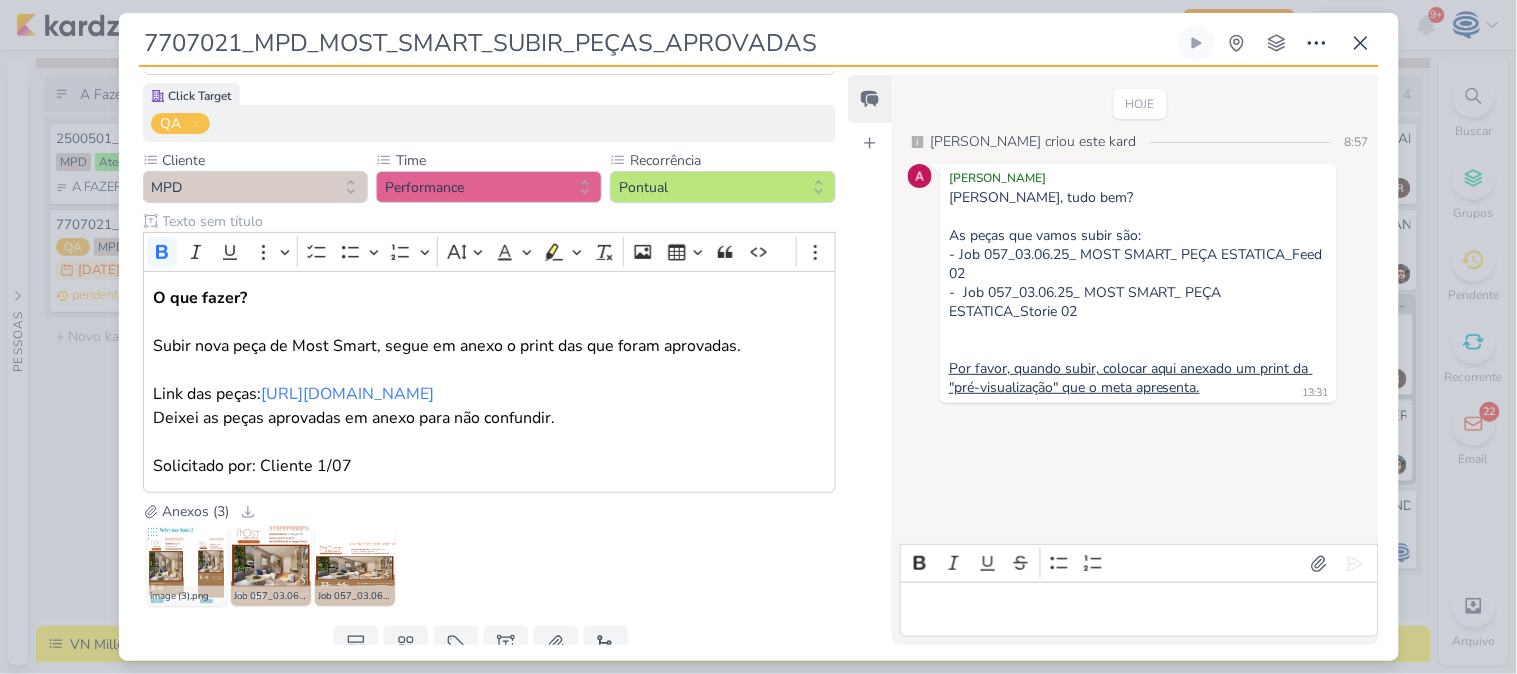 scroll, scrollTop: 275, scrollLeft: 0, axis: vertical 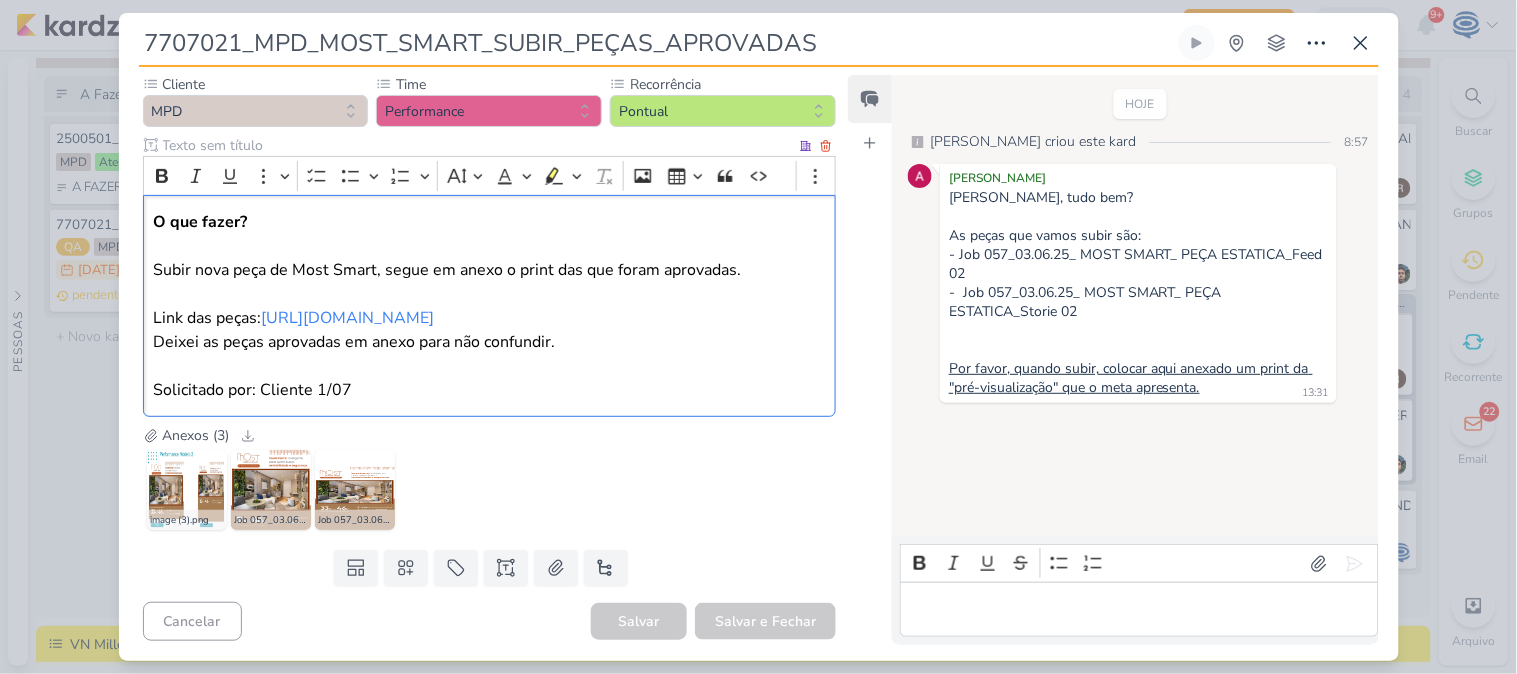 click on "O que fazer?  Subir nova peça de Most Smart, segue em anexo o print das que foram aprovadas. Link das peças:  [URL][DOMAIN_NAME]   Deixei as peças aprovadas em anexo para não confundir. Solicitado por: Cliente 1/07" at bounding box center (489, 306) 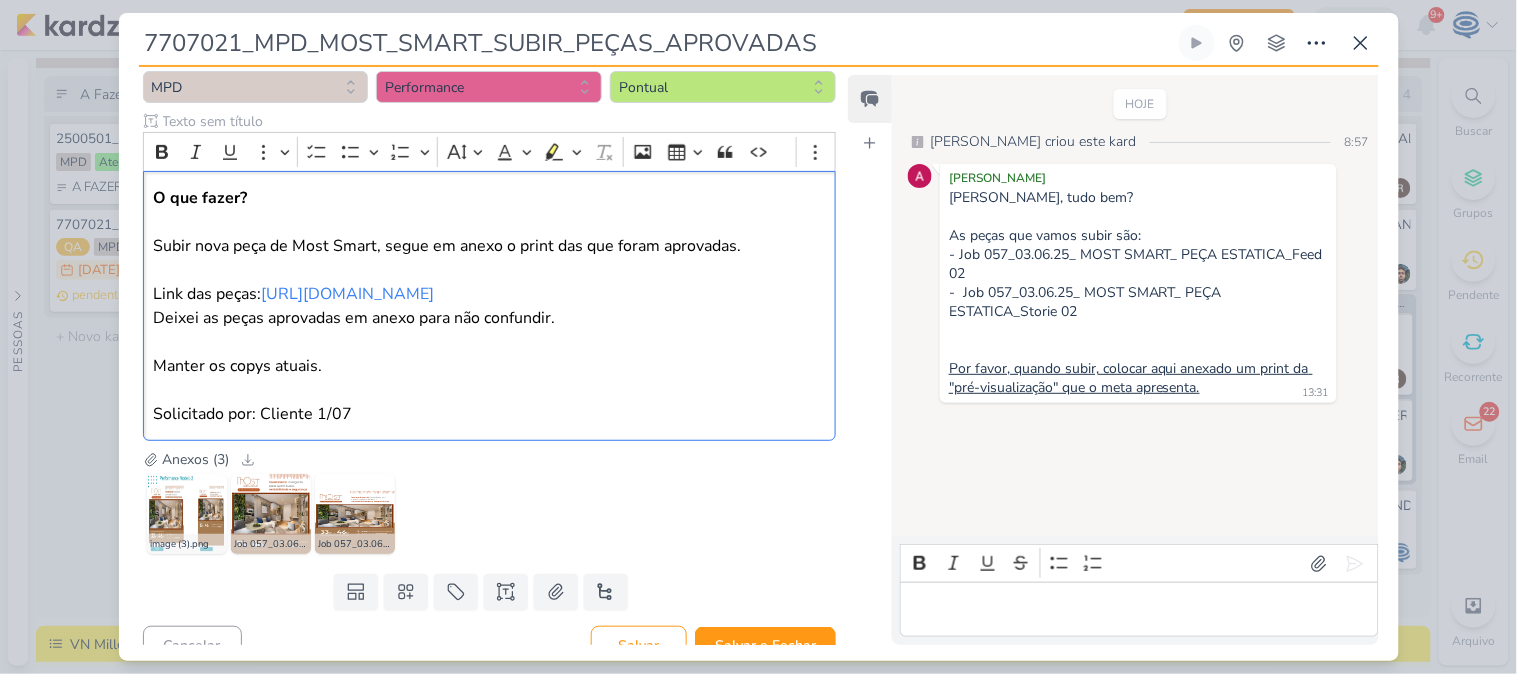 scroll, scrollTop: 323, scrollLeft: 0, axis: vertical 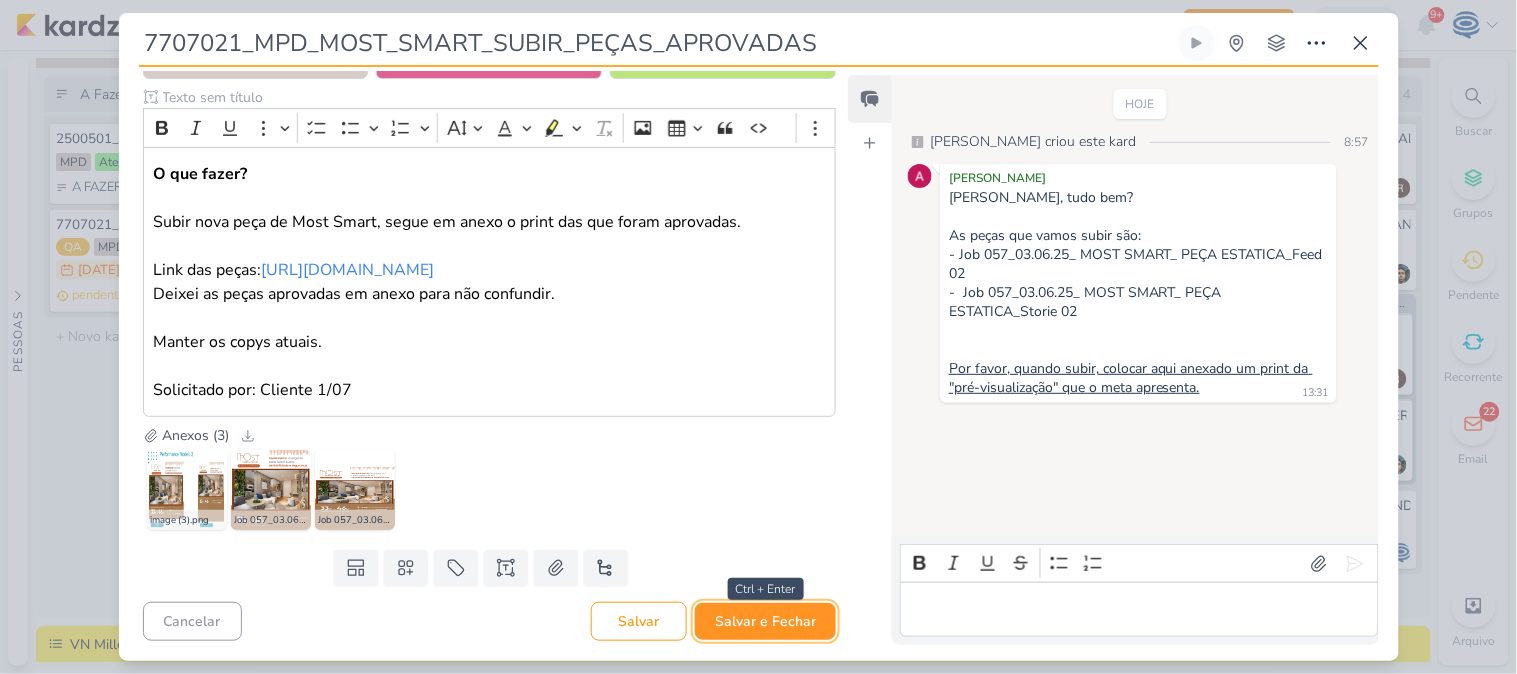 click on "Salvar e Fechar" at bounding box center (765, 621) 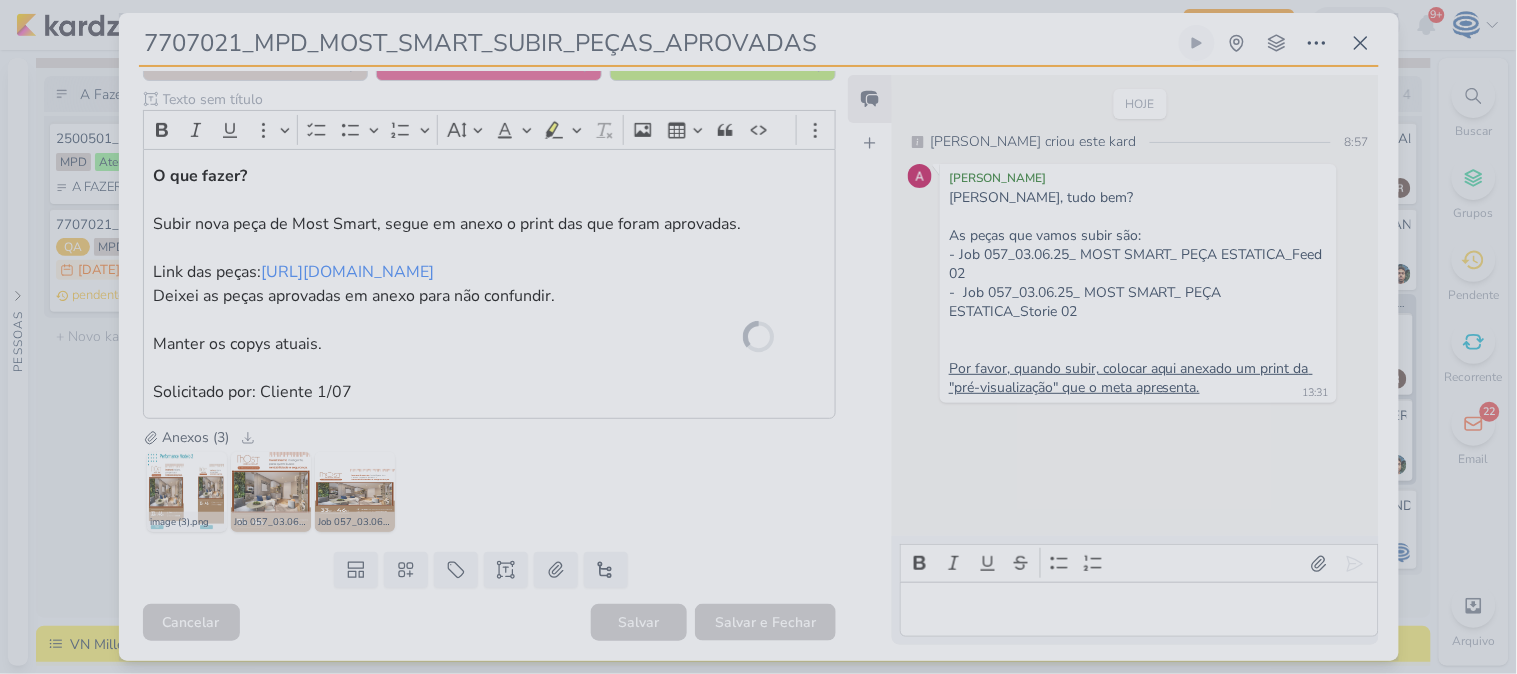 scroll, scrollTop: 321, scrollLeft: 0, axis: vertical 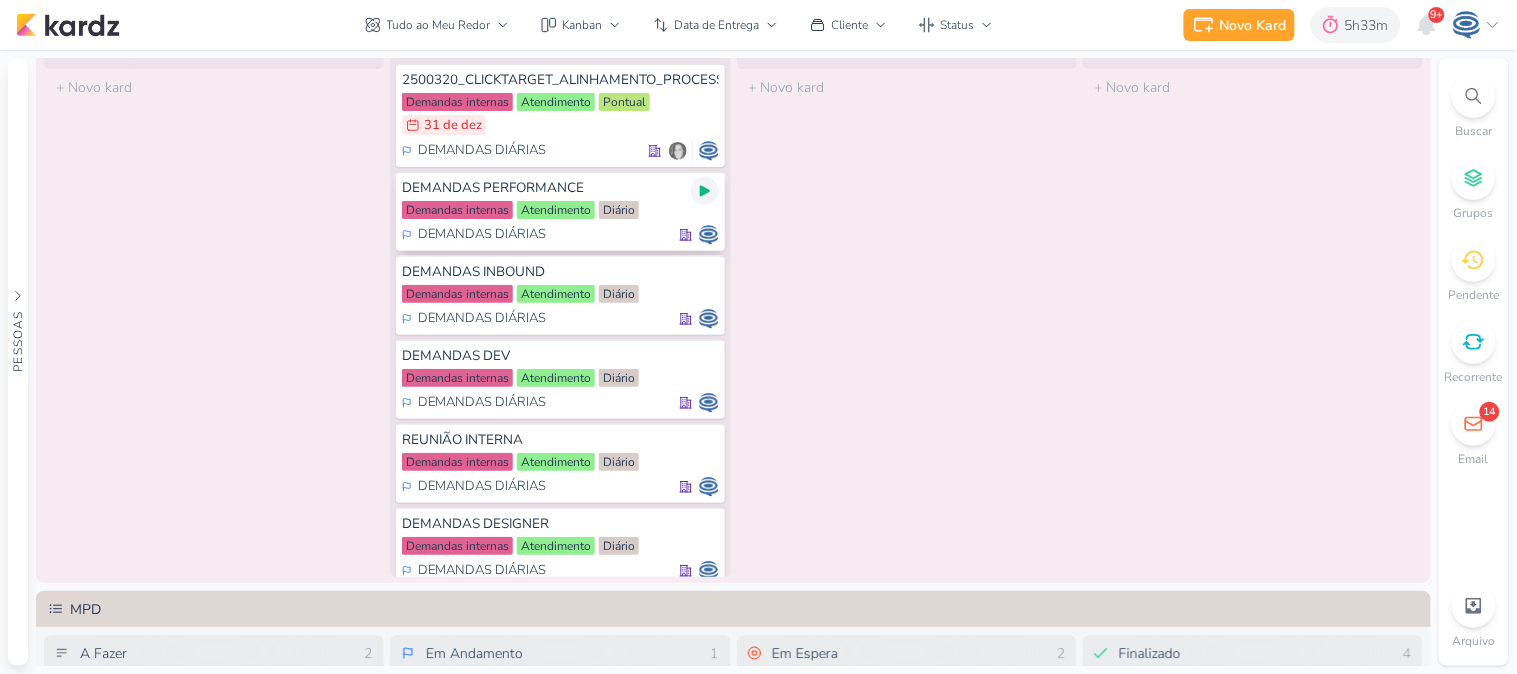 click 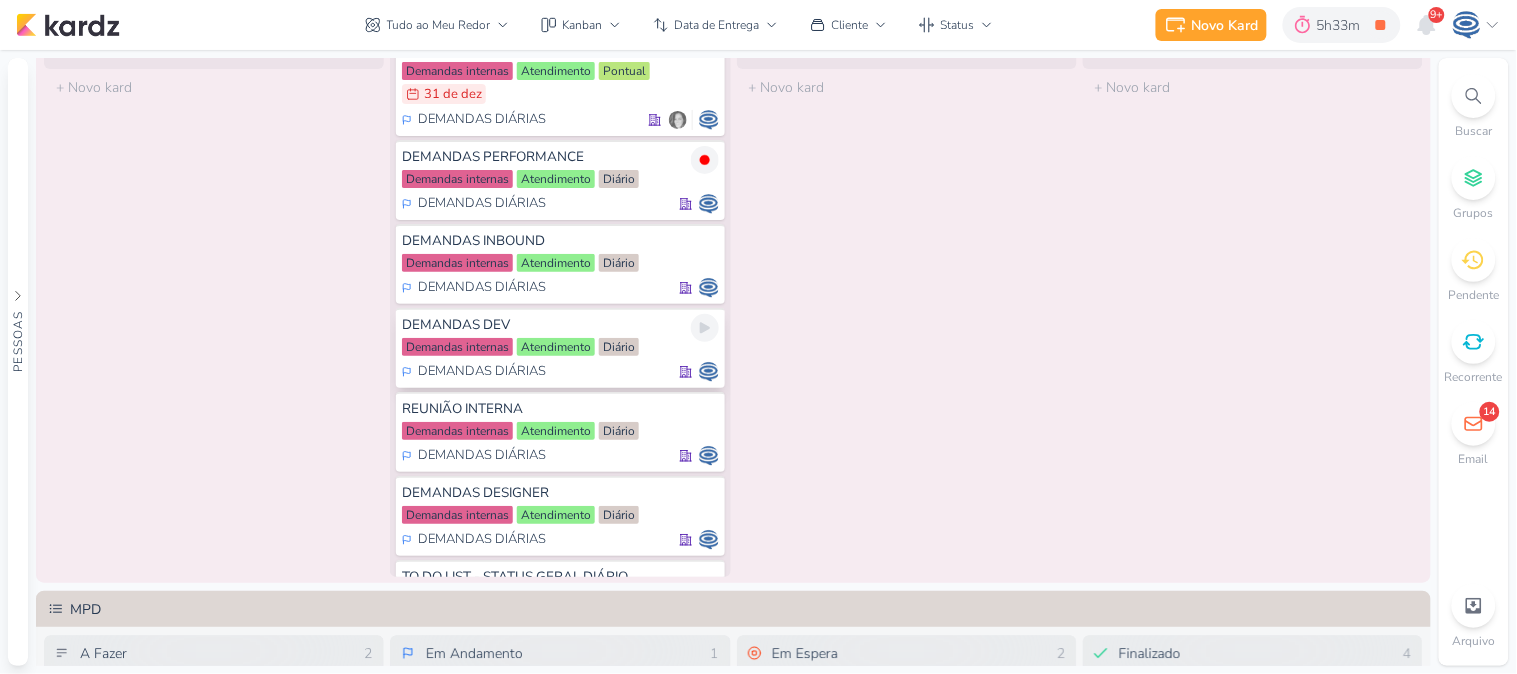 scroll, scrollTop: 40, scrollLeft: 0, axis: vertical 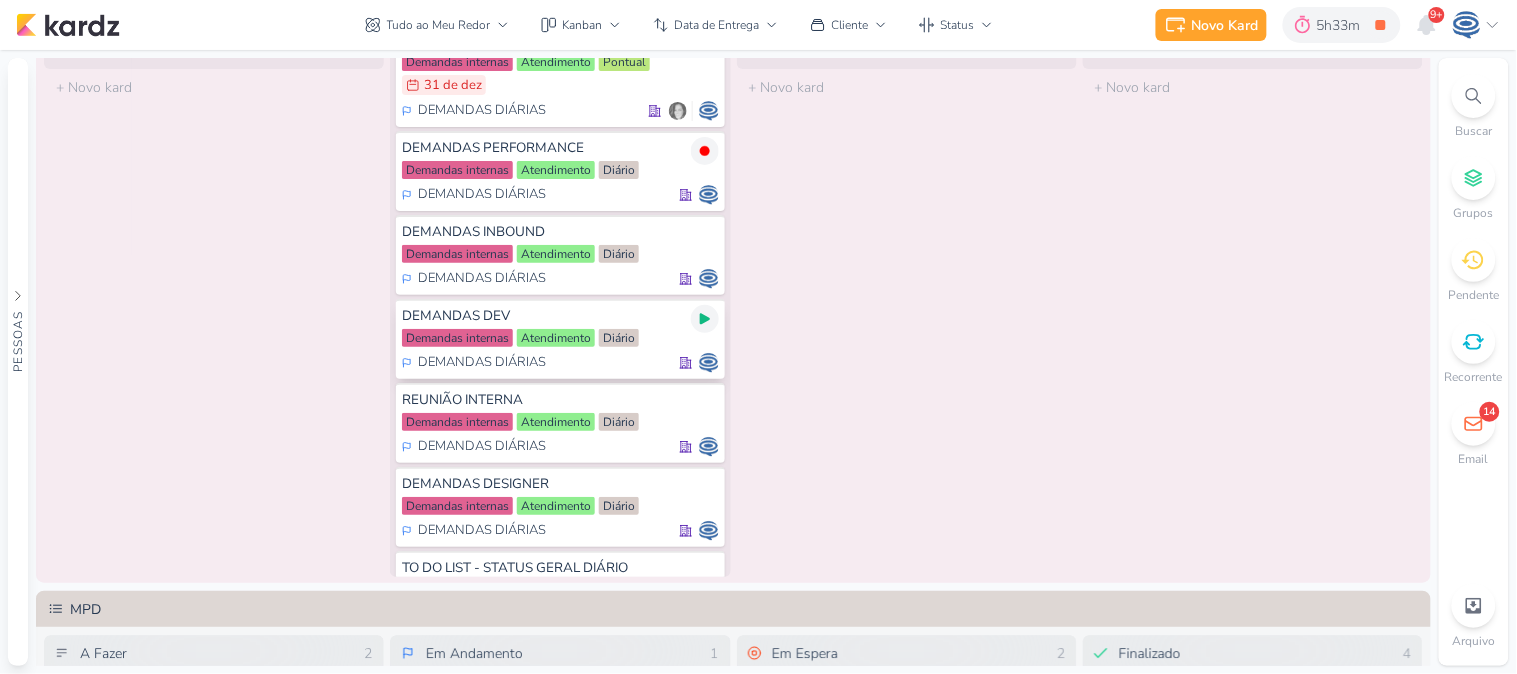 click 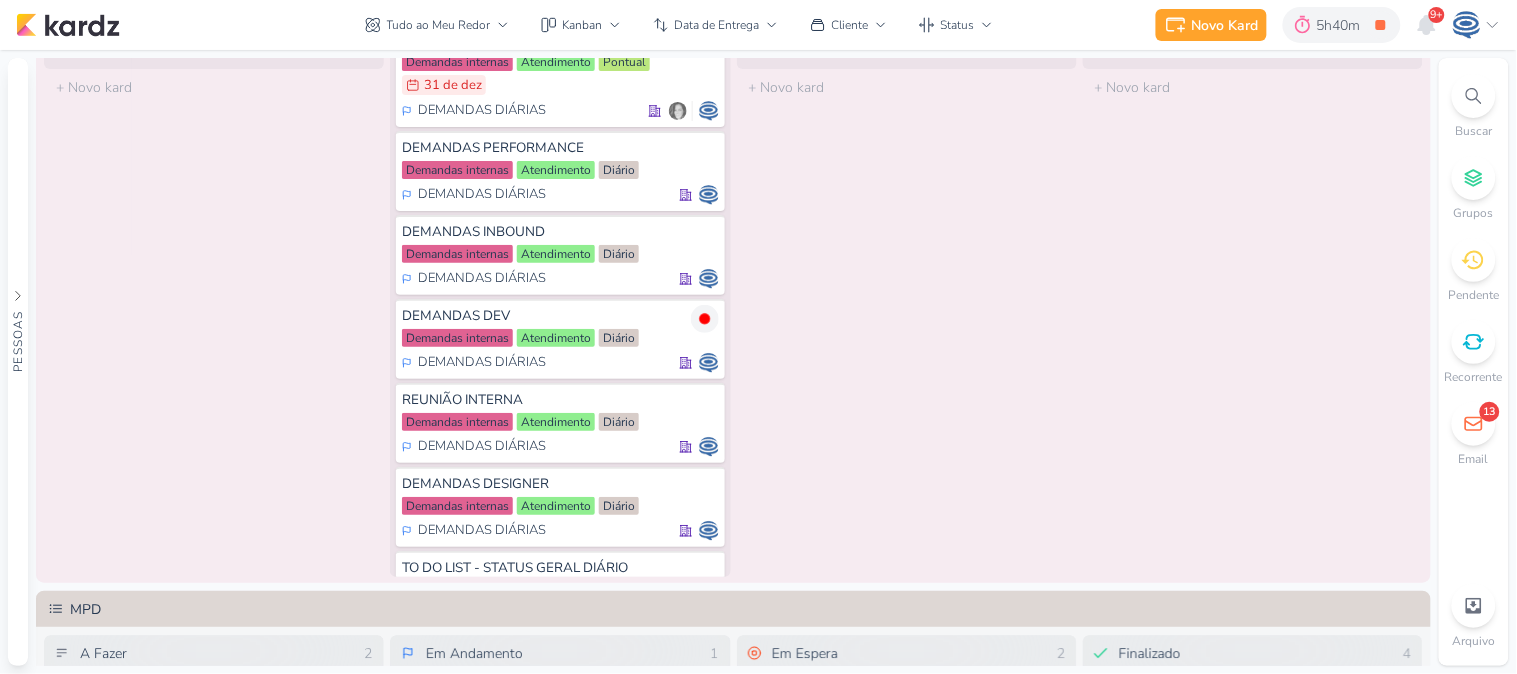 click at bounding box center (1474, 96) 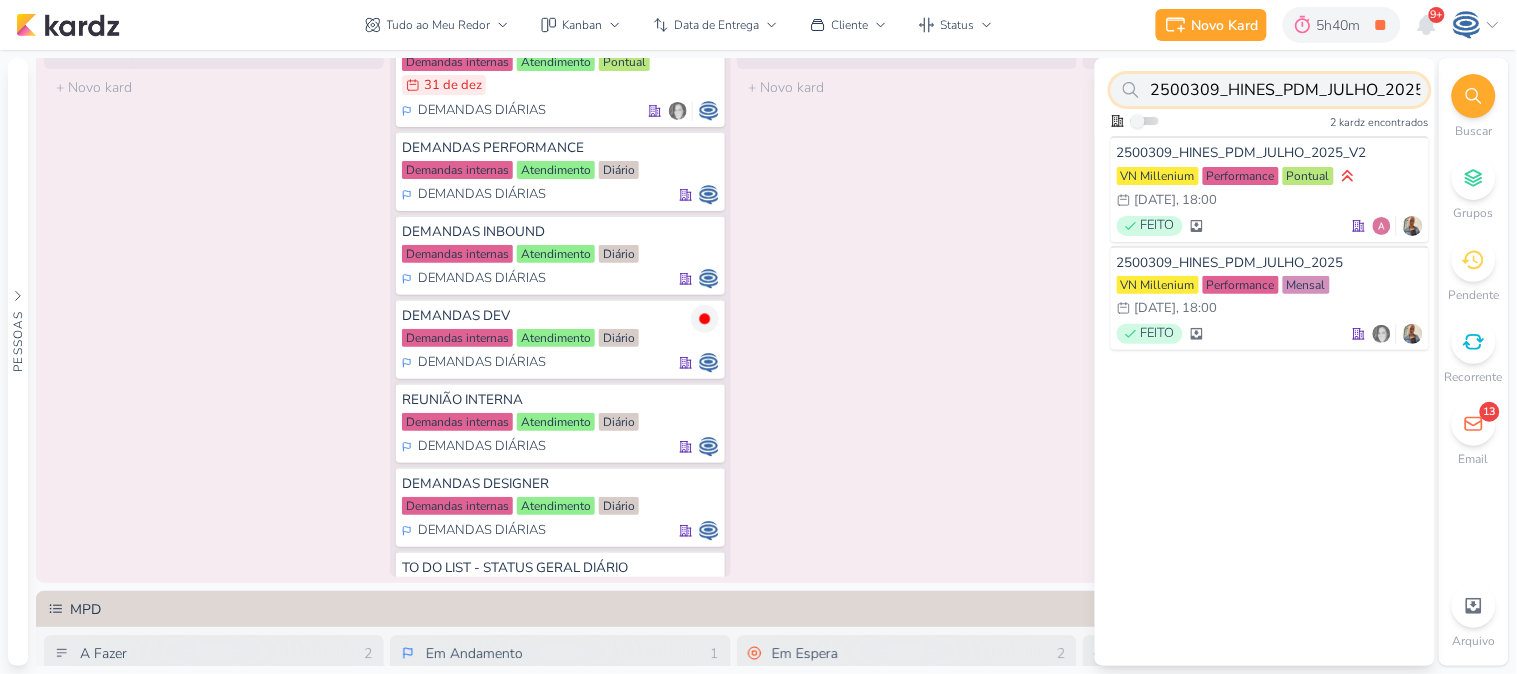 paste on "6107021" 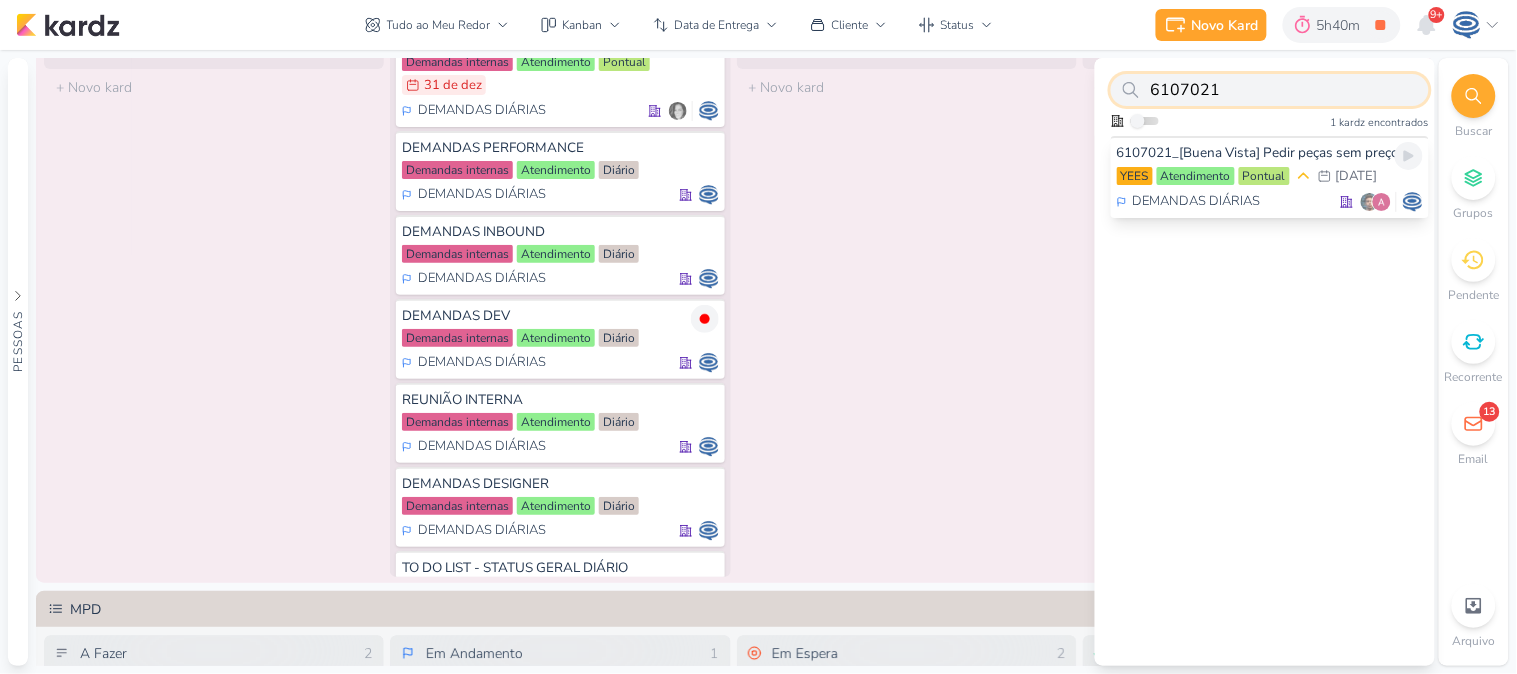 type on "6107021" 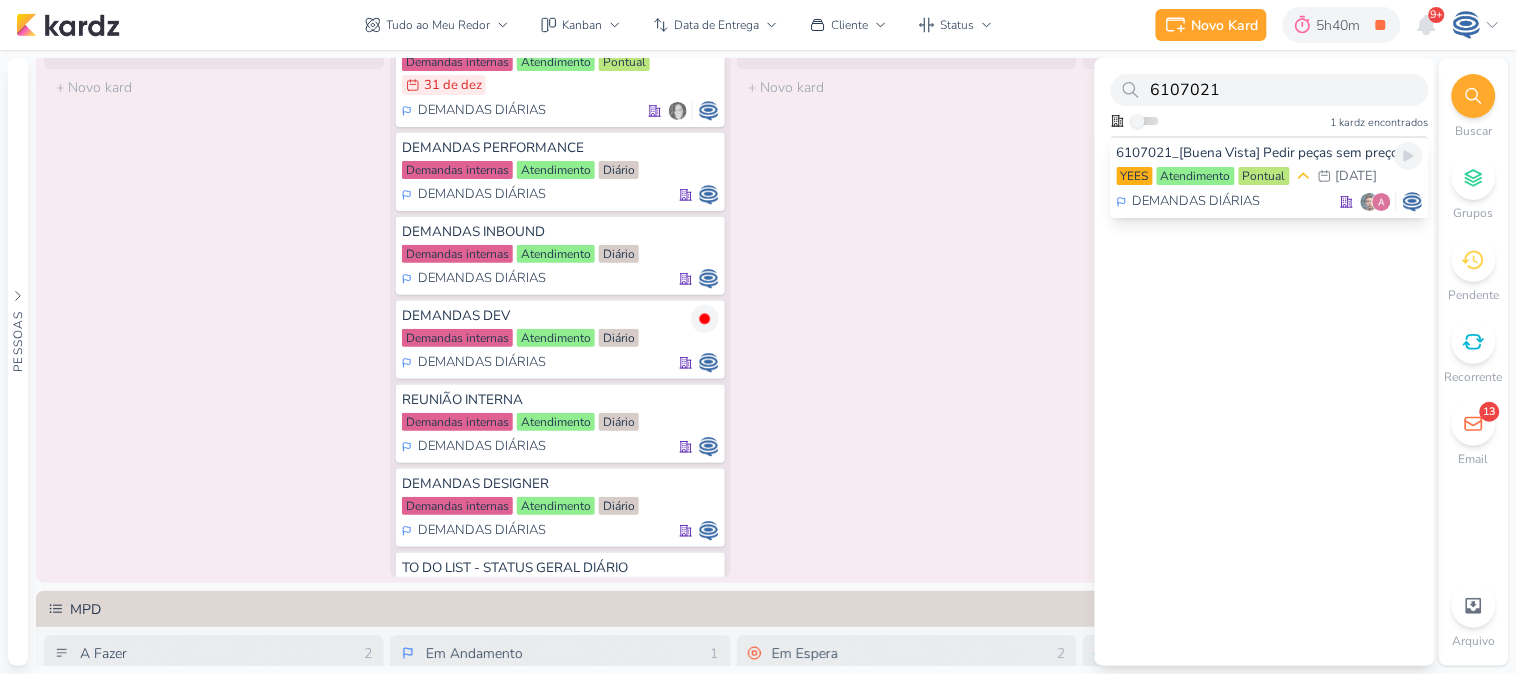 click on "6107021_[Buena Vista] Pedir peças sem preço" at bounding box center [1270, 153] 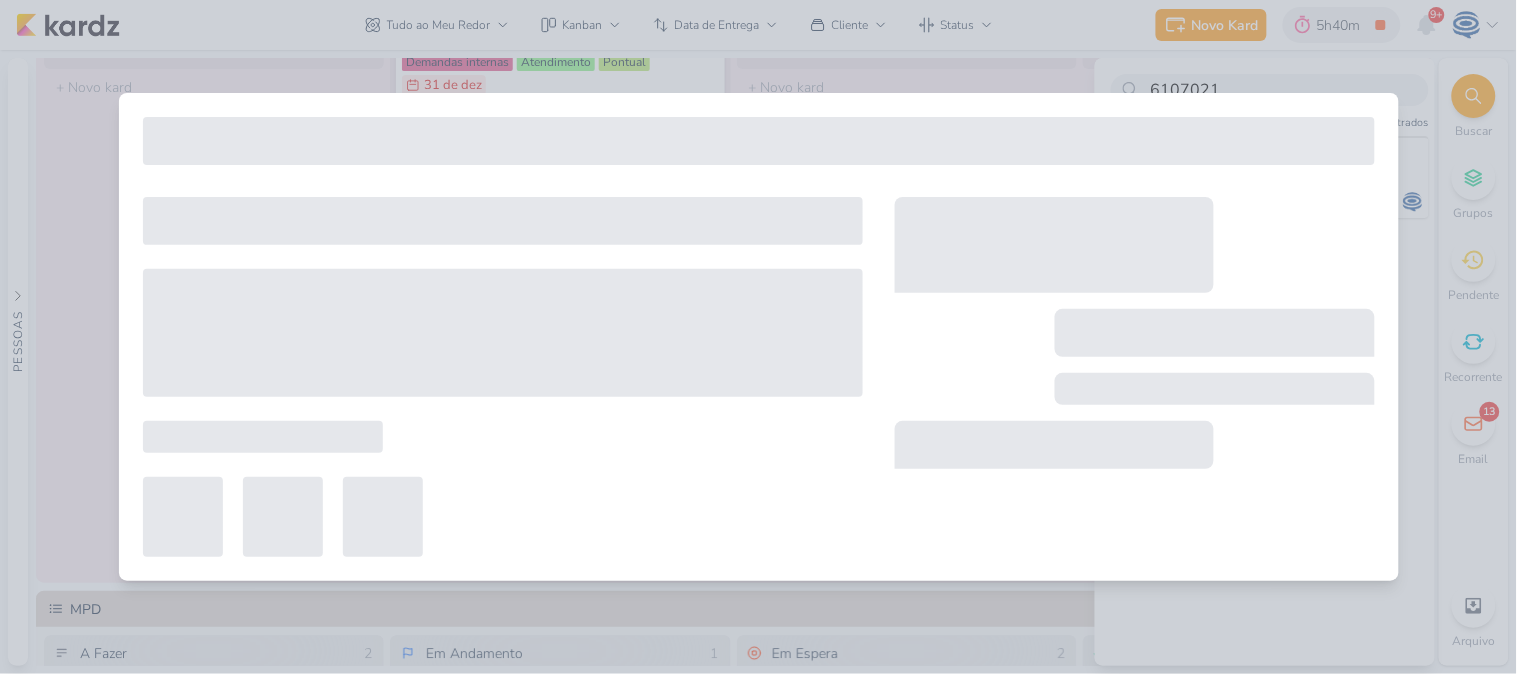 type on "6107021_[Buena Vista] Pedir peças sem preço" 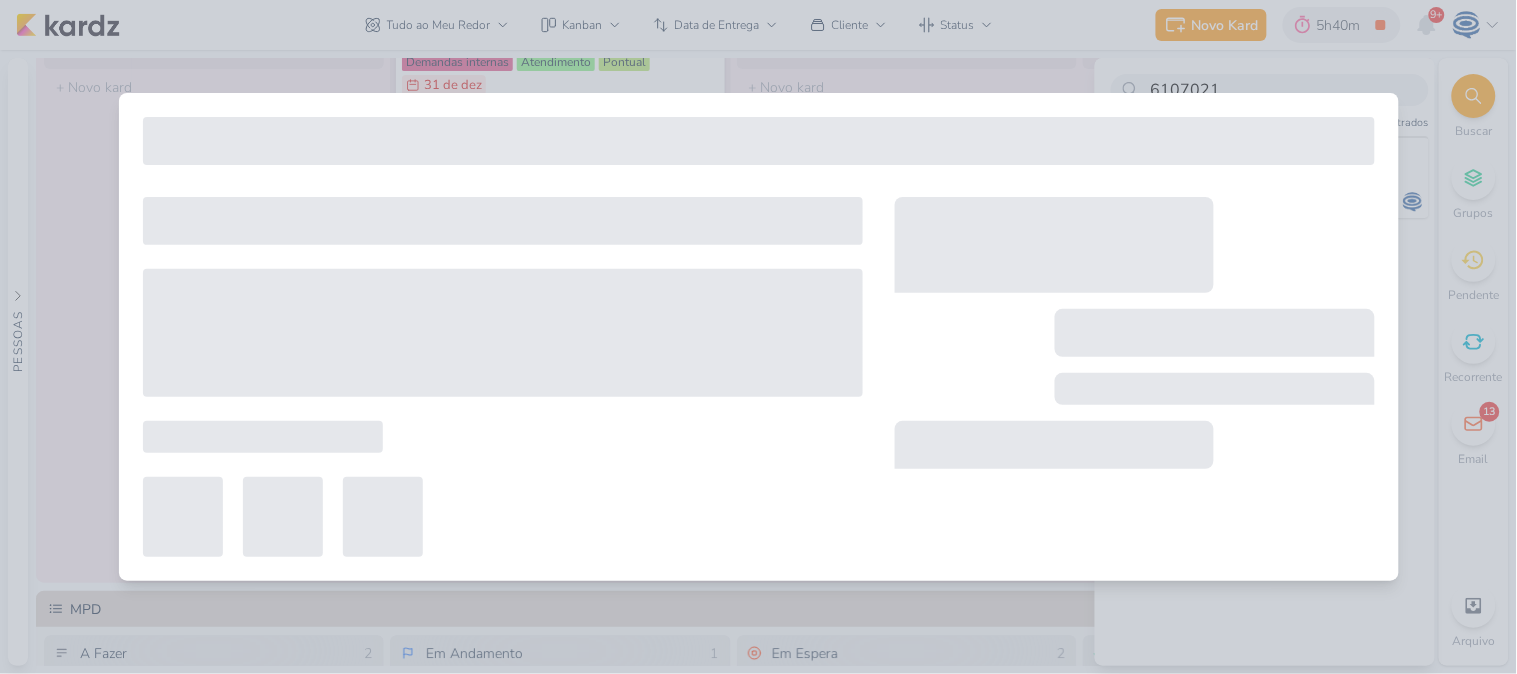 type on "[DATE] 23:59" 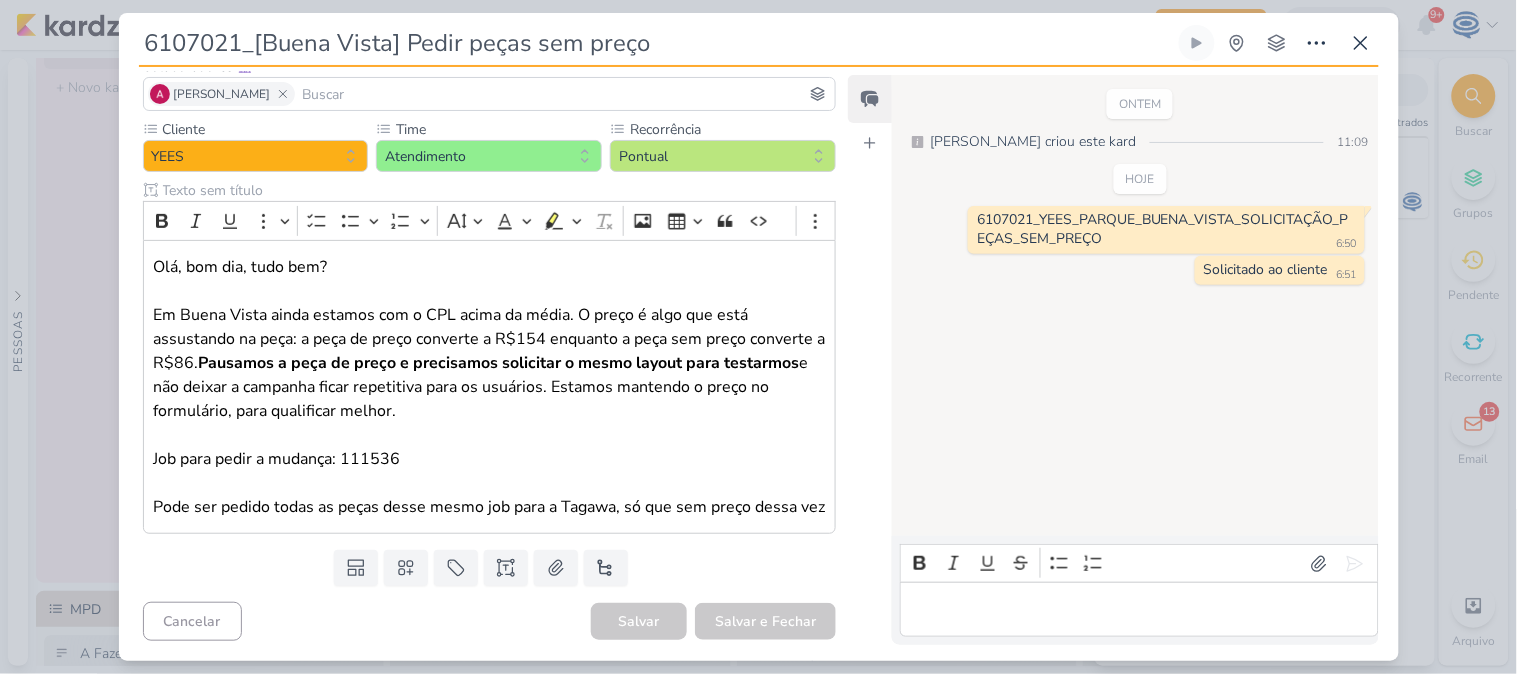 scroll, scrollTop: 0, scrollLeft: 0, axis: both 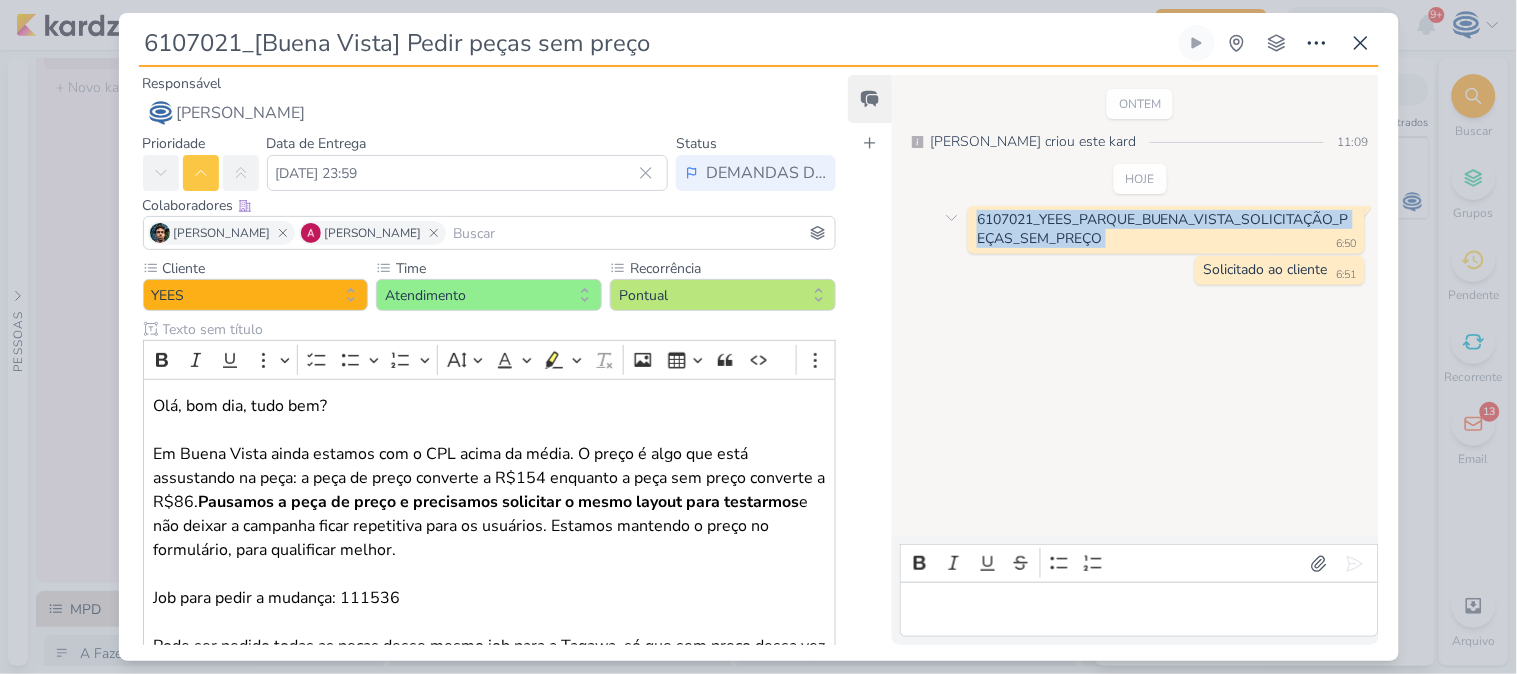 drag, startPoint x: 1127, startPoint y: 235, endPoint x: 974, endPoint y: 214, distance: 154.43445 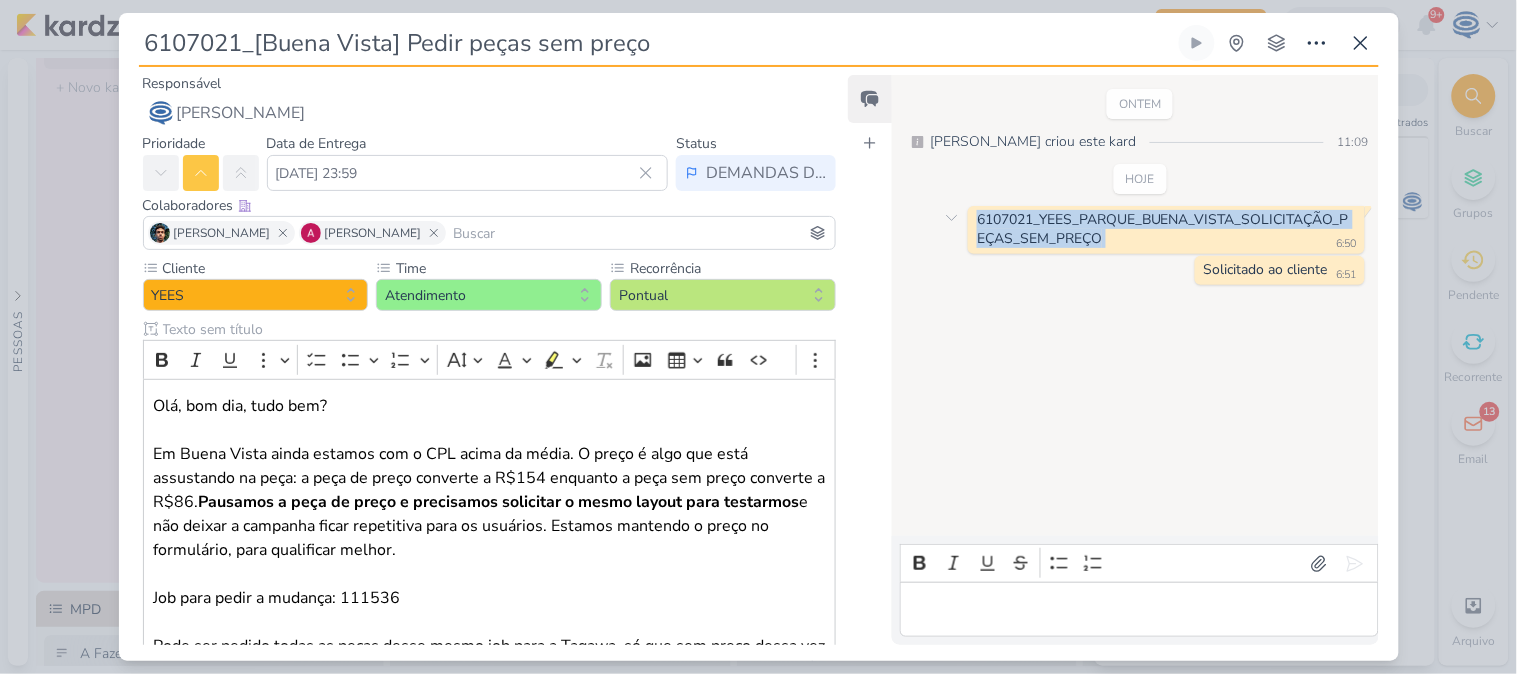 click on "6107021_YEES_PARQUE_BUENA_VISTA_SOLICITAÇÃO_PEÇAS_SEM_PREÇO
6:50" at bounding box center (1166, 230) 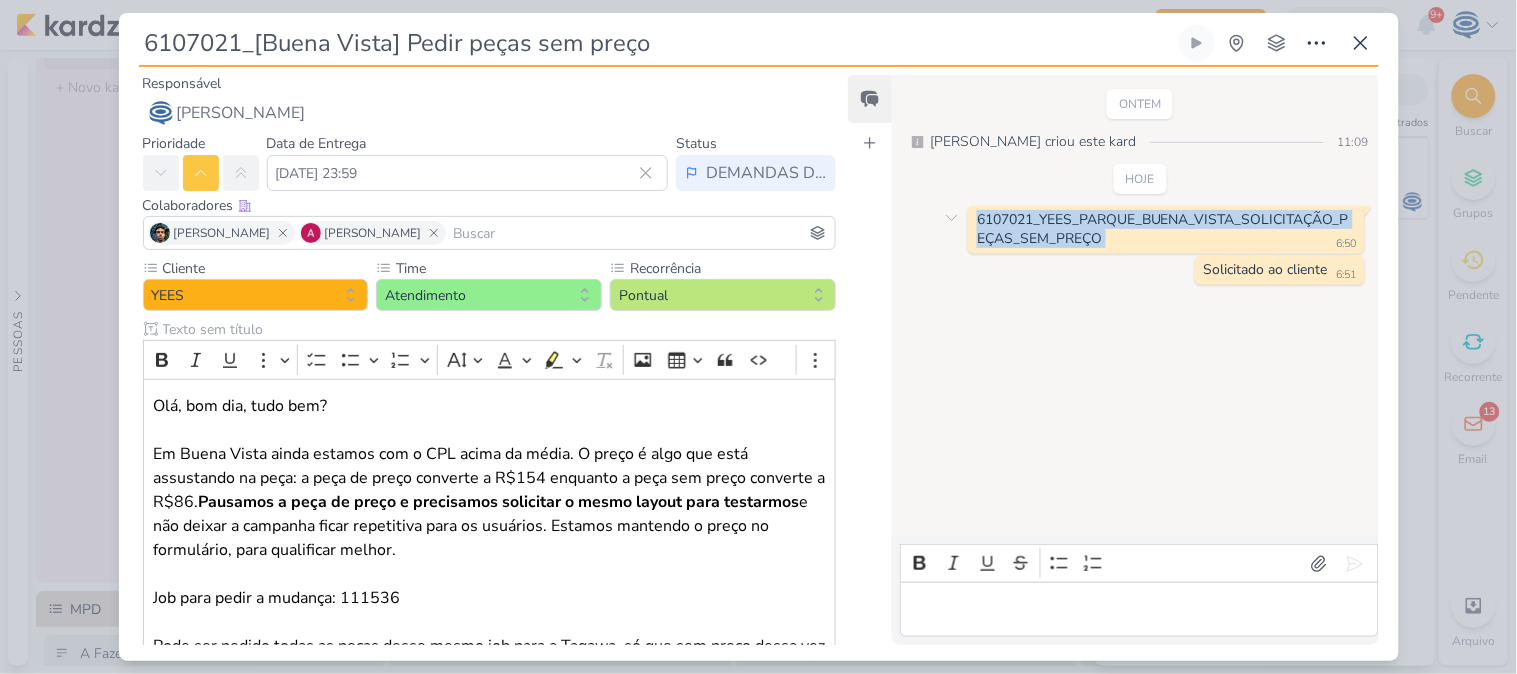 copy on "6107021_YEES_PARQUE_BUENA_VISTA_SOLICITAÇÃO_PEÇAS_SEM_PREÇO" 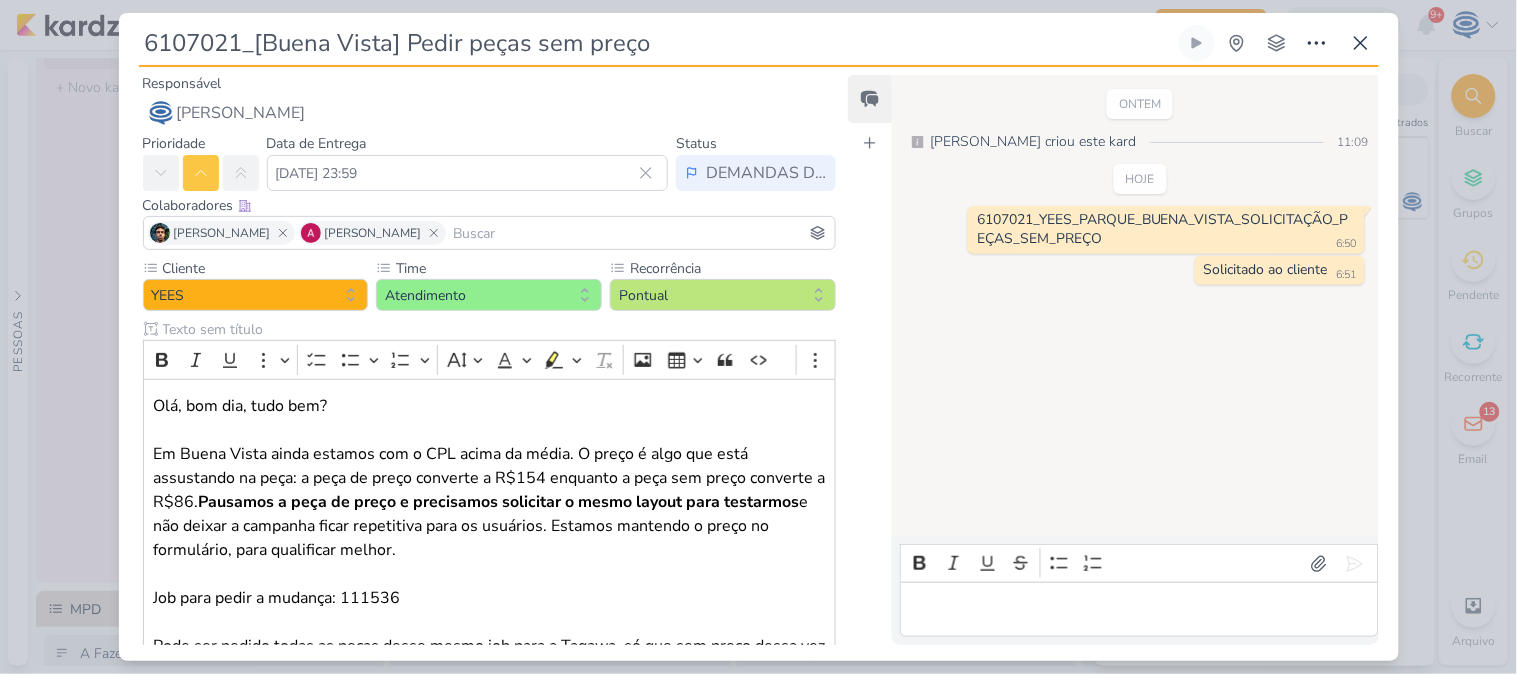 click at bounding box center [1139, 610] 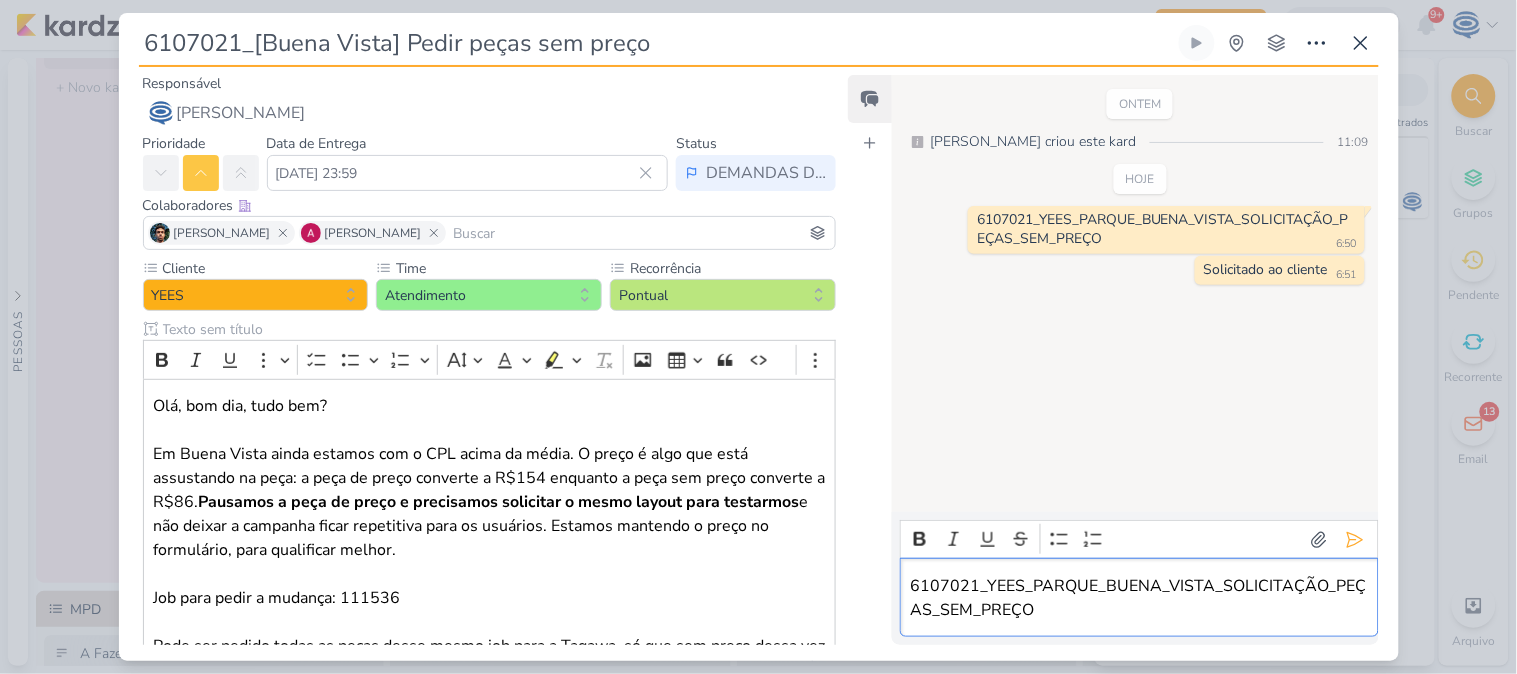 click on "6107021_YEES_PARQUE_BUENA_VISTA_SOLICITAÇÃO_PEÇAS_SEM_PREÇO" at bounding box center [1139, 598] 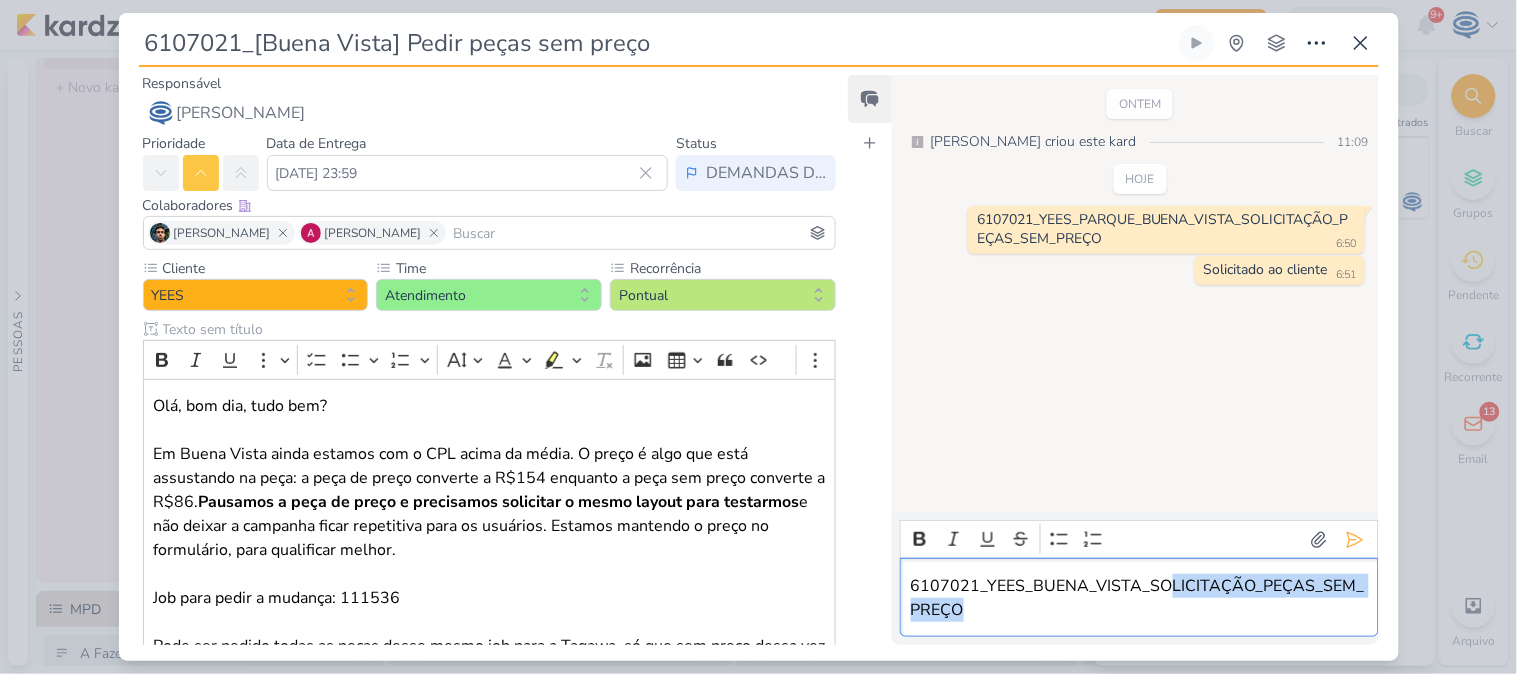 drag, startPoint x: 1060, startPoint y: 627, endPoint x: 1171, endPoint y: 424, distance: 231.36551 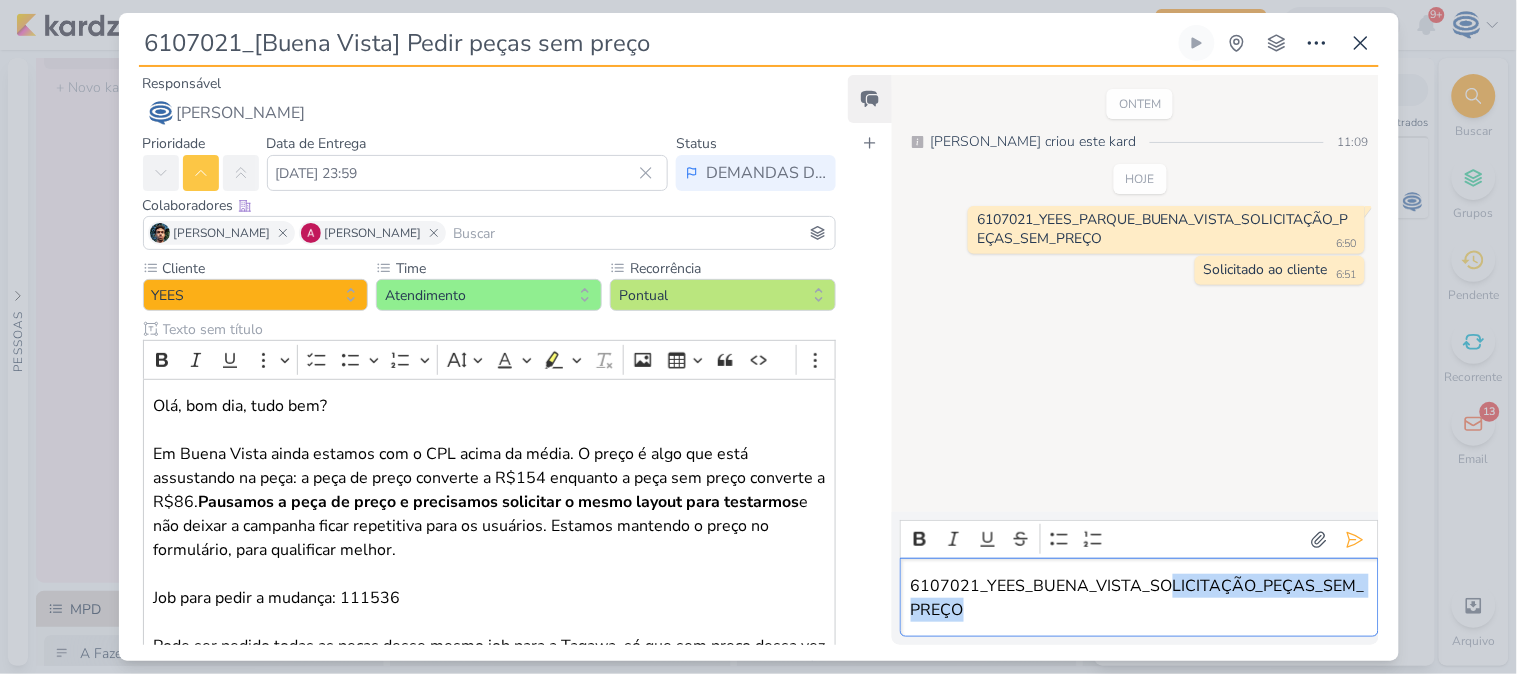 click on "ONTEM
[PERSON_NAME] criou este kard
11:09
HOJE
6:50" at bounding box center [1135, 360] 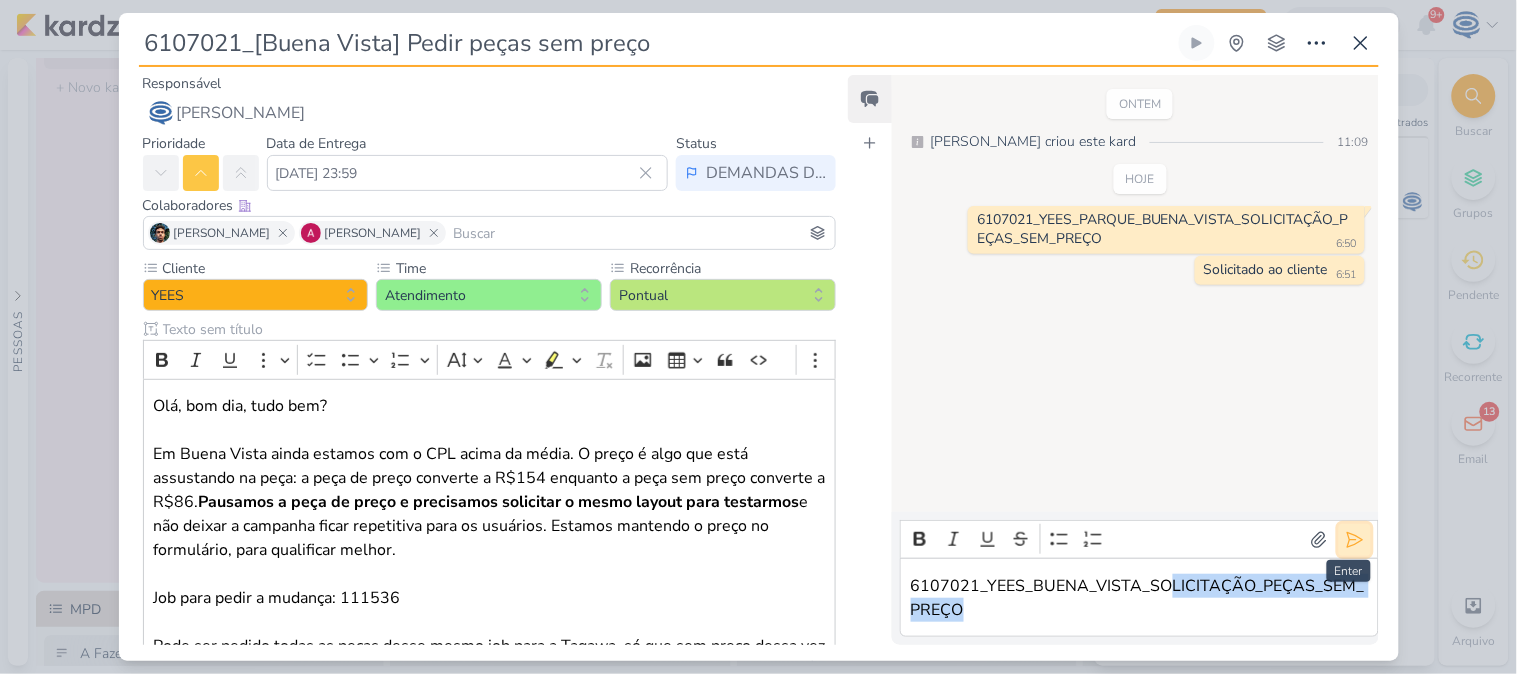 click 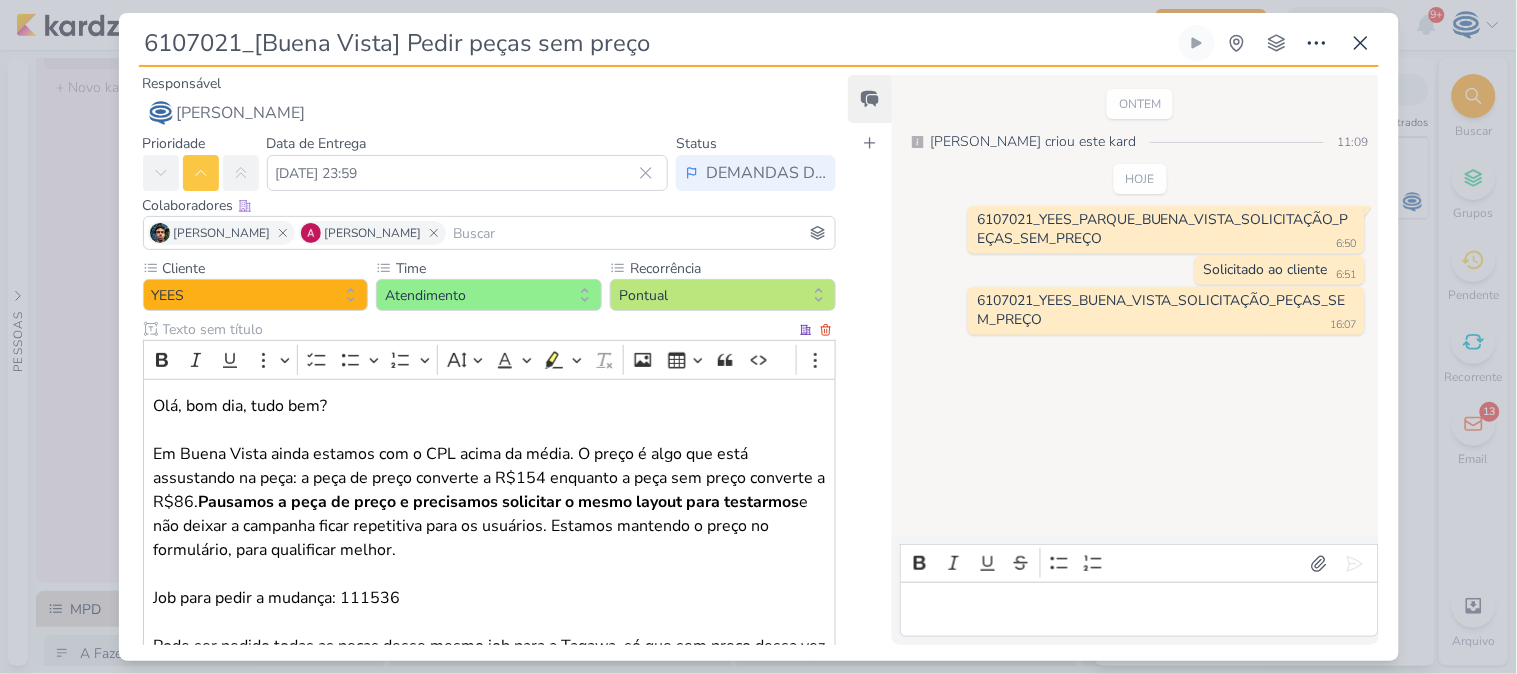 scroll, scrollTop: 0, scrollLeft: 0, axis: both 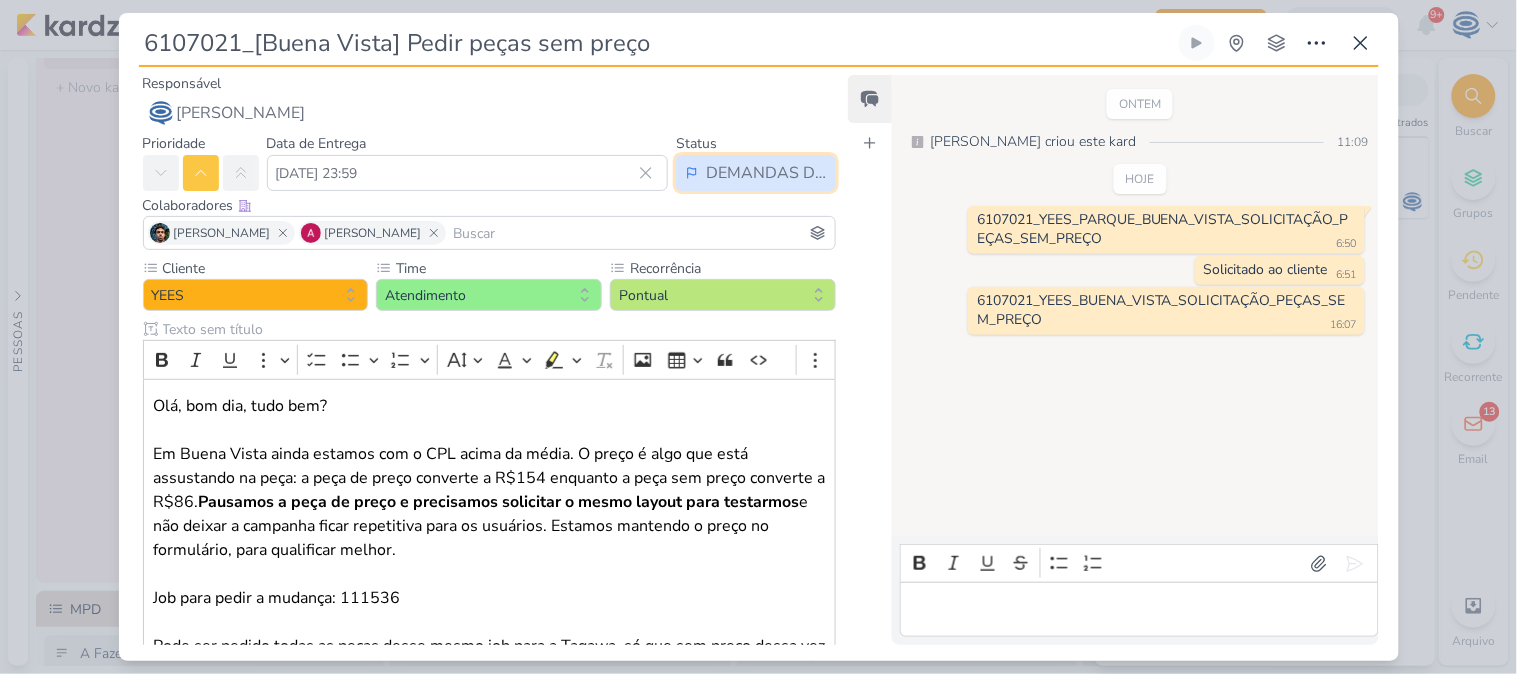 click on "DEMANDAS DIÁRIAS" at bounding box center (766, 173) 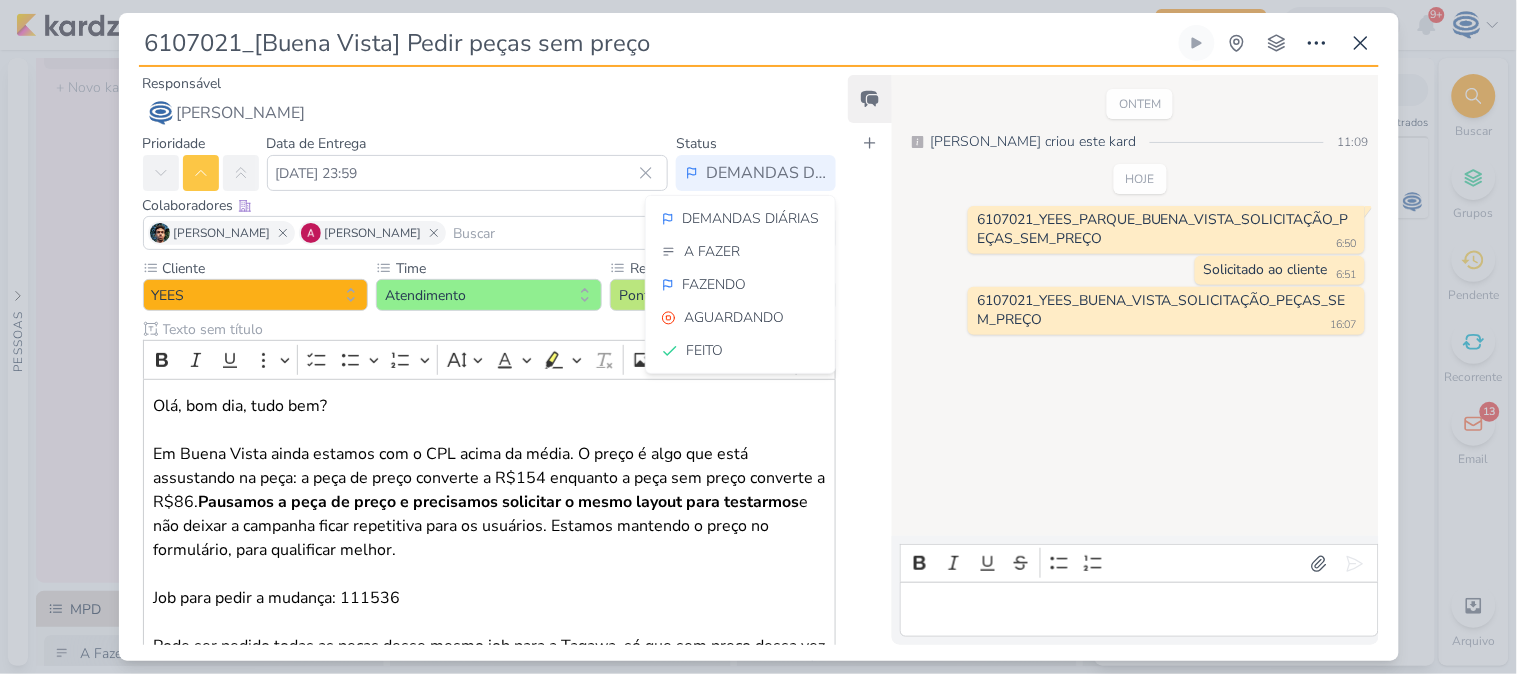 click on "ONTEM
[PERSON_NAME] criou este kard
11:09
HOJE
6:50
6:50" at bounding box center (1134, 306) 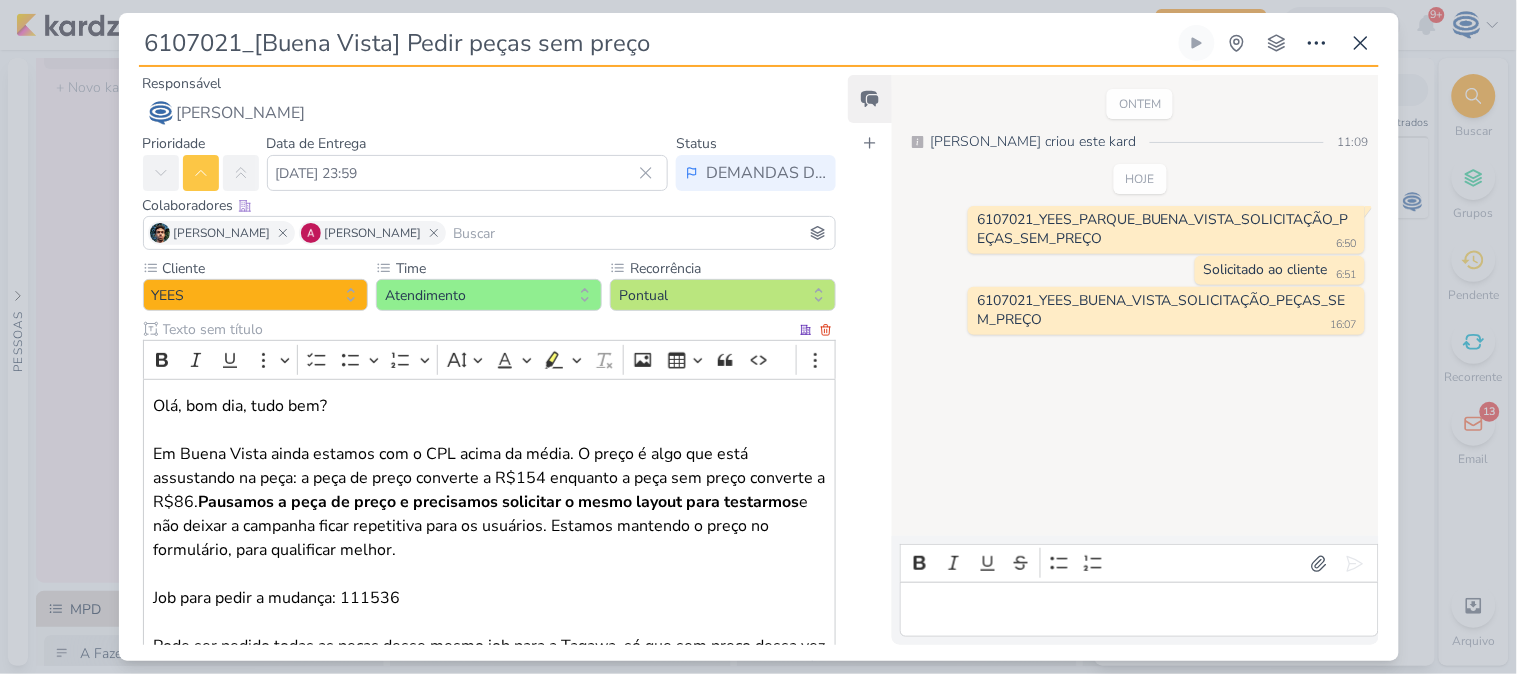 scroll, scrollTop: 163, scrollLeft: 0, axis: vertical 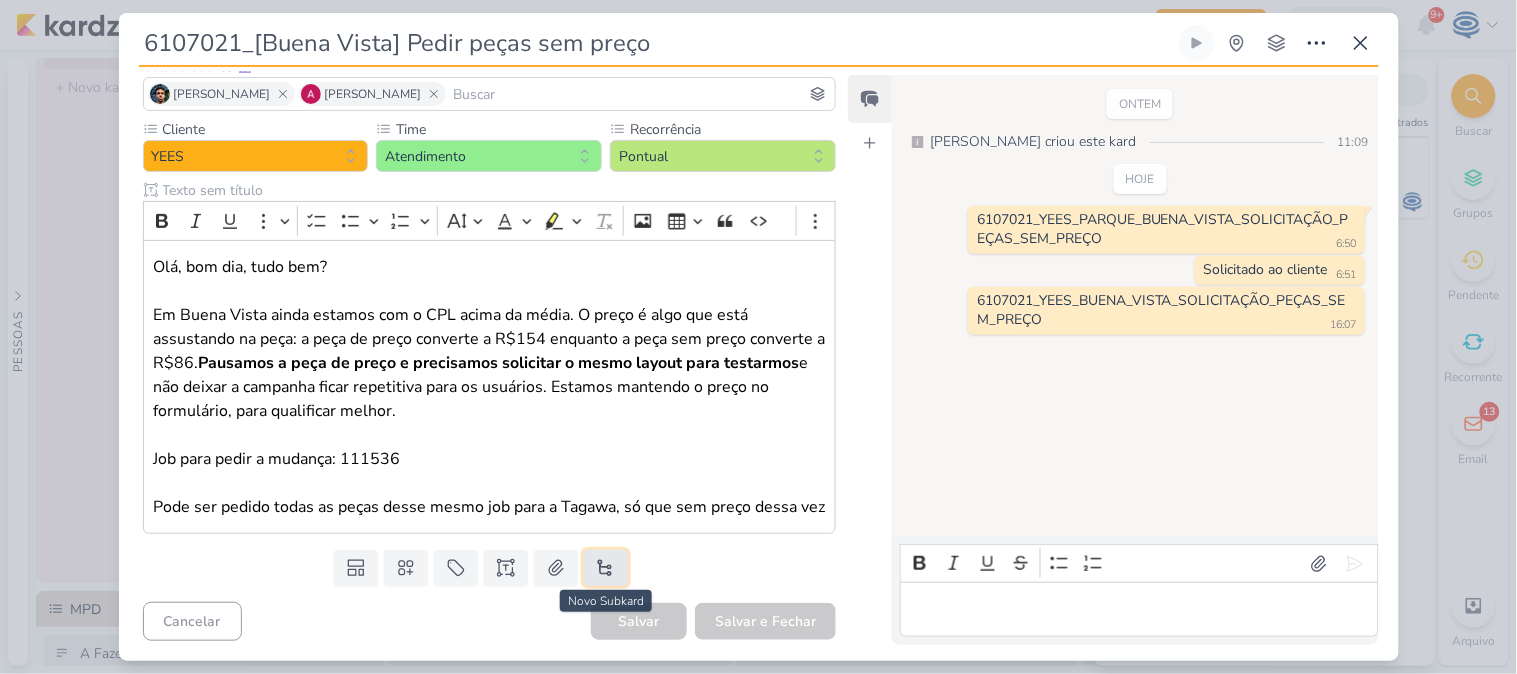 click at bounding box center [606, 568] 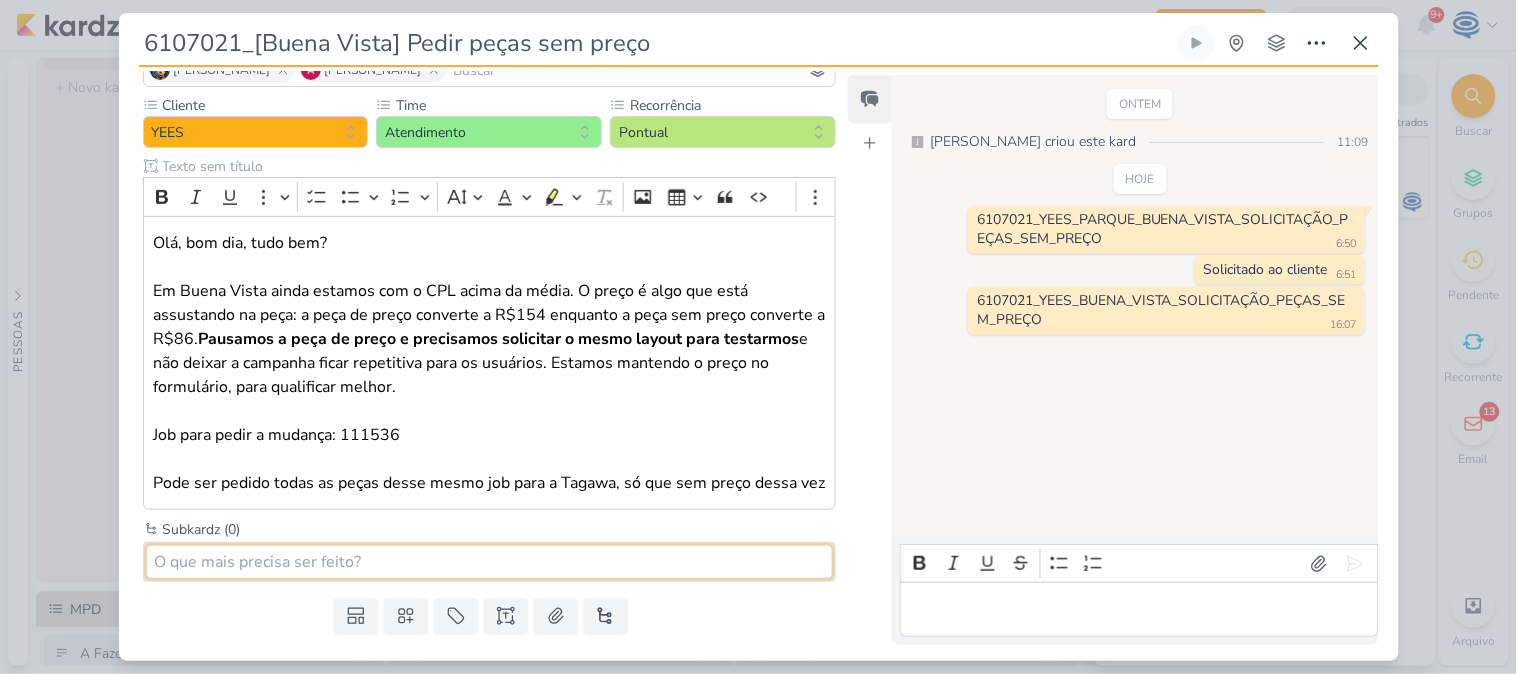 click at bounding box center (490, 562) 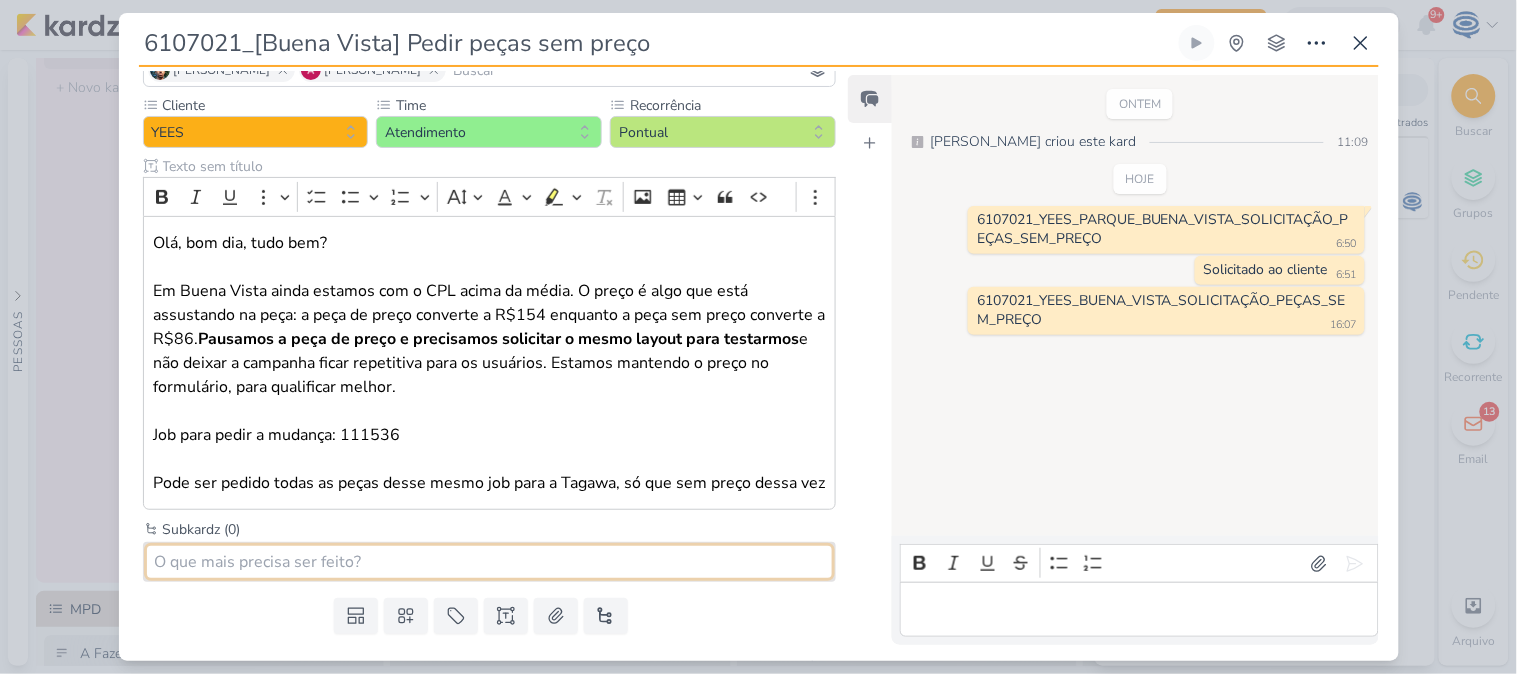 paste on "6107021_YEES_PARQUE_BUENA_VISTA_SOLICITAÇÃO_PEÇAS_SEM_PREÇO" 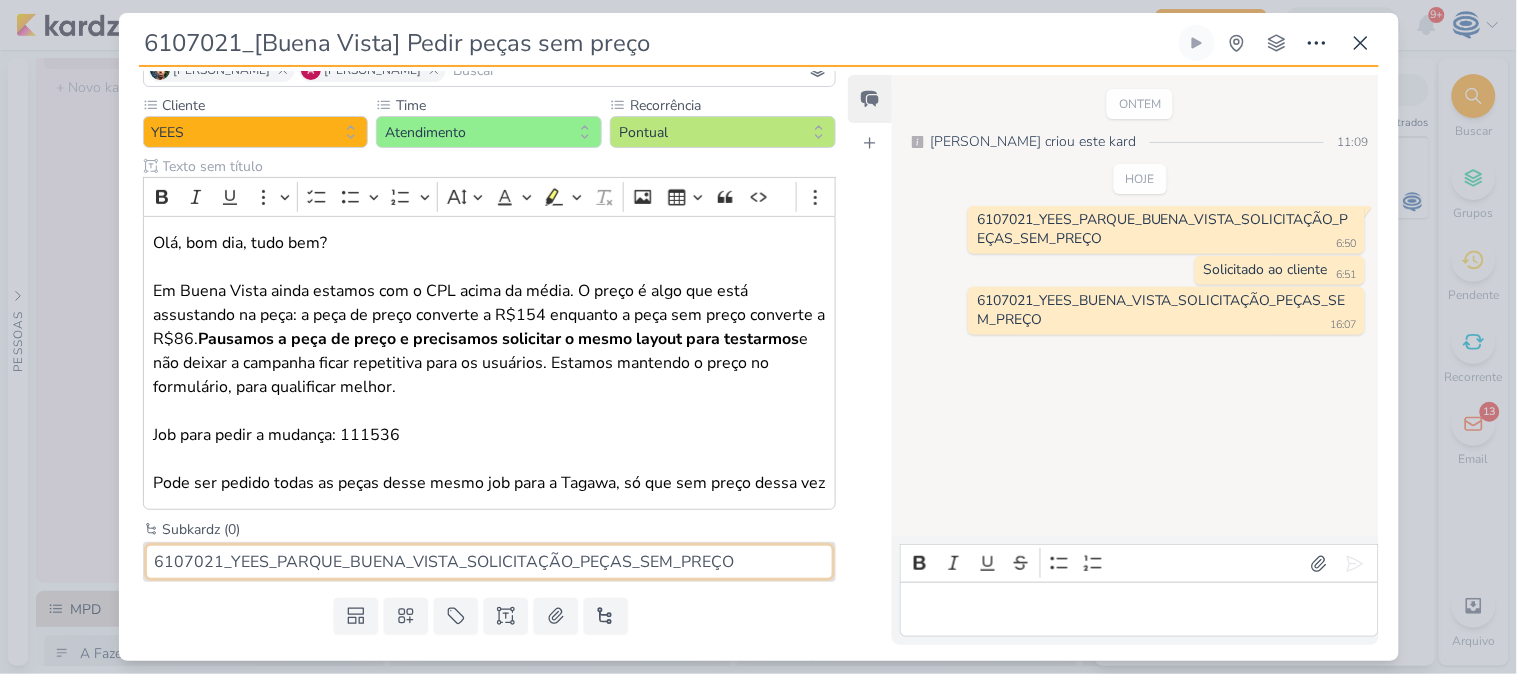drag, startPoint x: 274, startPoint y: 587, endPoint x: 335, endPoint y: 592, distance: 61.204575 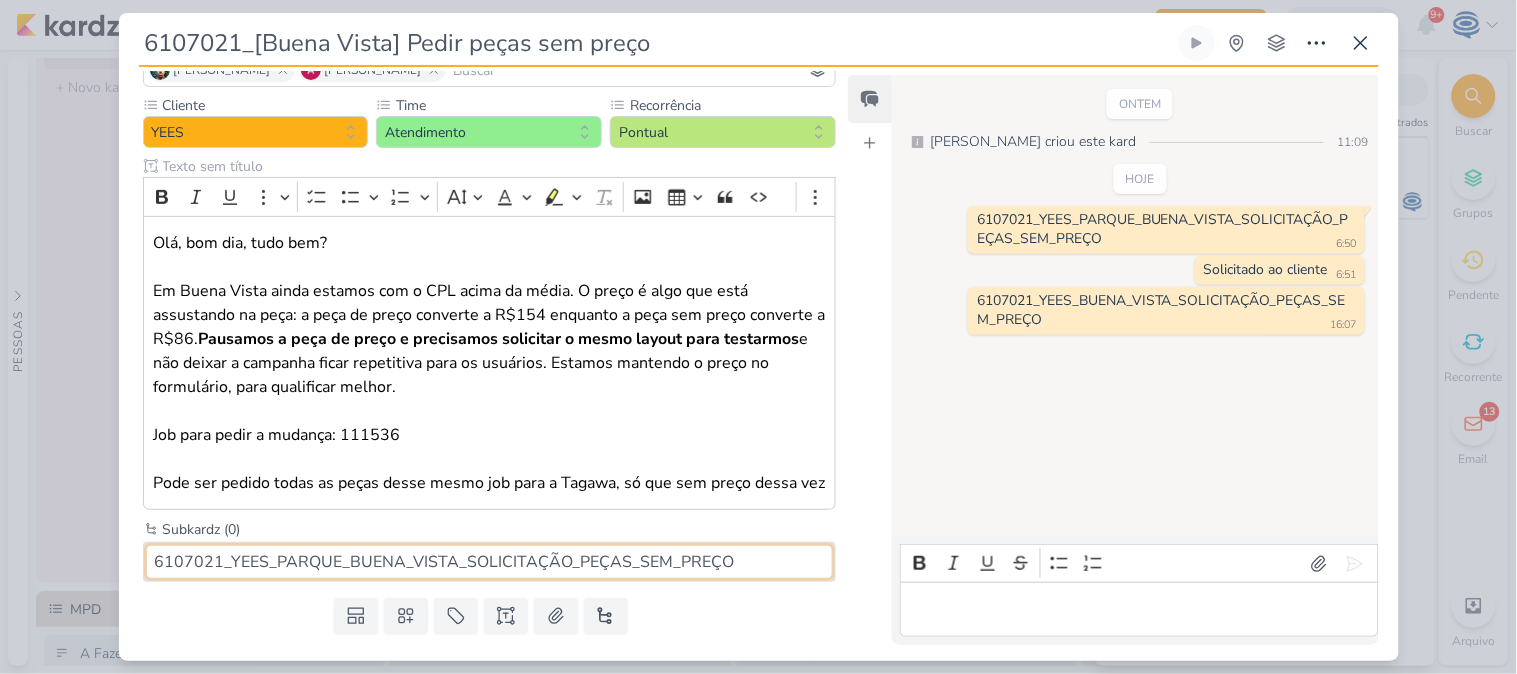 click on "6107021_YEES_PARQUE_BUENA_VISTA_SOLICITAÇÃO_PEÇAS_SEM_PREÇO" at bounding box center [490, 562] 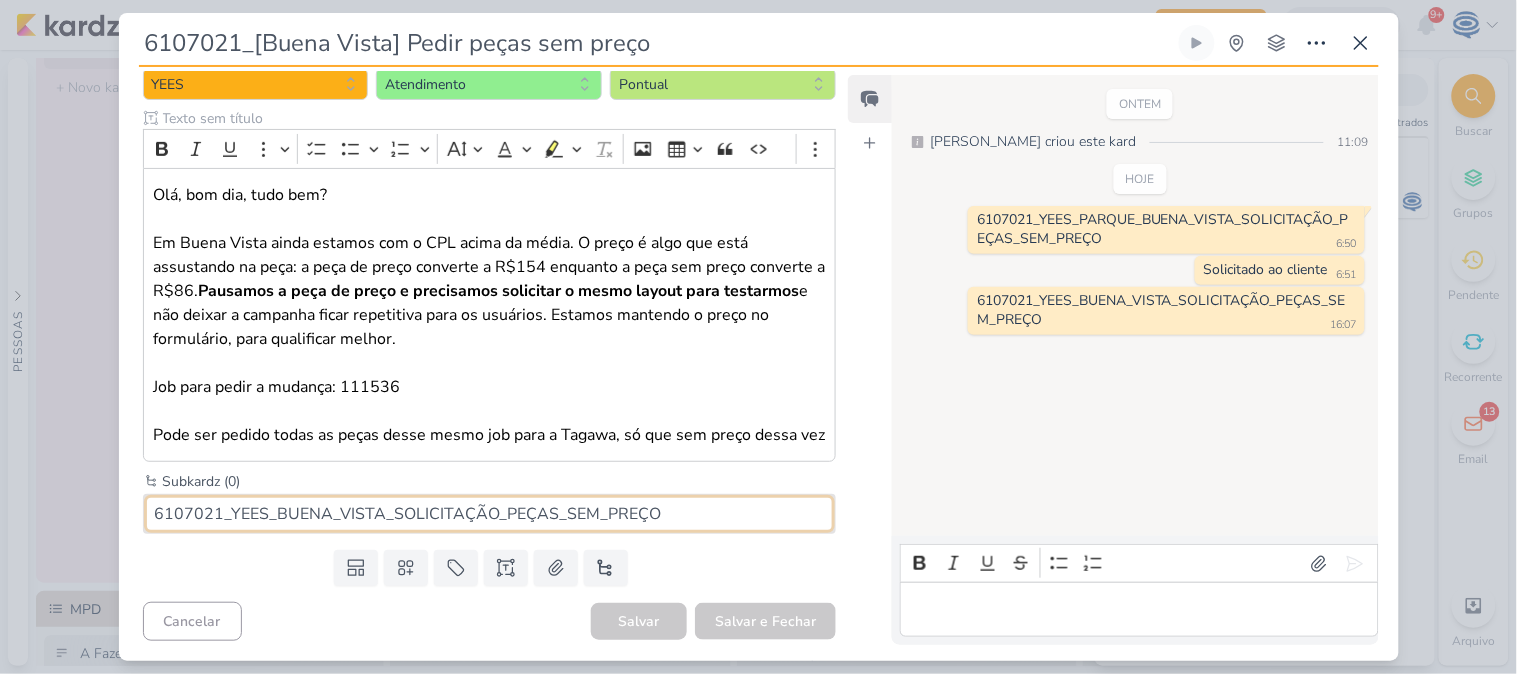 scroll, scrollTop: 235, scrollLeft: 0, axis: vertical 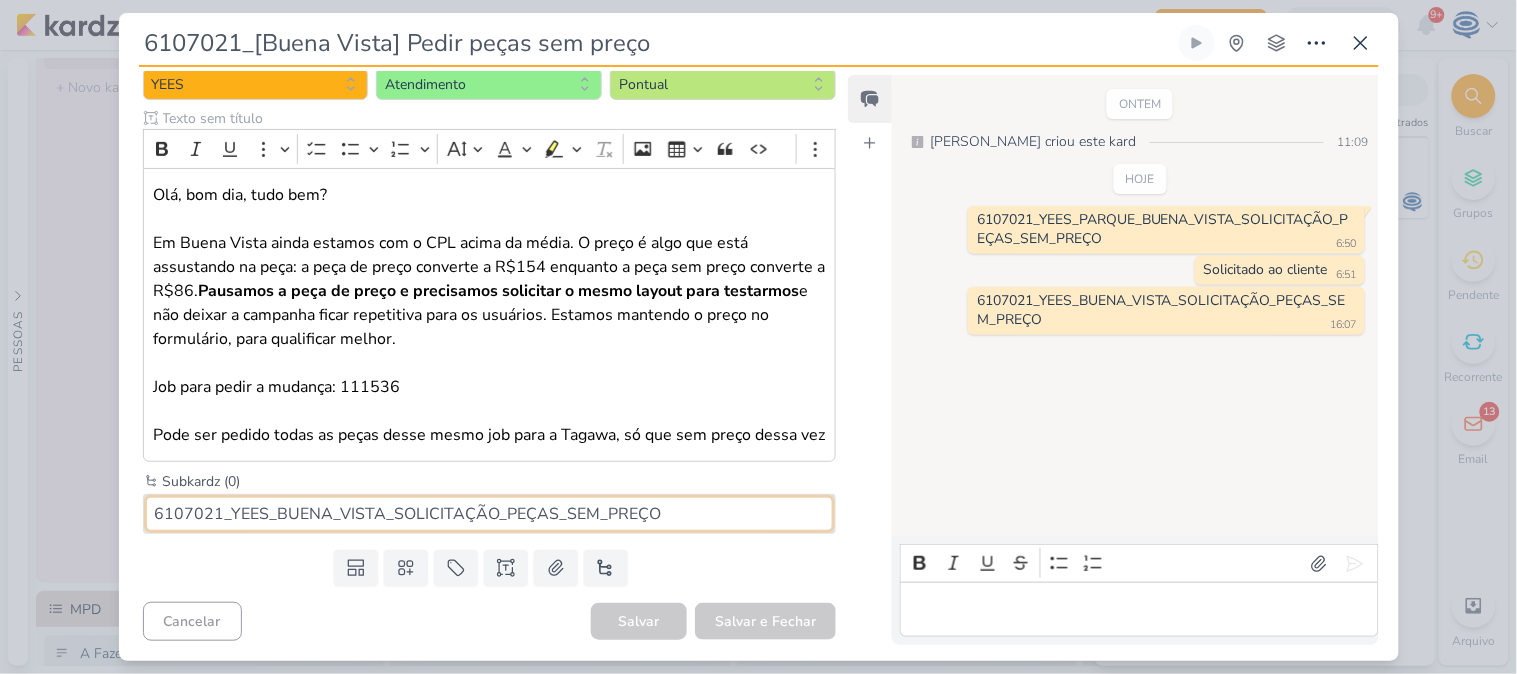 drag, startPoint x: 220, startPoint y: 510, endPoint x: 132, endPoint y: 517, distance: 88.27797 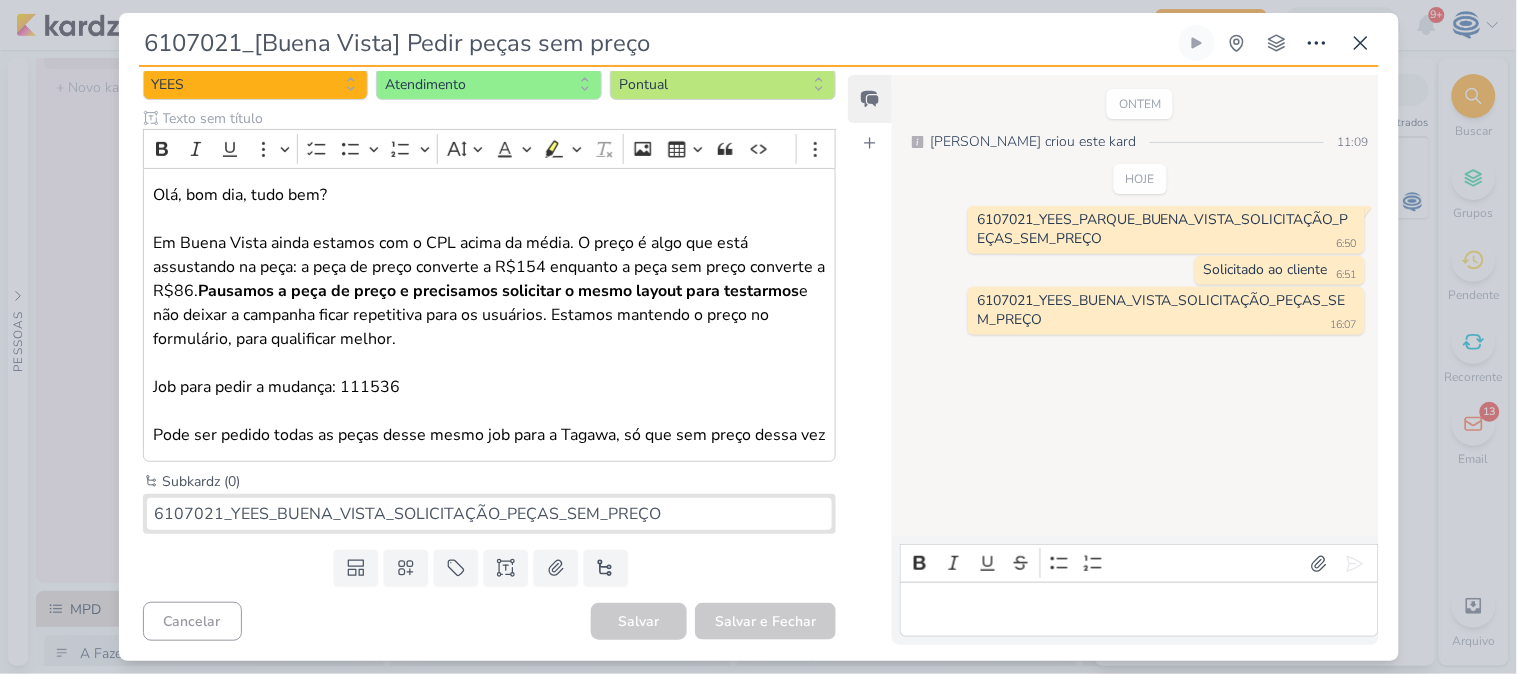 scroll, scrollTop: 163, scrollLeft: 0, axis: vertical 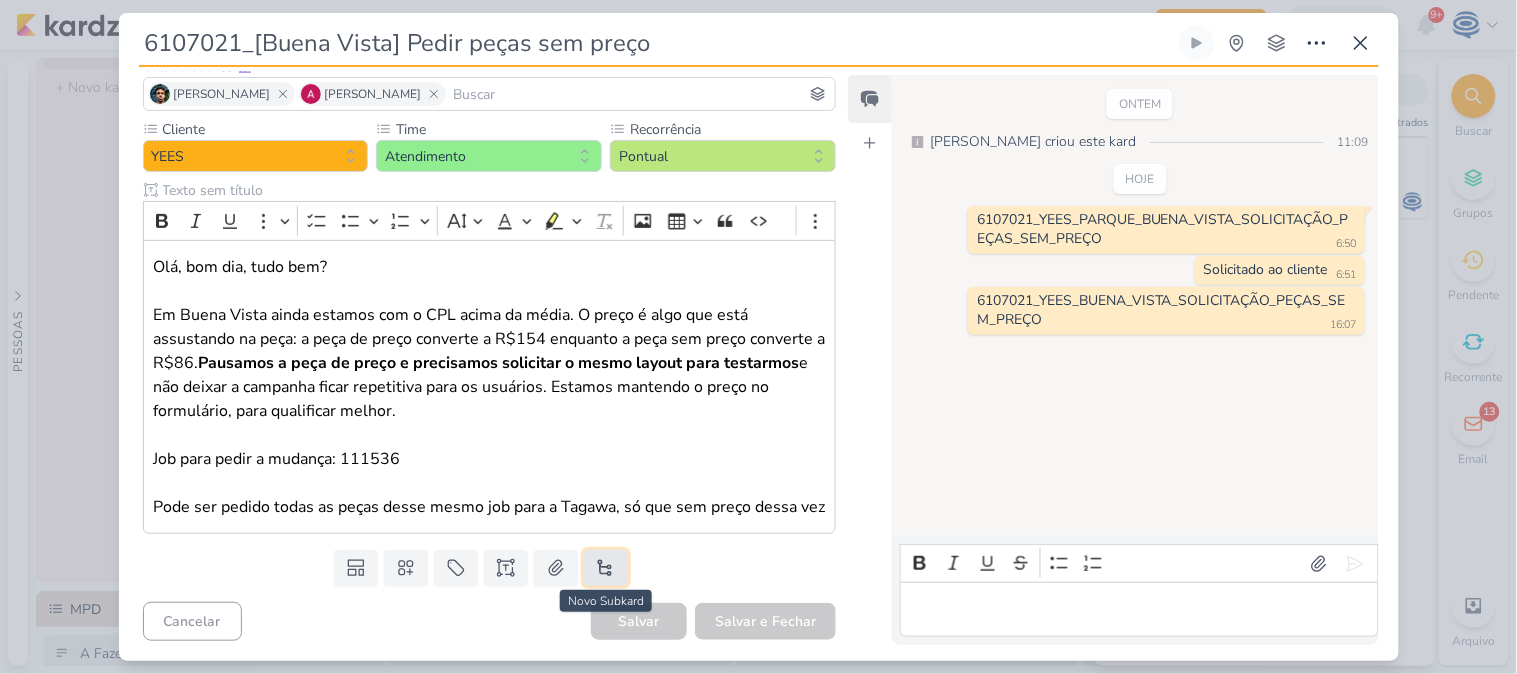 click at bounding box center [606, 568] 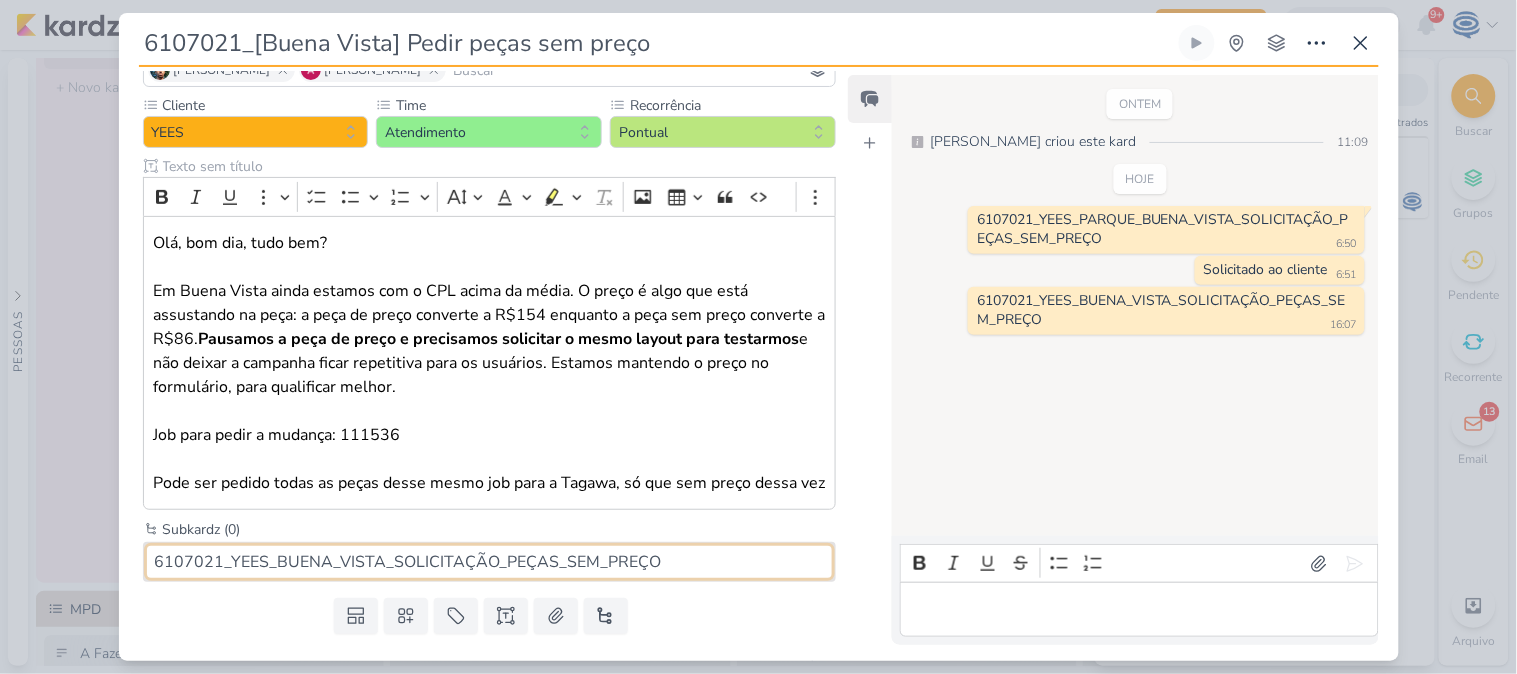 paste on "707022" 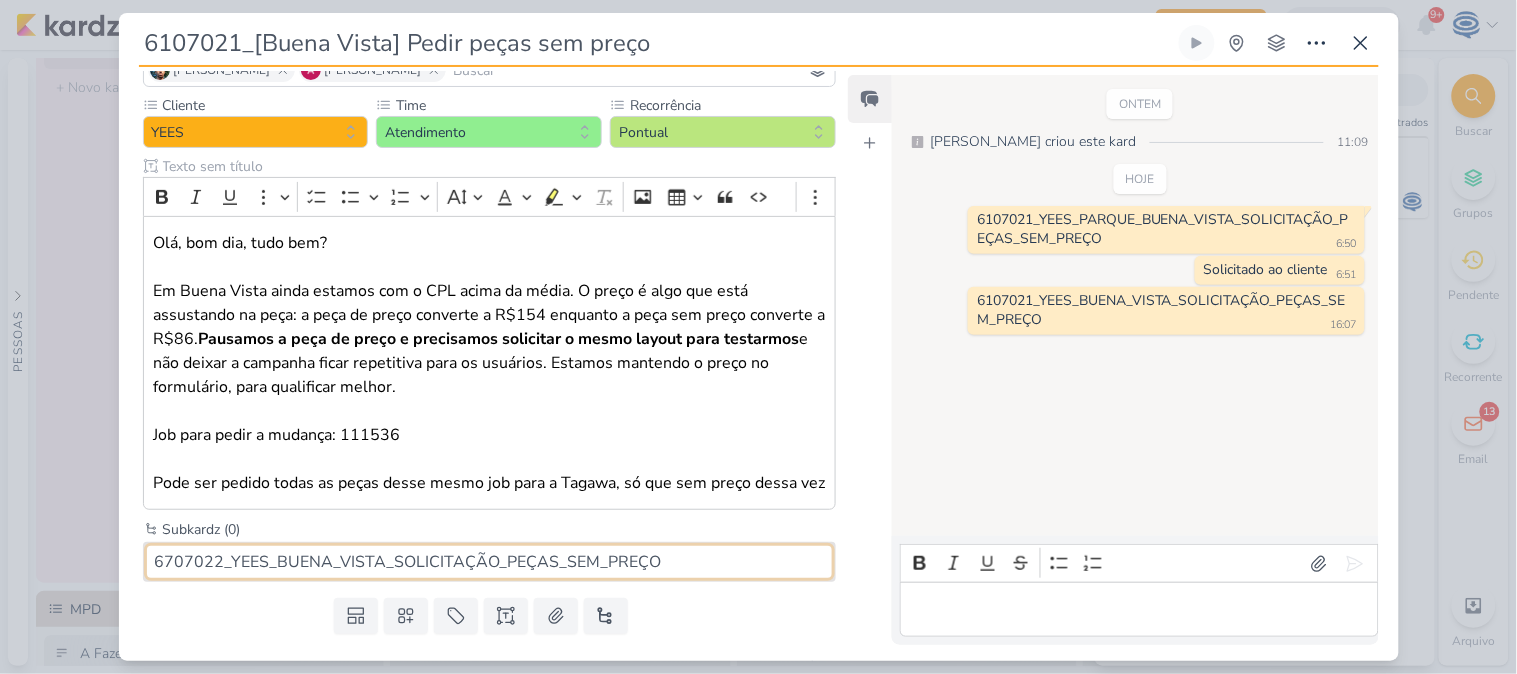 drag, startPoint x: 386, startPoint y: 588, endPoint x: 492, endPoint y: 585, distance: 106.04244 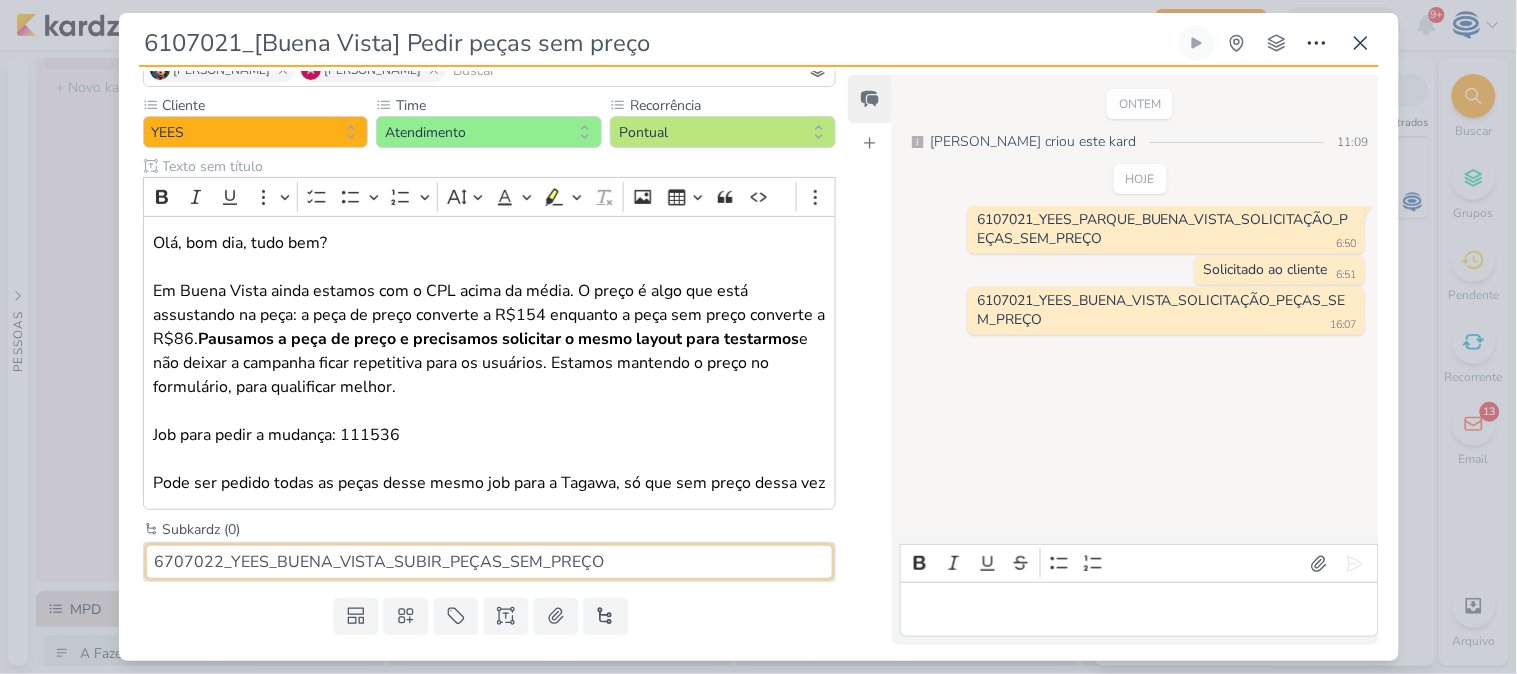 scroll, scrollTop: 235, scrollLeft: 0, axis: vertical 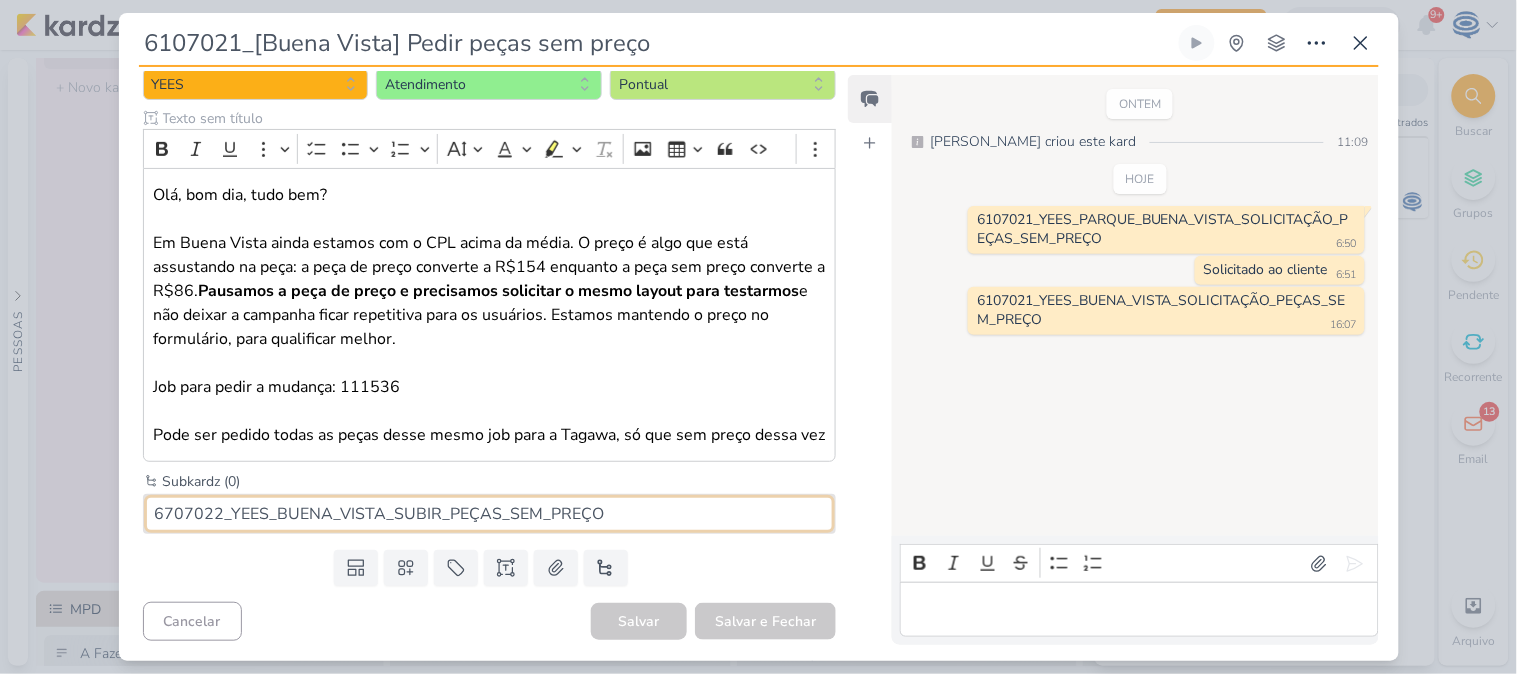 click on "6707022_YEES_BUENA_VISTA_SUBIR_PEÇAS_SEM_PREÇO" at bounding box center [490, 514] 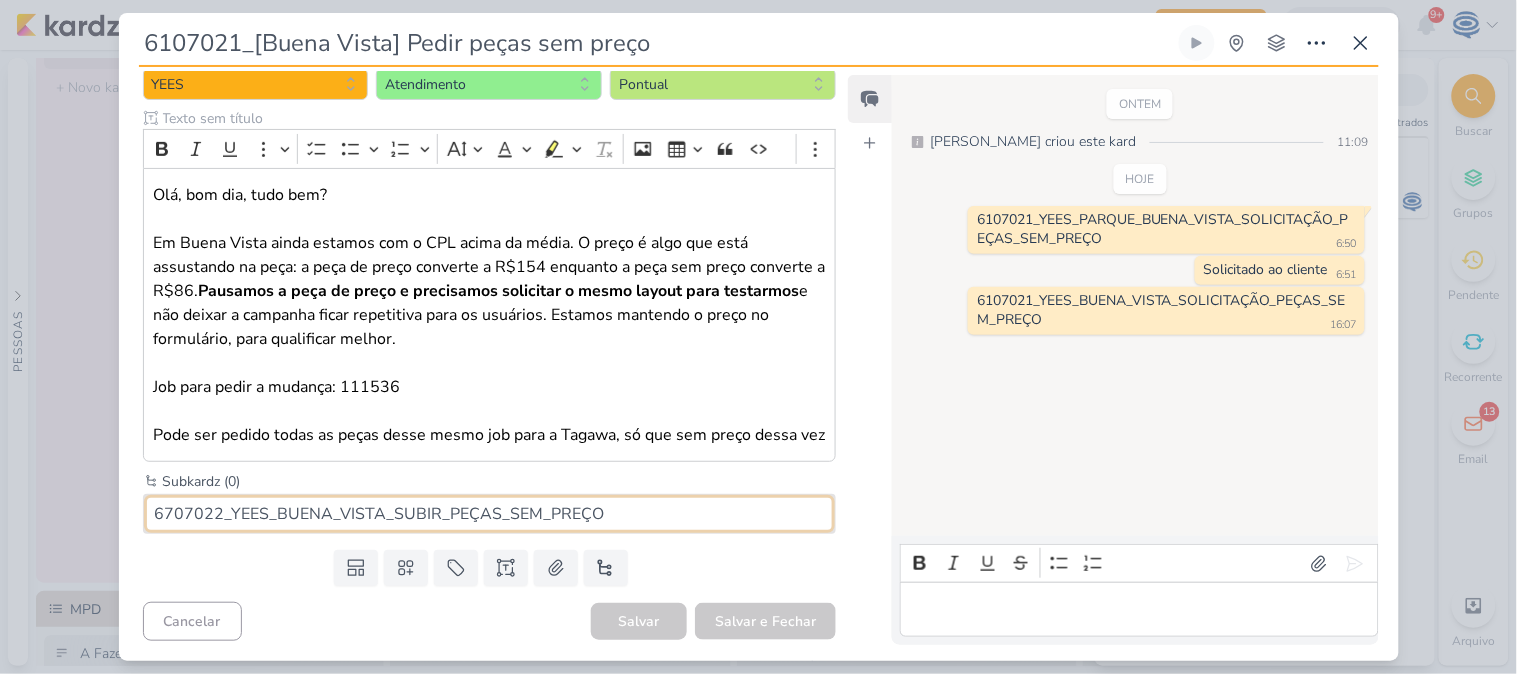 type on "6707022_YEES_BUENA_VISTA_SUBIR_PEÇAS_SEM_PREÇO" 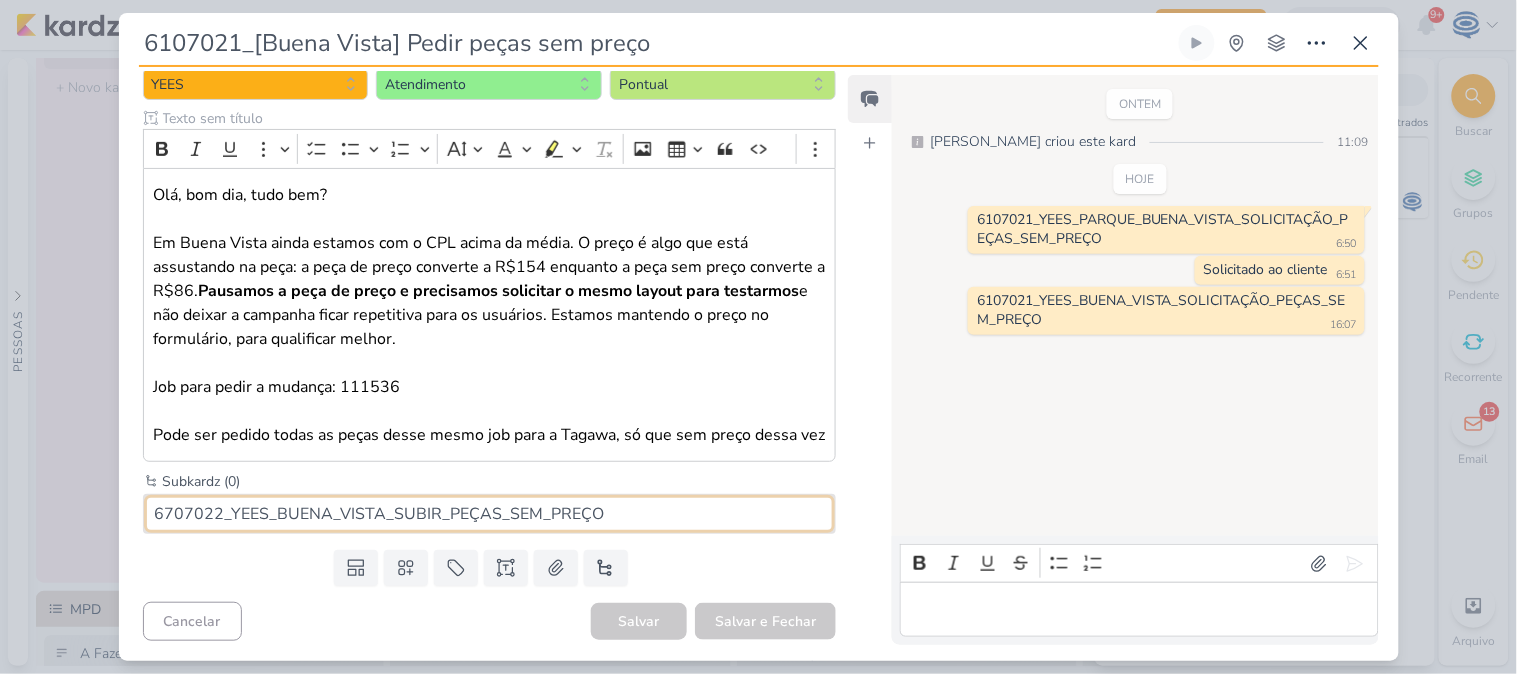 type 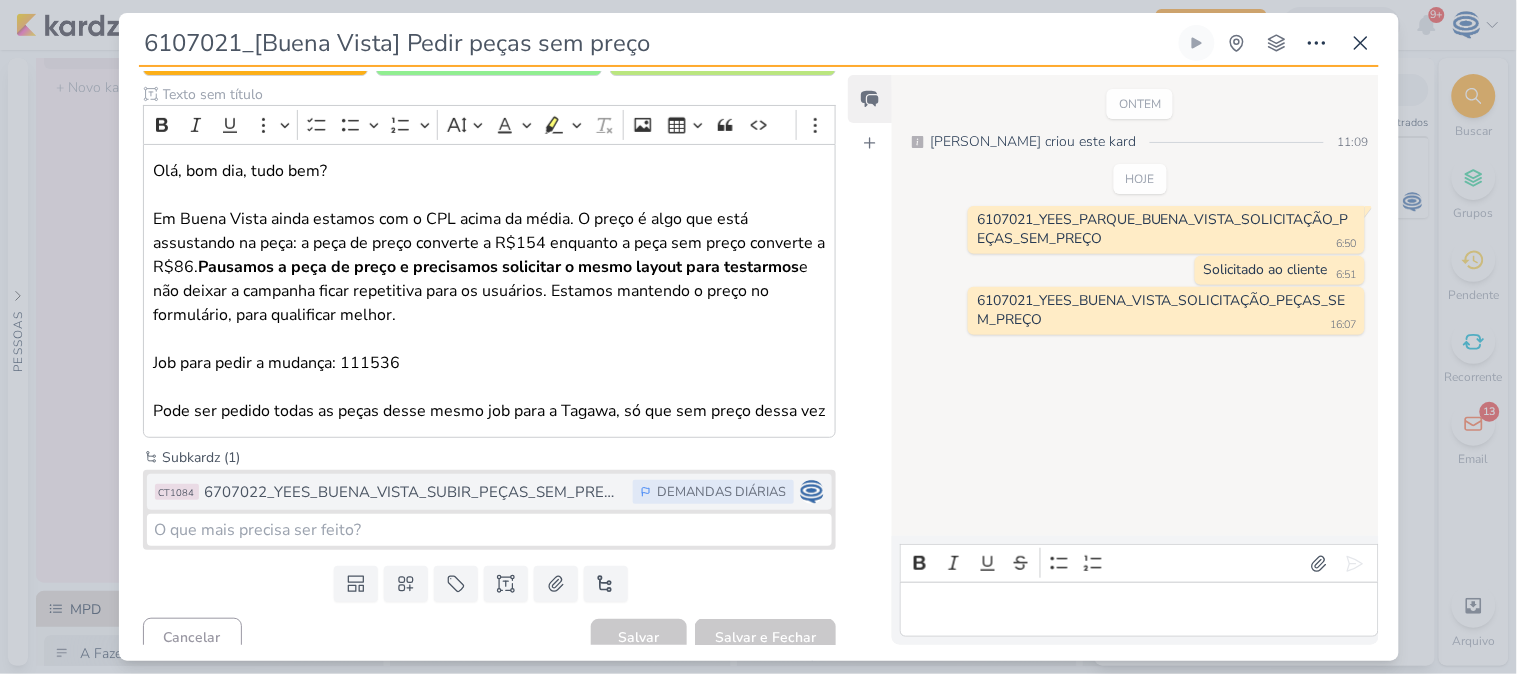 click on "CT1084
6707022_YEES_BUENA_VISTA_SUBIR_PEÇAS_SEM_PREÇO
DEMANDAS DIÁRIAS" at bounding box center (490, 492) 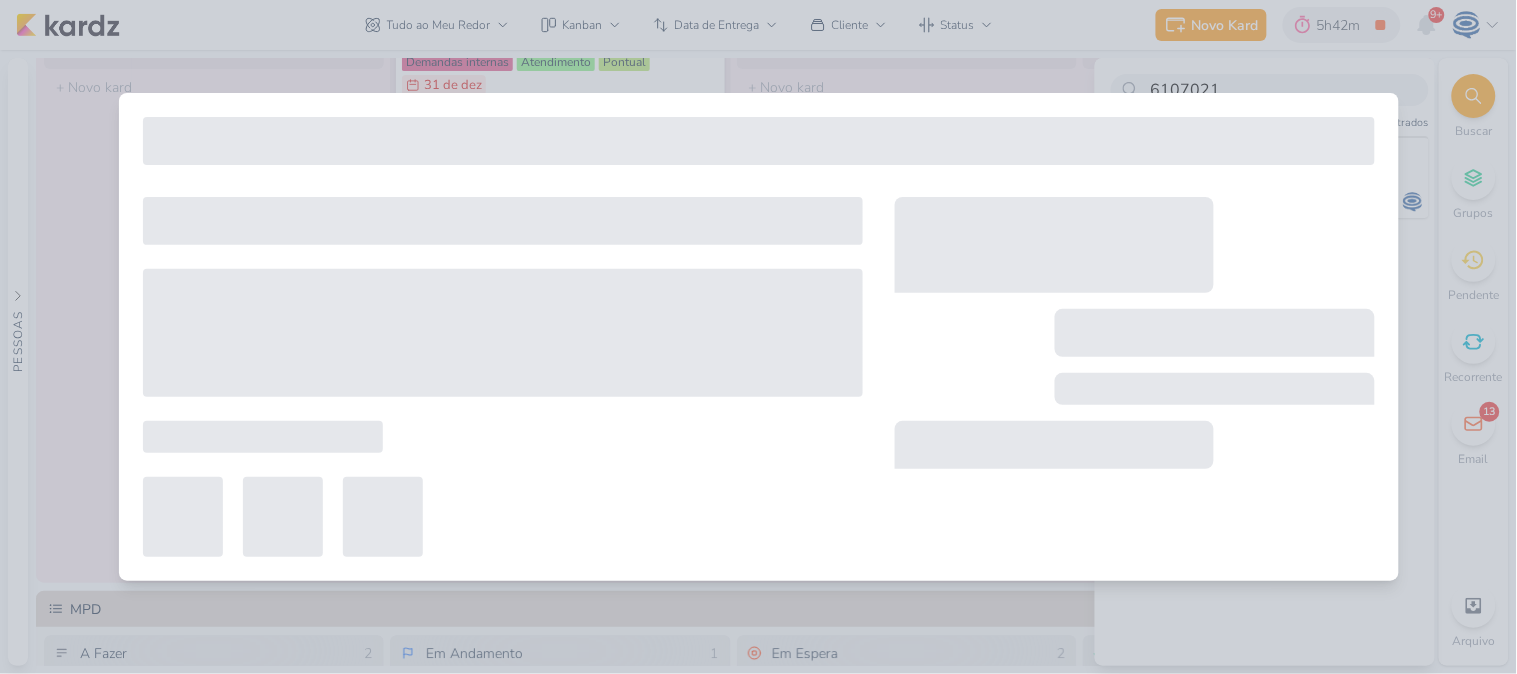 type on "6707022_YEES_BUENA_VISTA_SUBIR_PEÇAS_SEM_PREÇO" 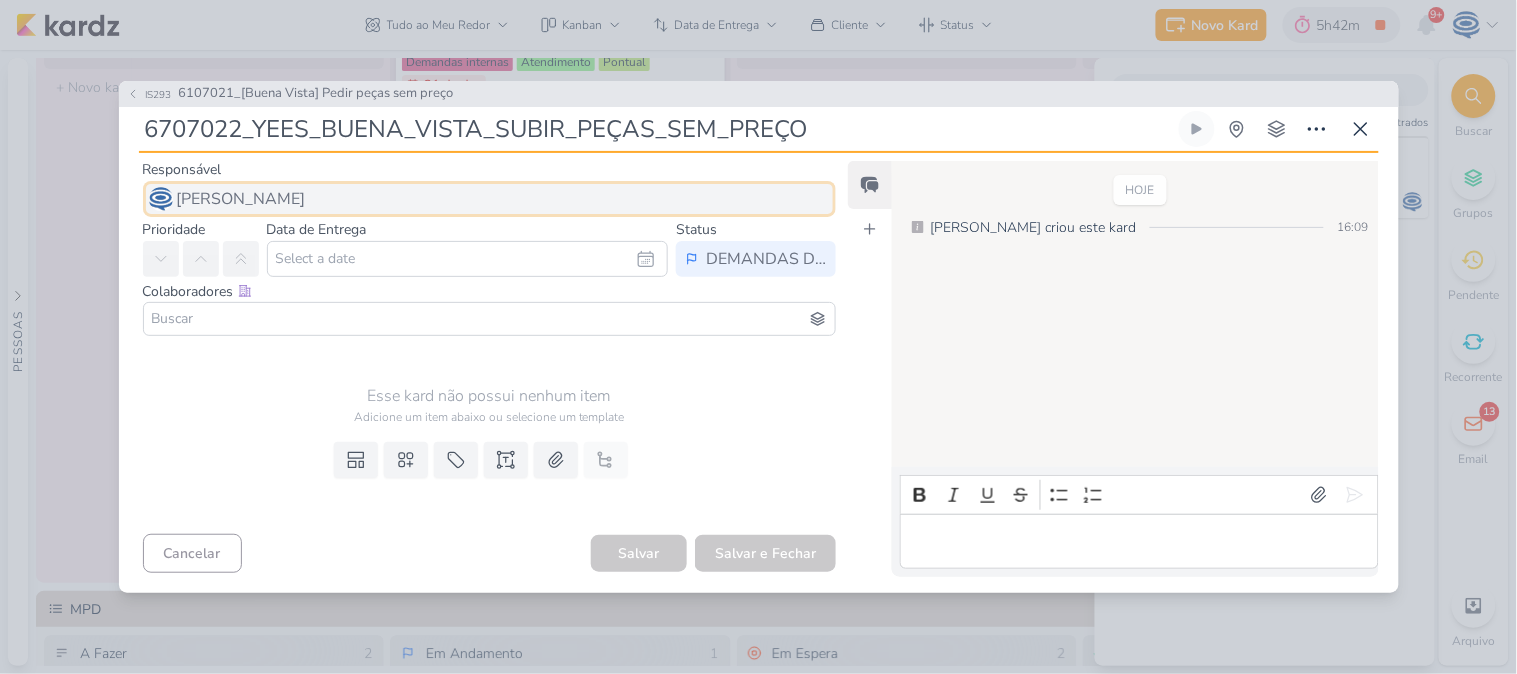 click on "[PERSON_NAME]" at bounding box center (241, 199) 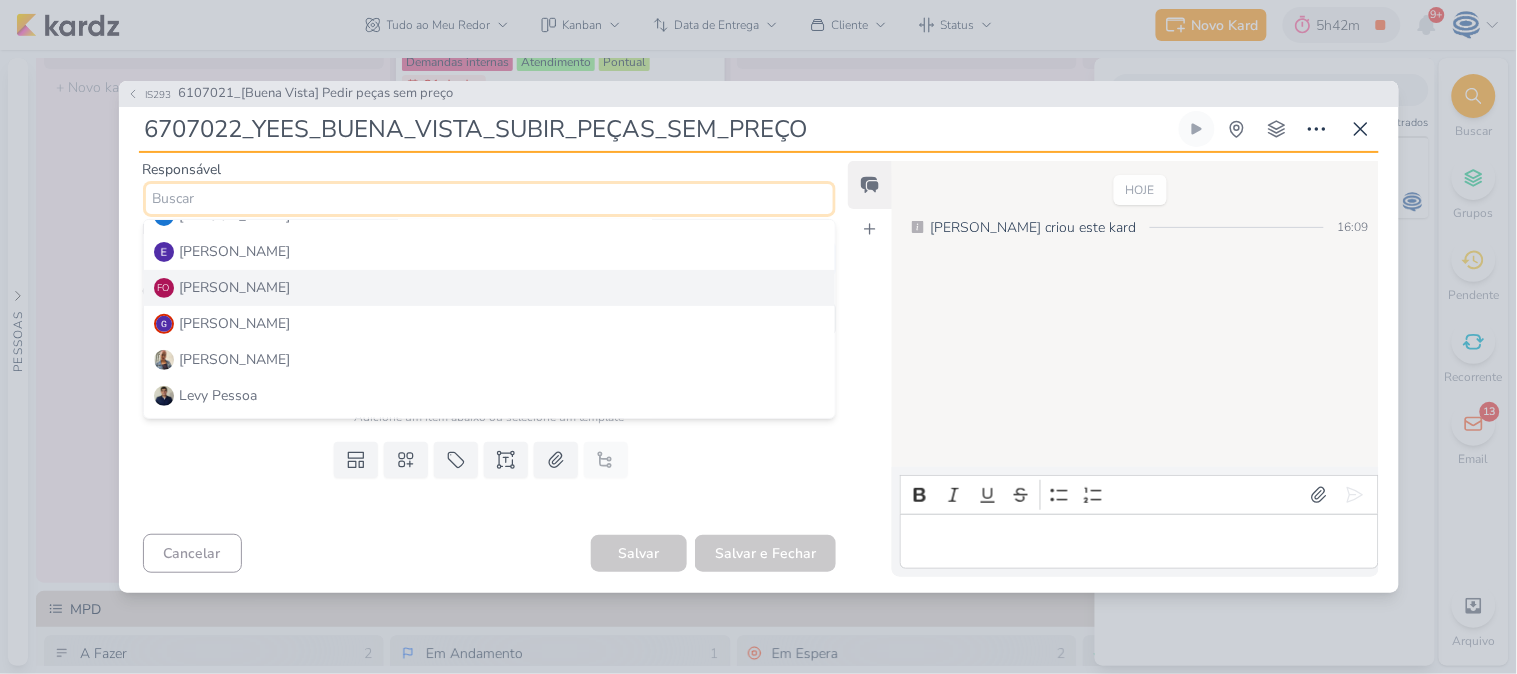 scroll, scrollTop: 167, scrollLeft: 0, axis: vertical 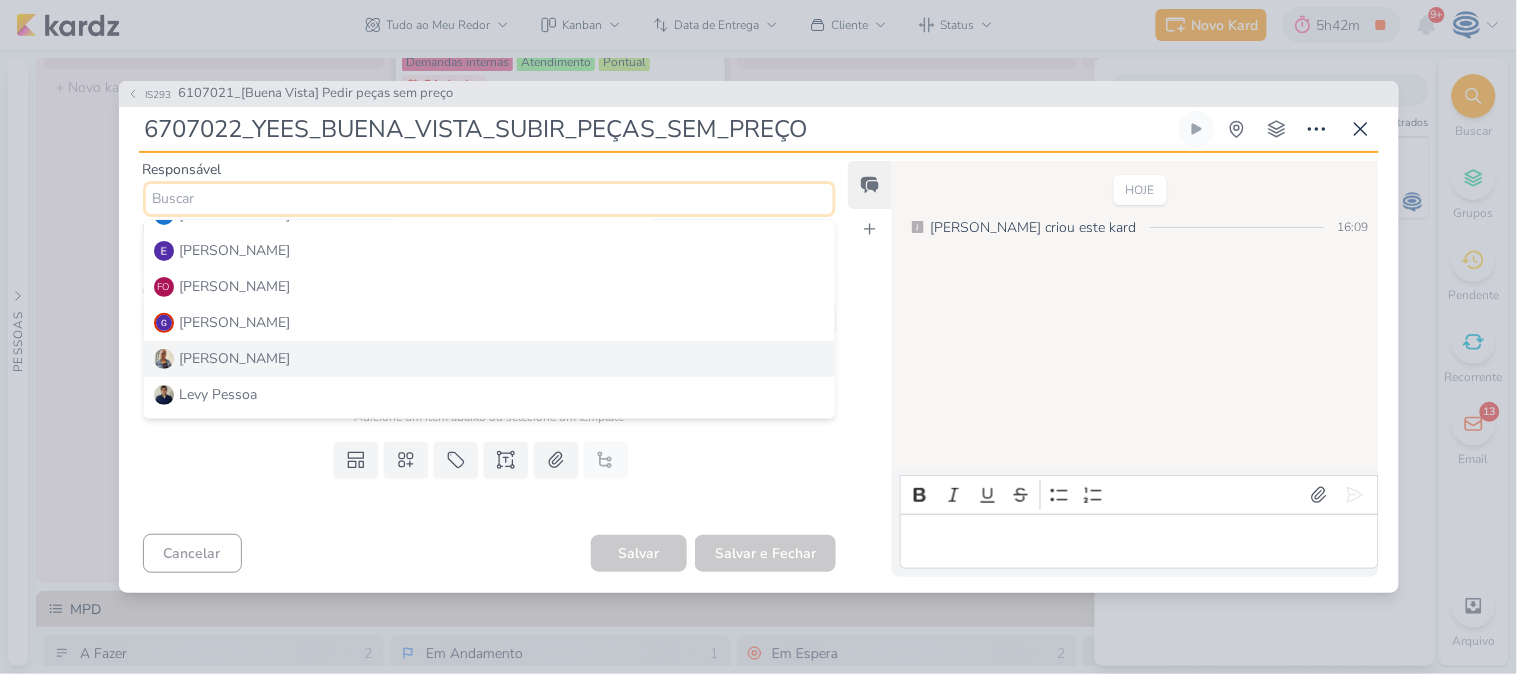 click on "[PERSON_NAME]" at bounding box center (490, 359) 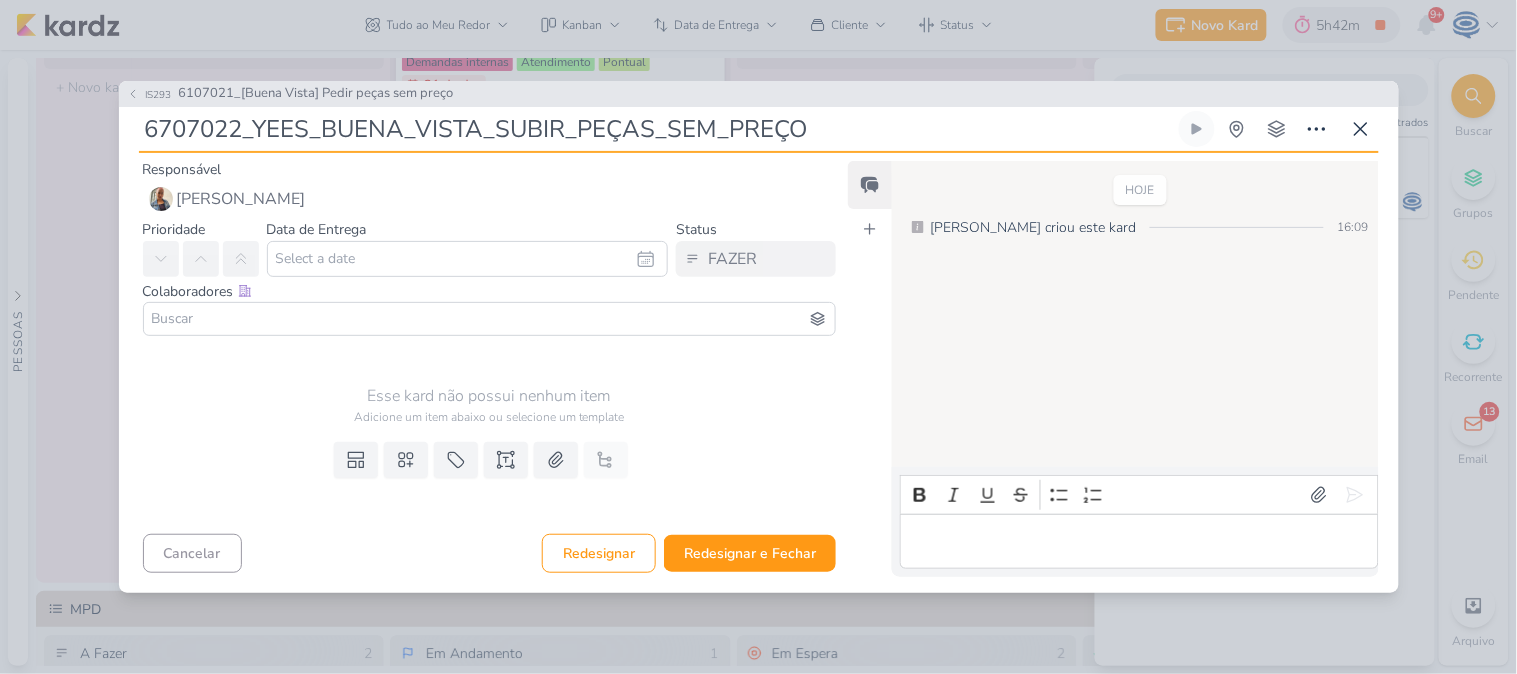 click at bounding box center (490, 319) 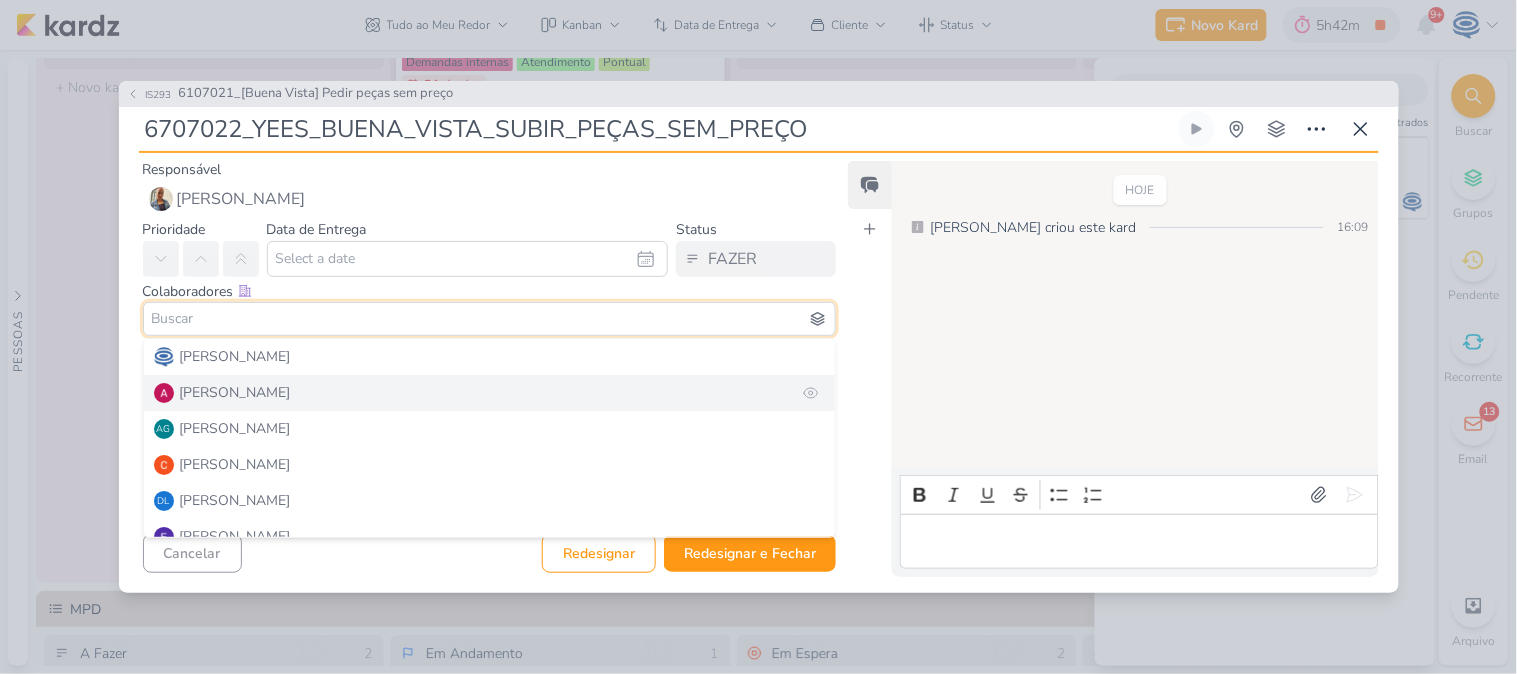 click on "[PERSON_NAME]" at bounding box center [235, 392] 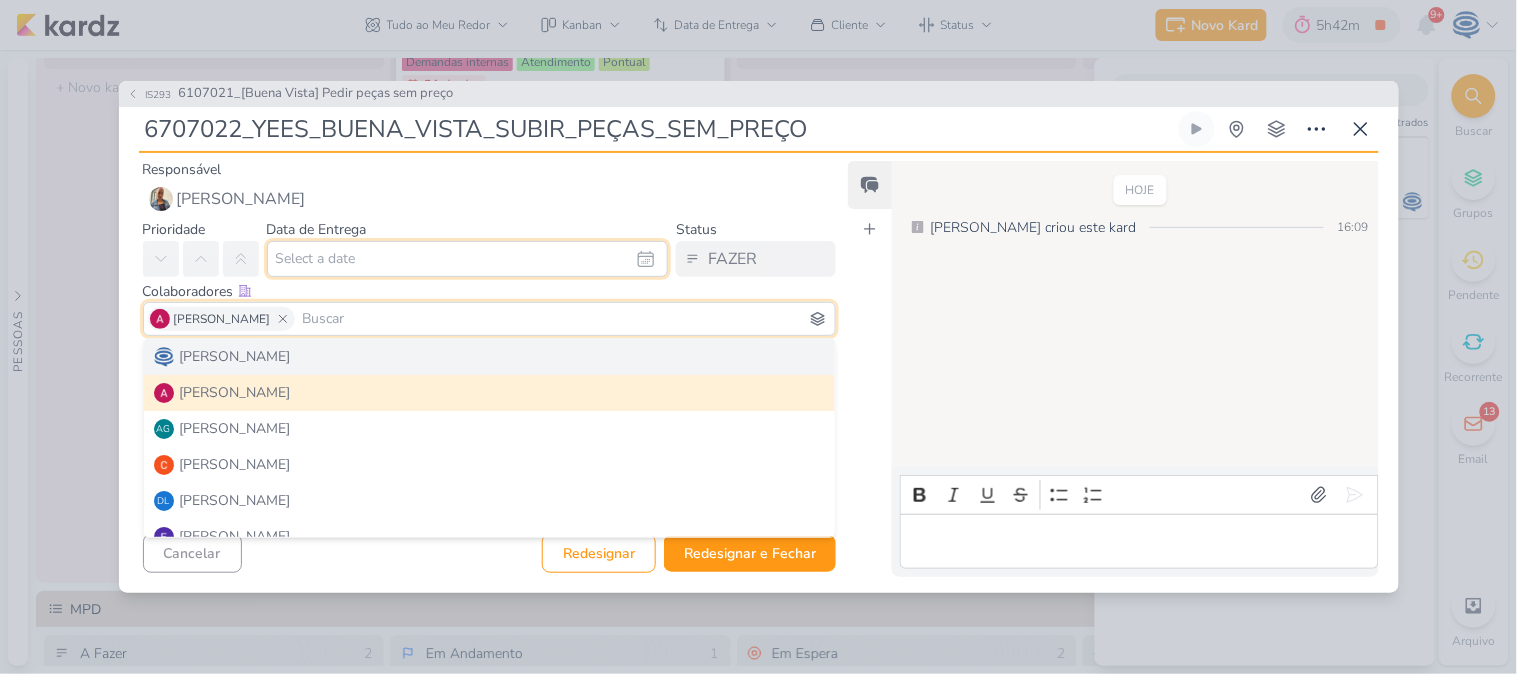 click at bounding box center (468, 259) 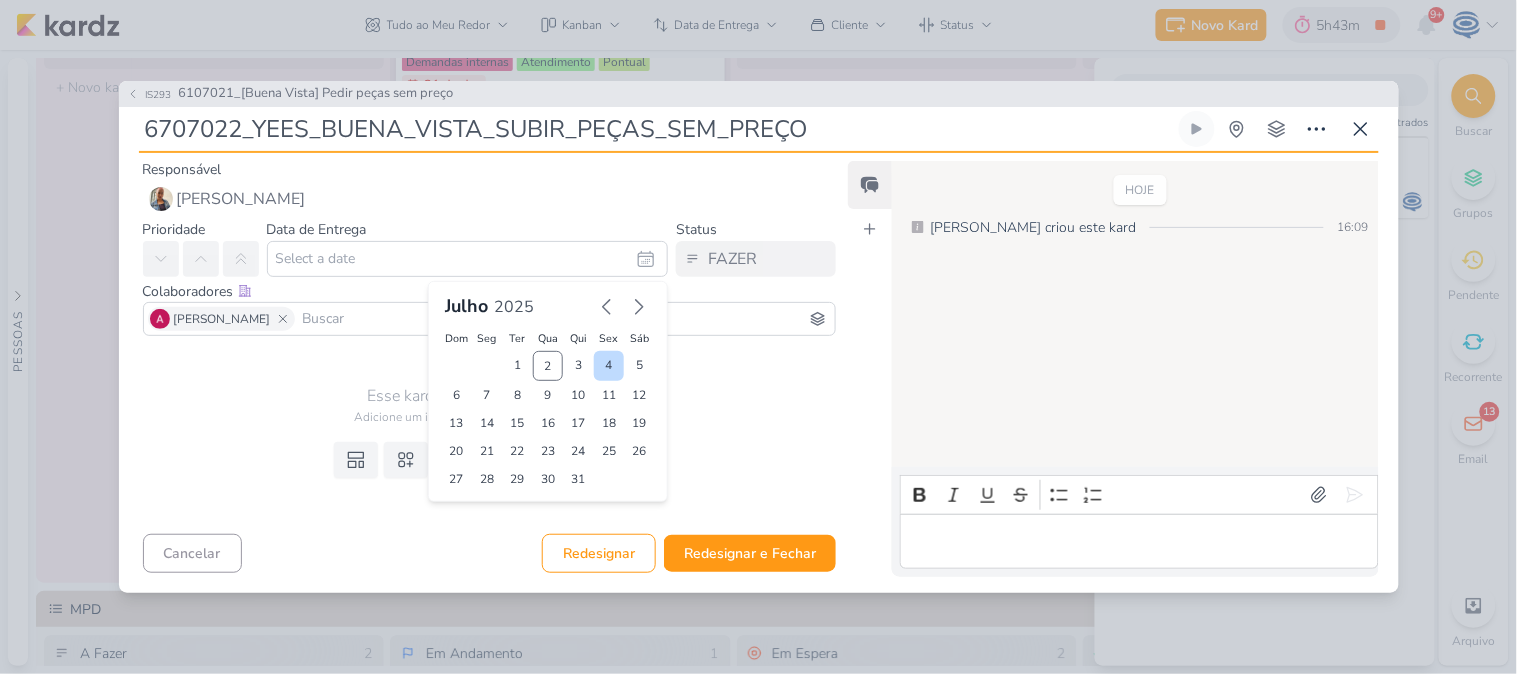 click on "4" at bounding box center [609, 366] 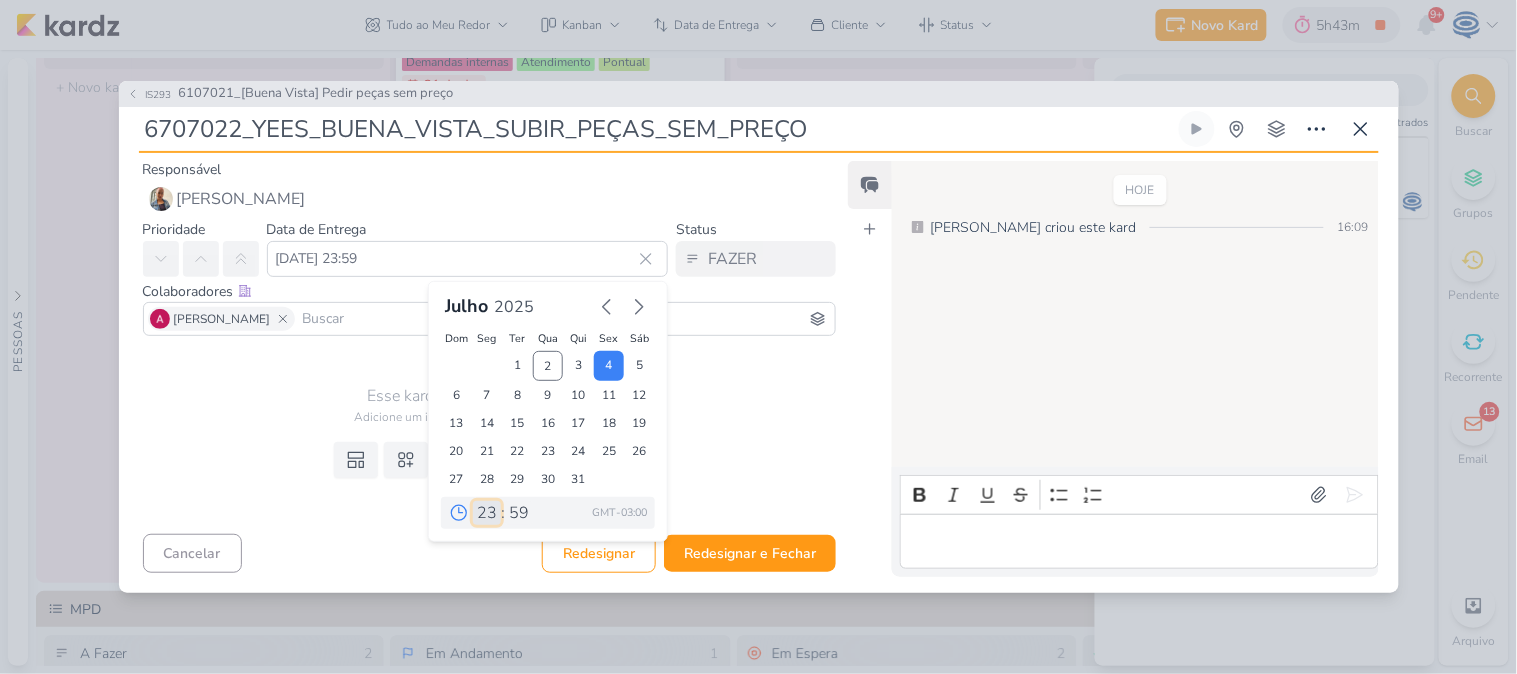 click on "00 01 02 03 04 05 06 07 08 09 10 11 12 13 14 15 16 17 18 19 20 21 22 23" at bounding box center (487, 513) 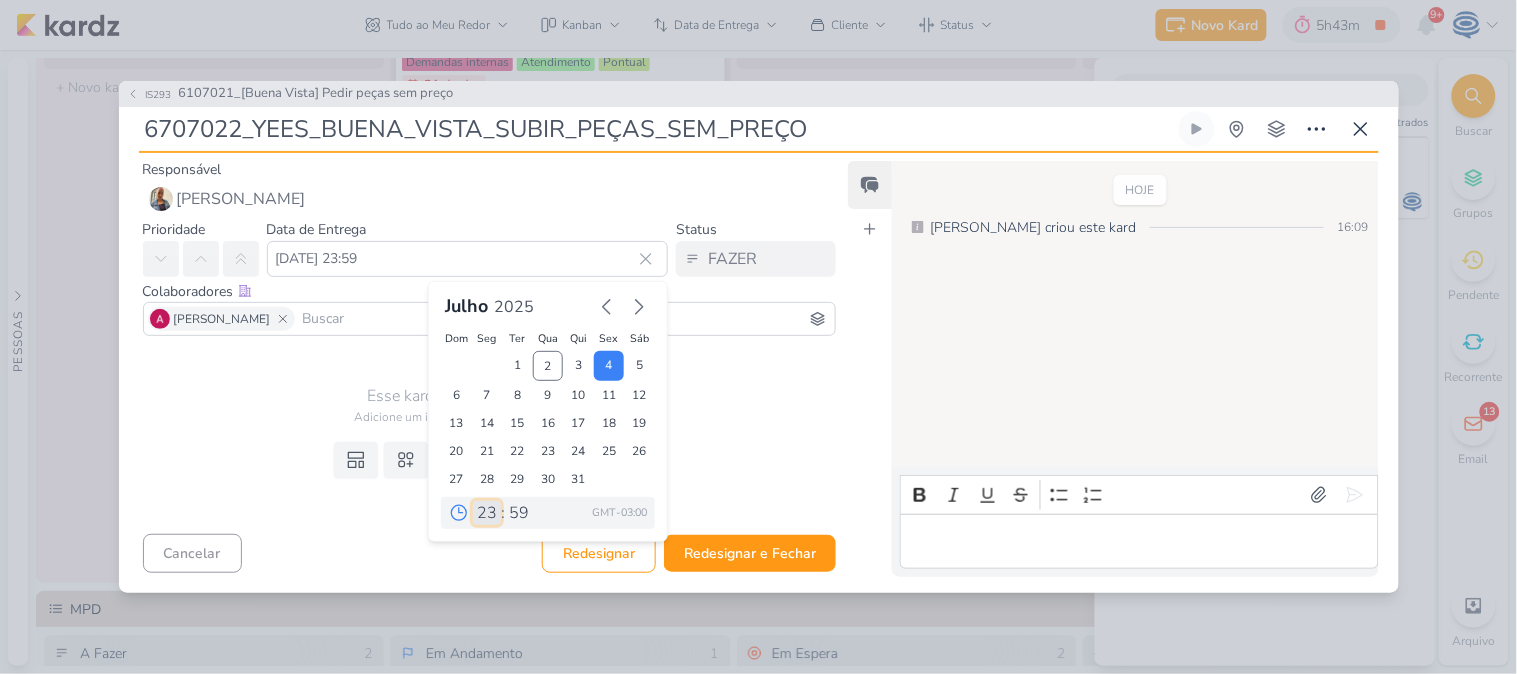 select on "18" 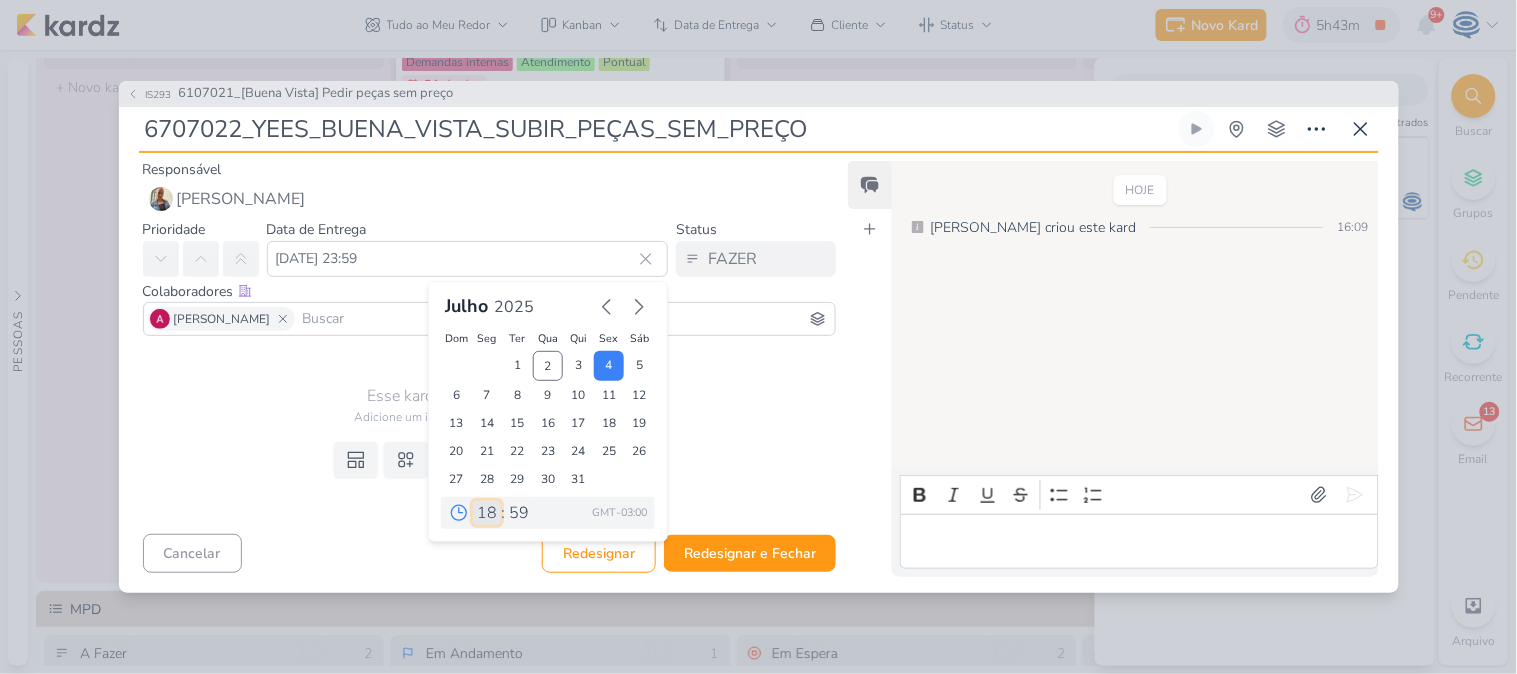 click on "00 01 02 03 04 05 06 07 08 09 10 11 12 13 14 15 16 17 18 19 20 21 22 23" at bounding box center (487, 513) 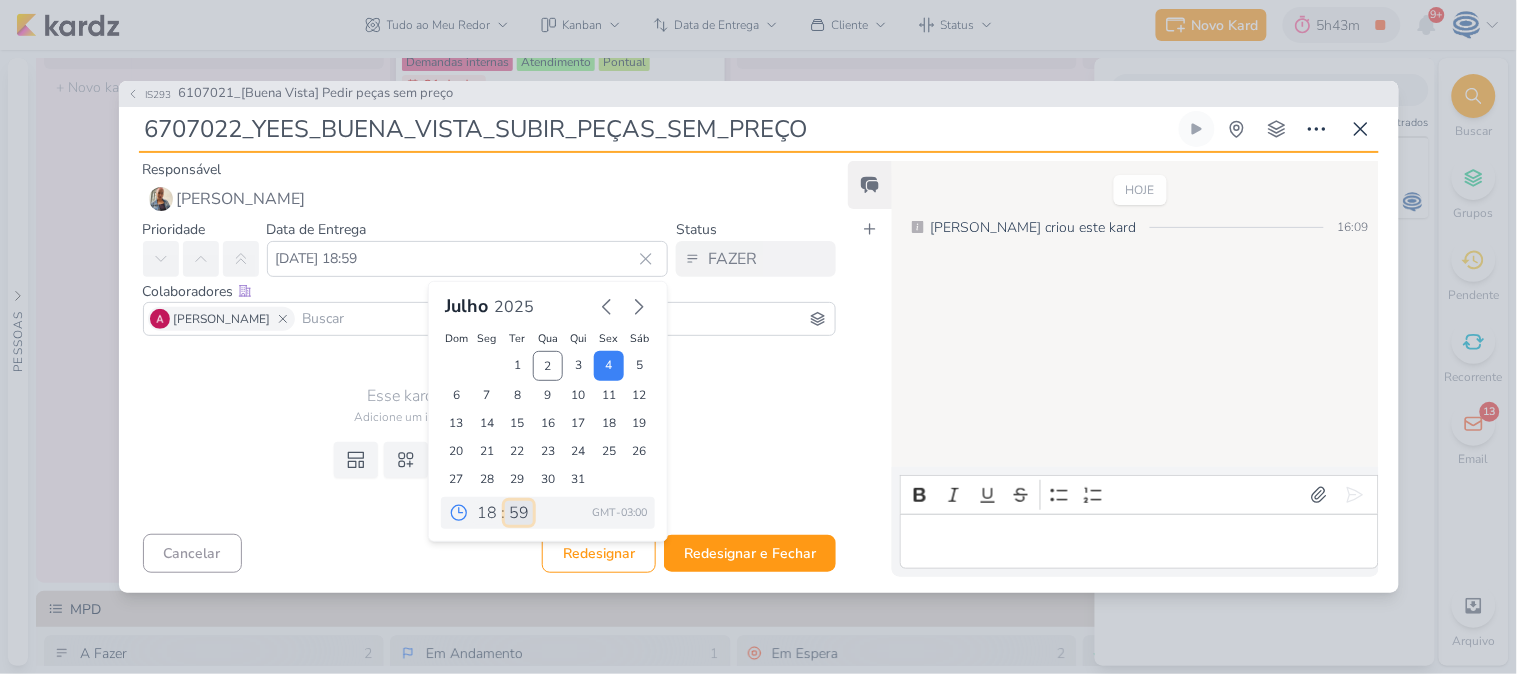 click on "00 05 10 15 20 25 30 35 40 45 50 55
59" at bounding box center [519, 513] 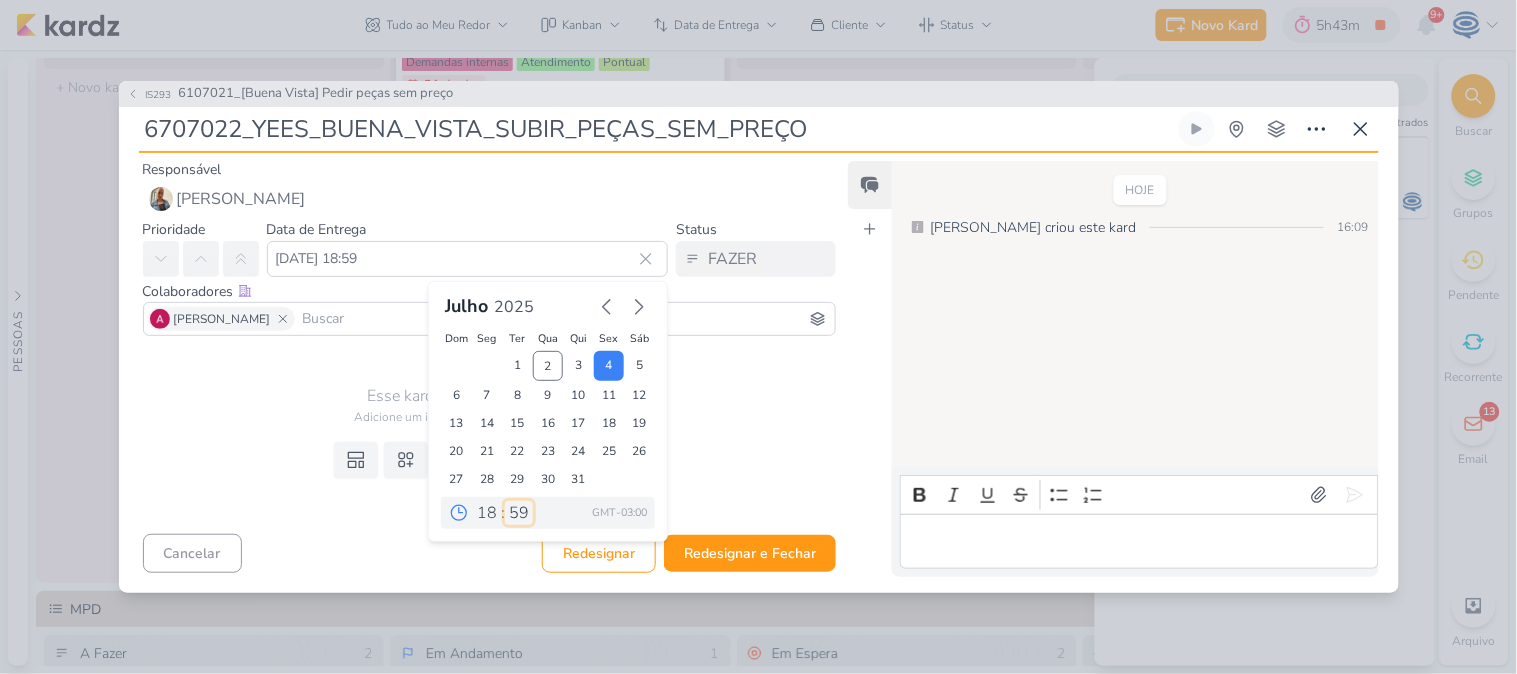 select on "0" 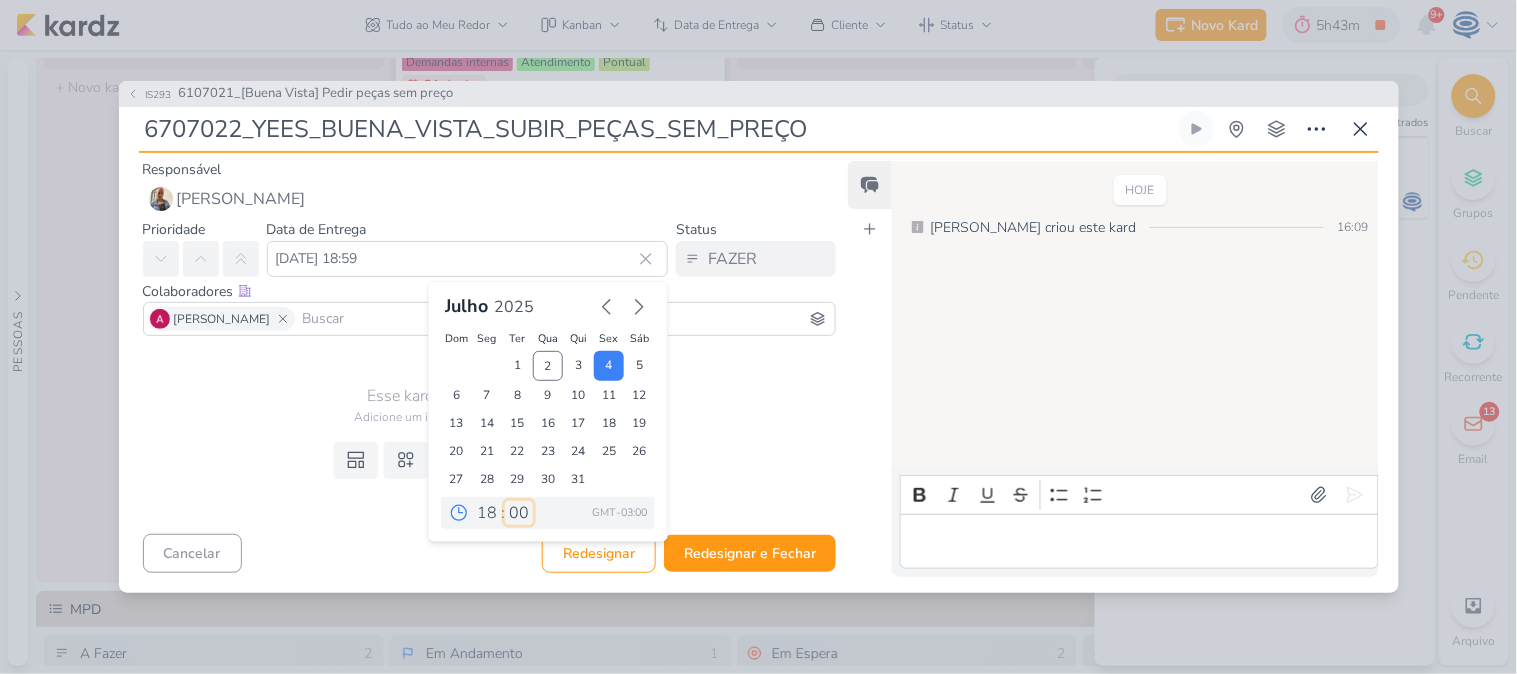 click on "00 05 10 15 20 25 30 35 40 45 50 55
59" at bounding box center (519, 513) 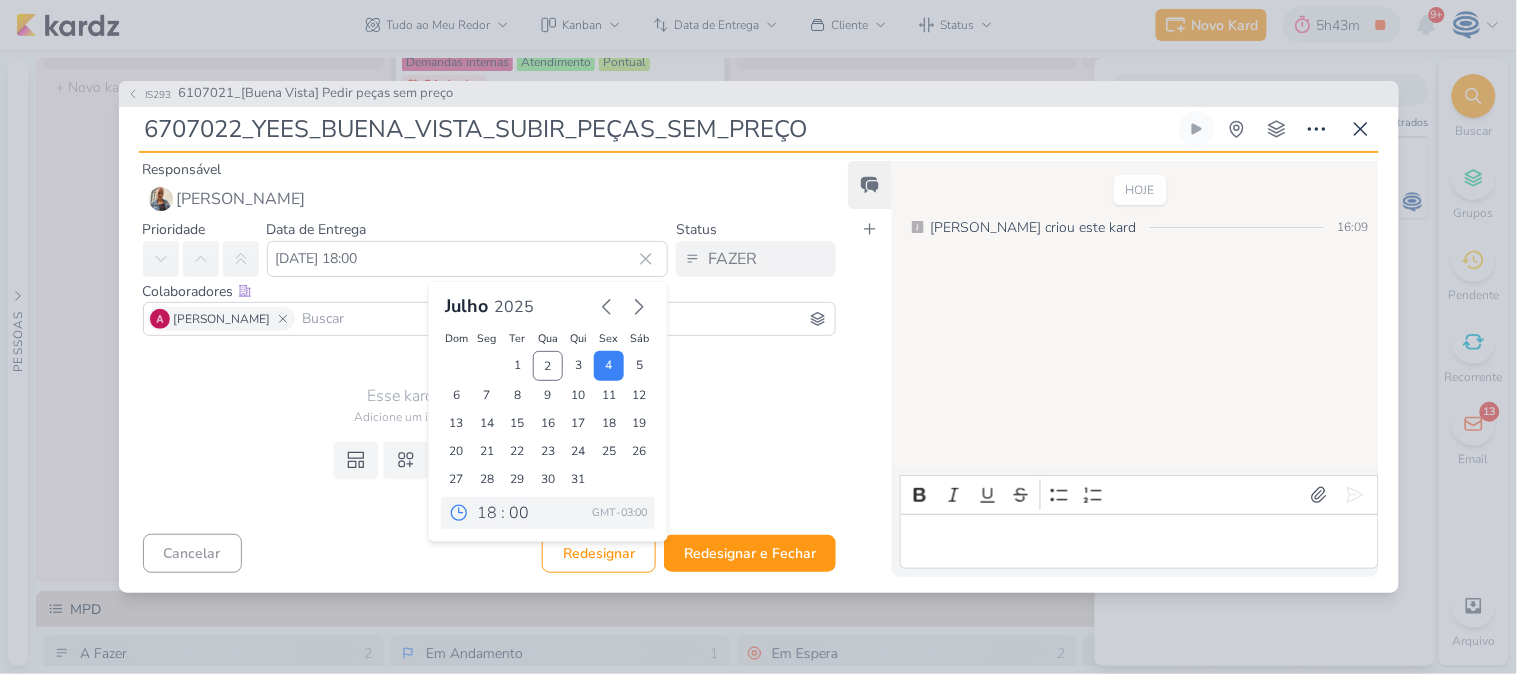 drag, startPoint x: 251, startPoint y: 478, endPoint x: 314, endPoint y: 530, distance: 81.68843 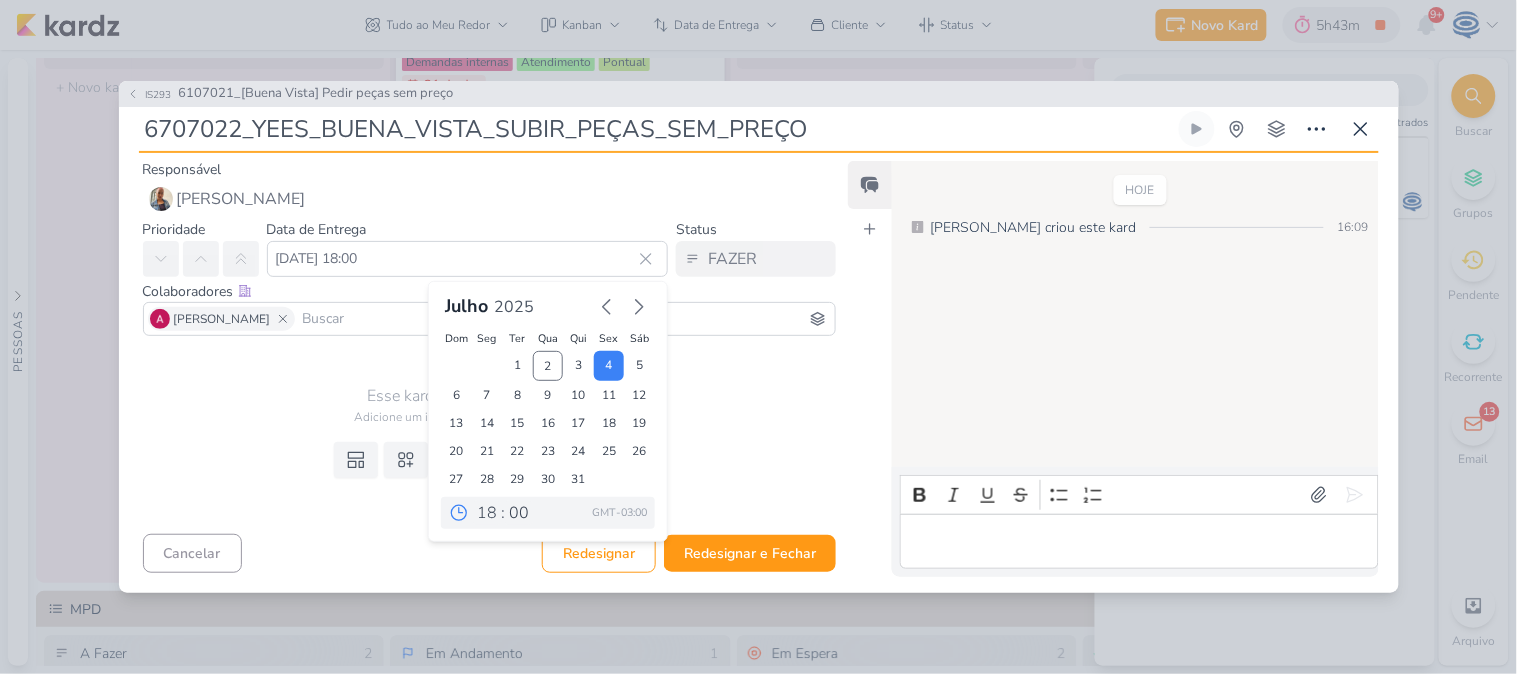 click on "Responsável
[PERSON_NAME]
[PERSON_NAME]
[PERSON_NAME]
AG
[PERSON_NAME]
[PERSON_NAME]
DL
[PERSON_NAME]
[PERSON_NAME]
FO
[PERSON_NAME]
[PERSON_NAME]
[PERSON_NAME]
Levy Pessoa" at bounding box center [482, 367] 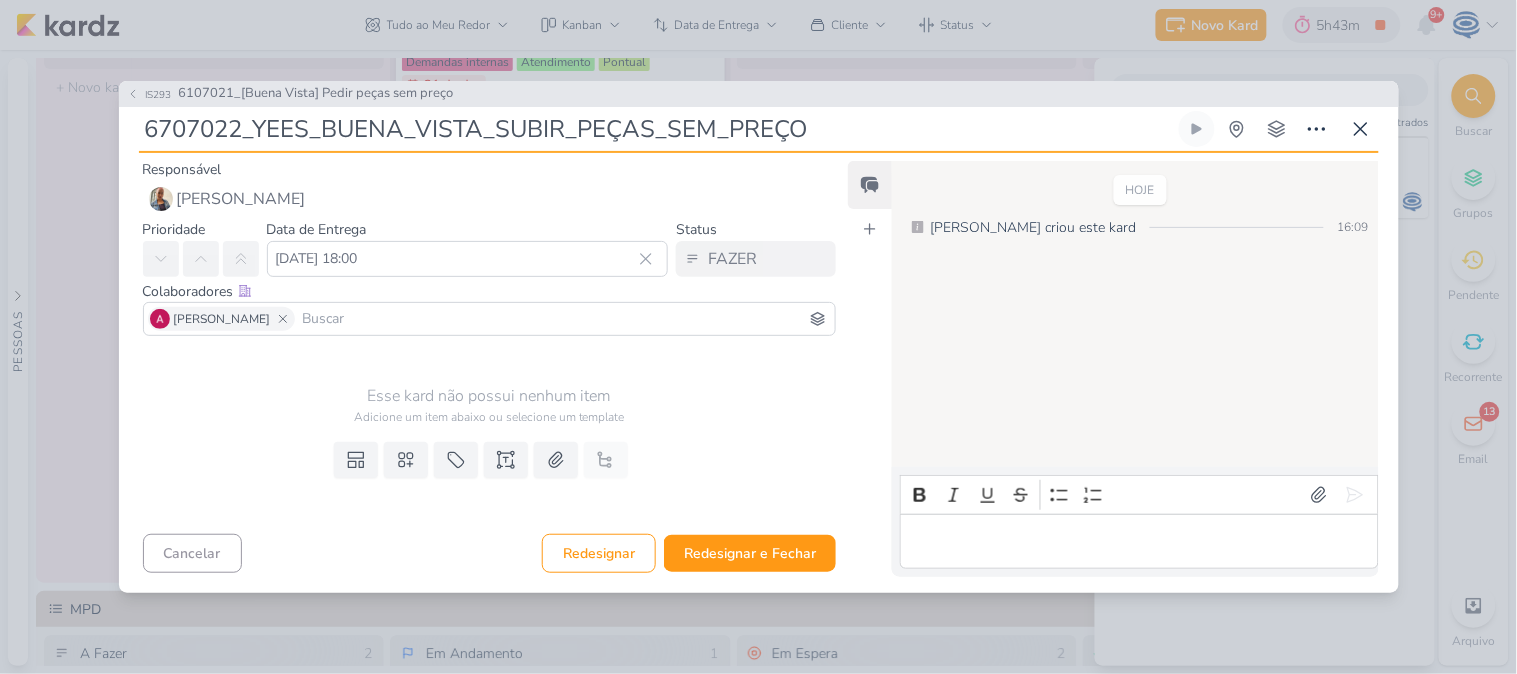 click on "Cancelar
Redesignar
Redesignar e Fechar
Ctrl + Enter" at bounding box center (482, 551) 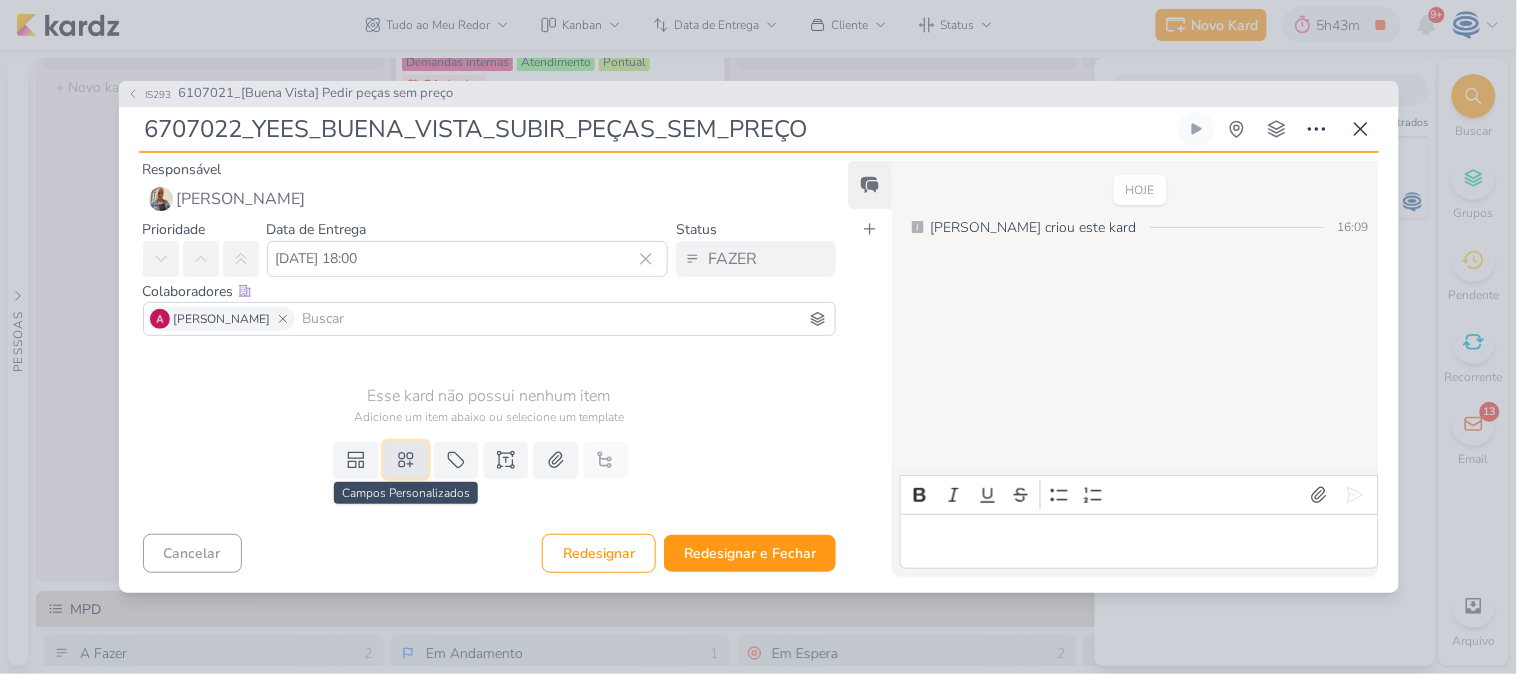 click 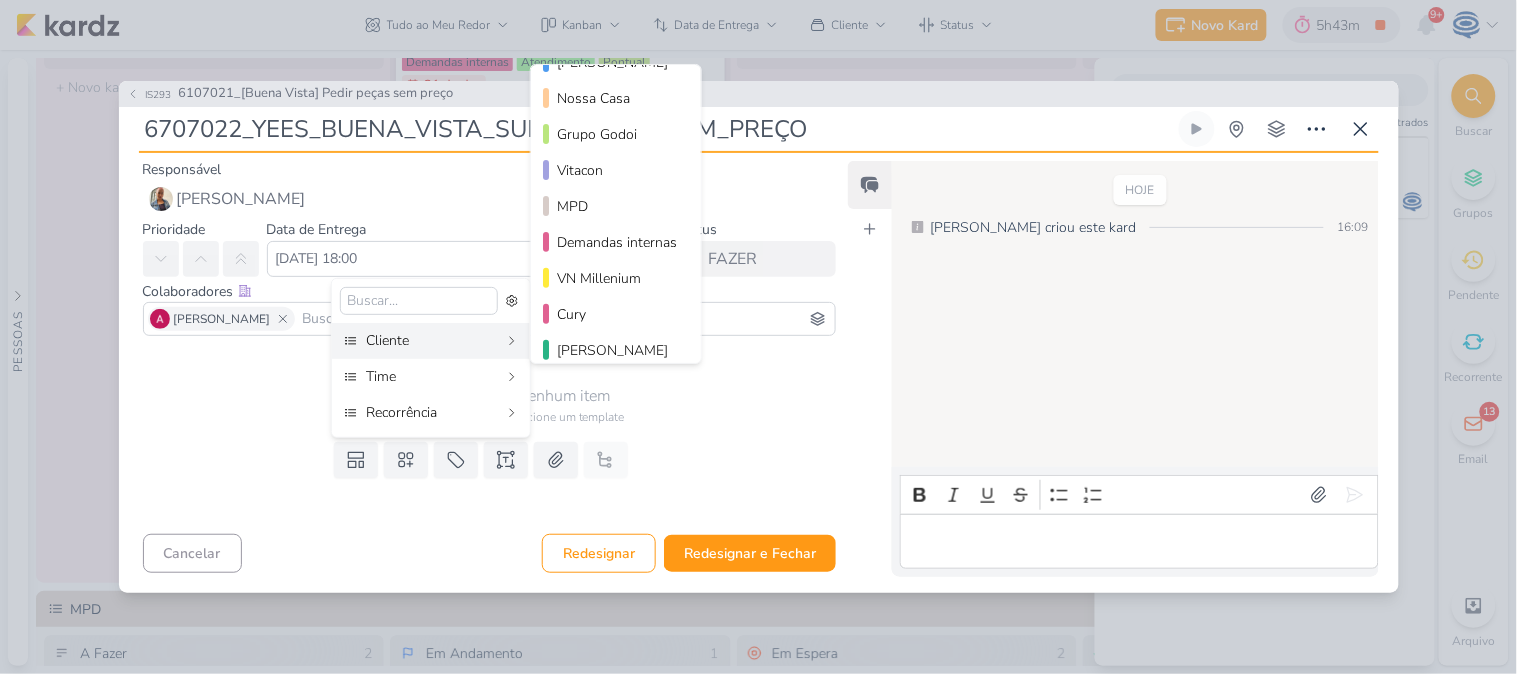 scroll, scrollTop: 0, scrollLeft: 0, axis: both 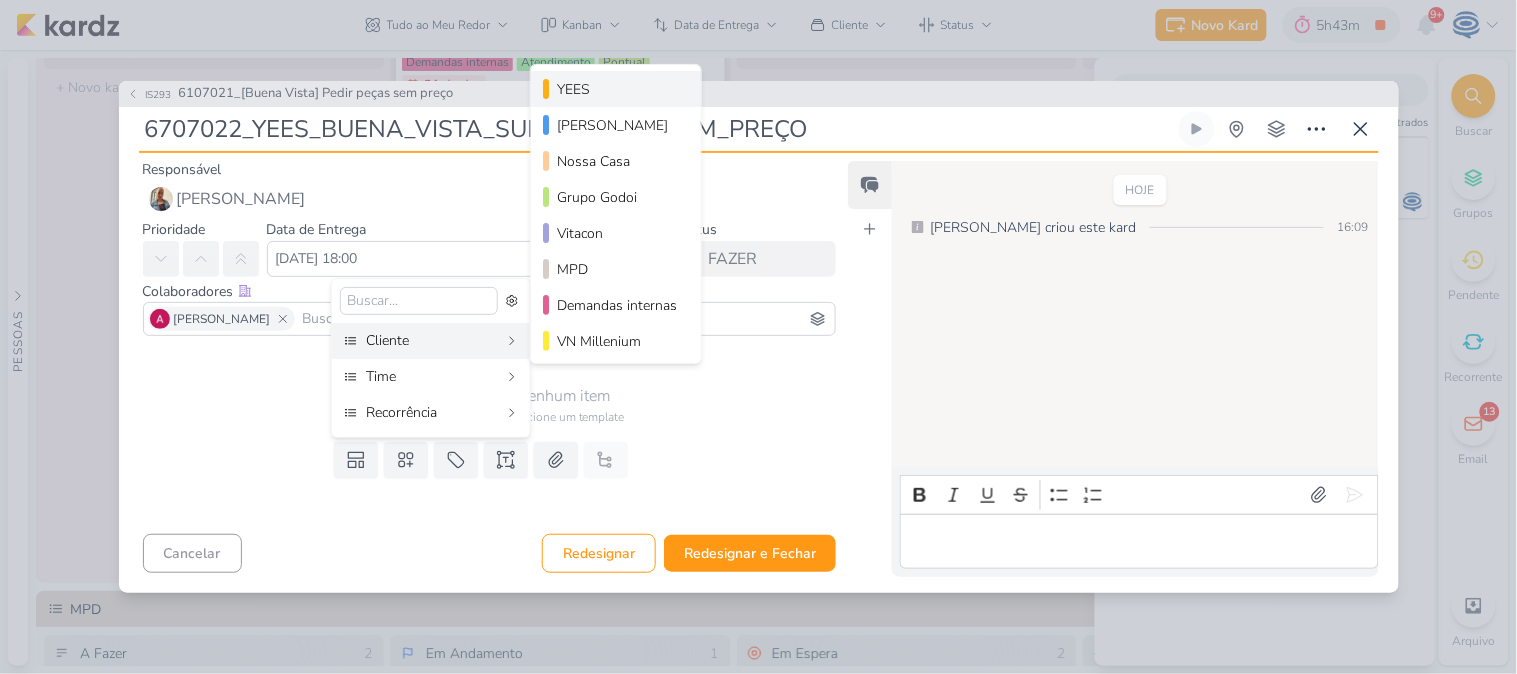 click on "YEES" at bounding box center [617, 89] 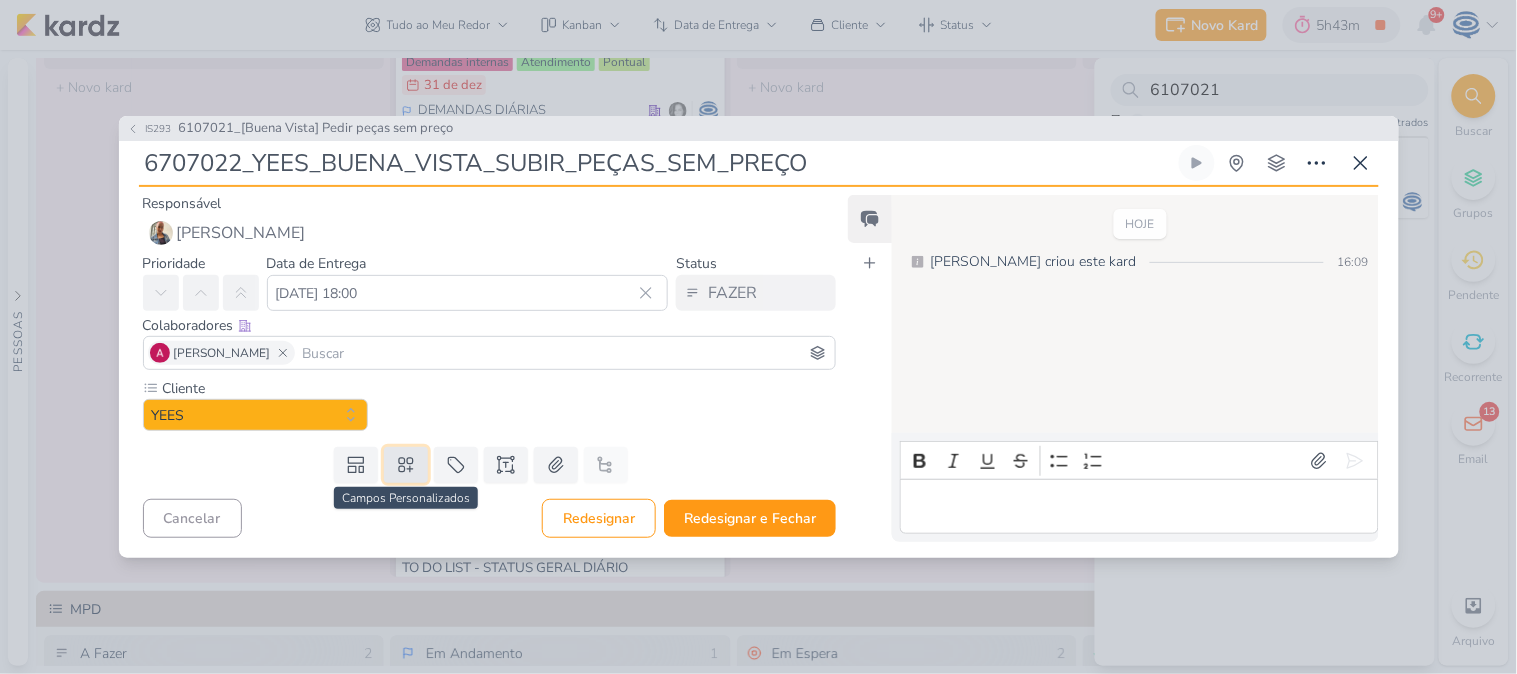 click 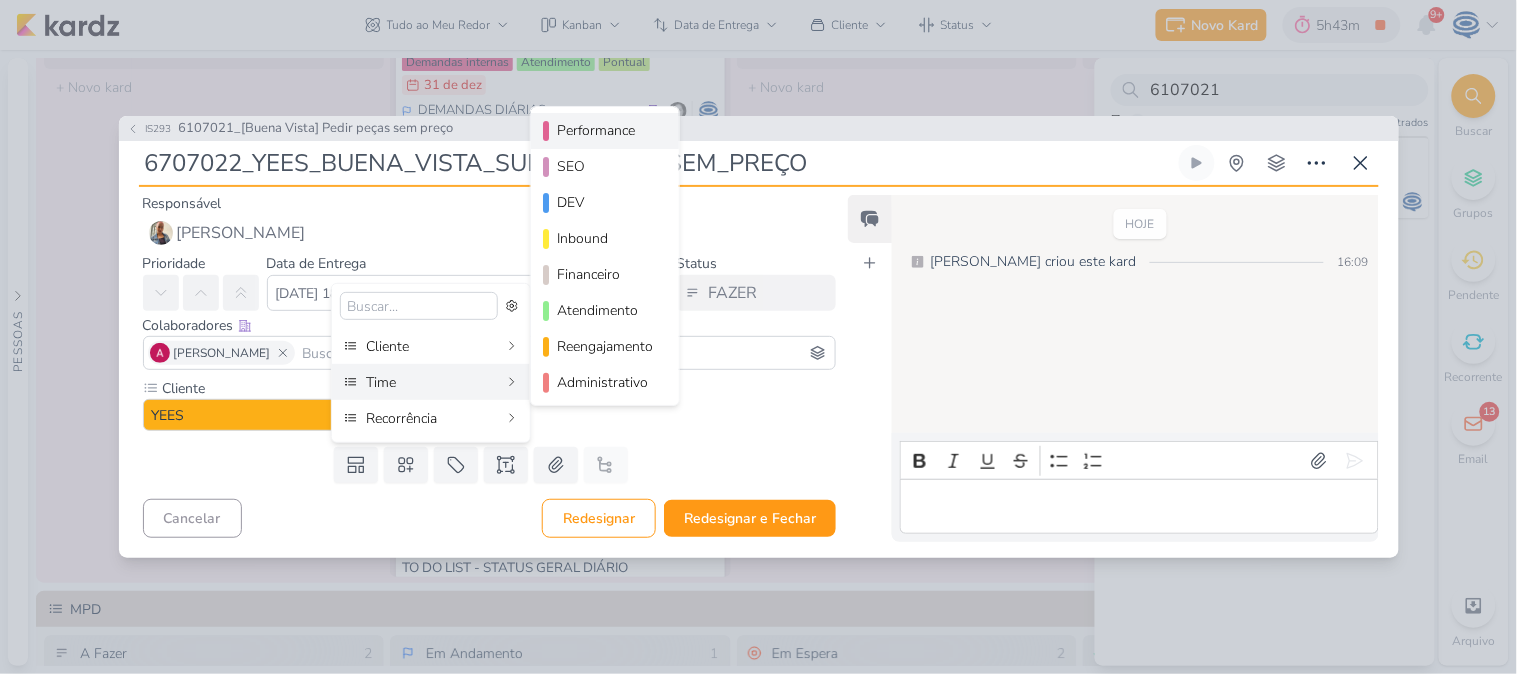 click on "Performance" at bounding box center [606, 130] 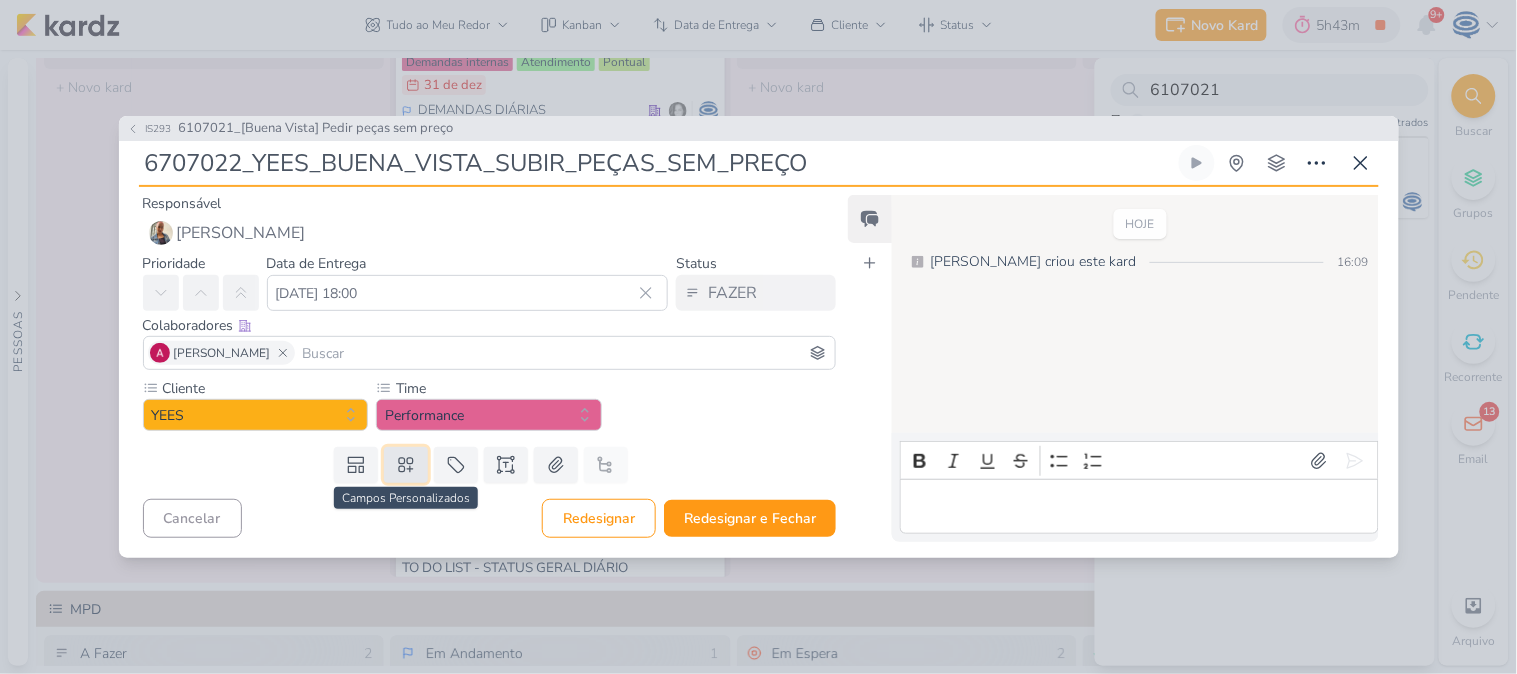 click 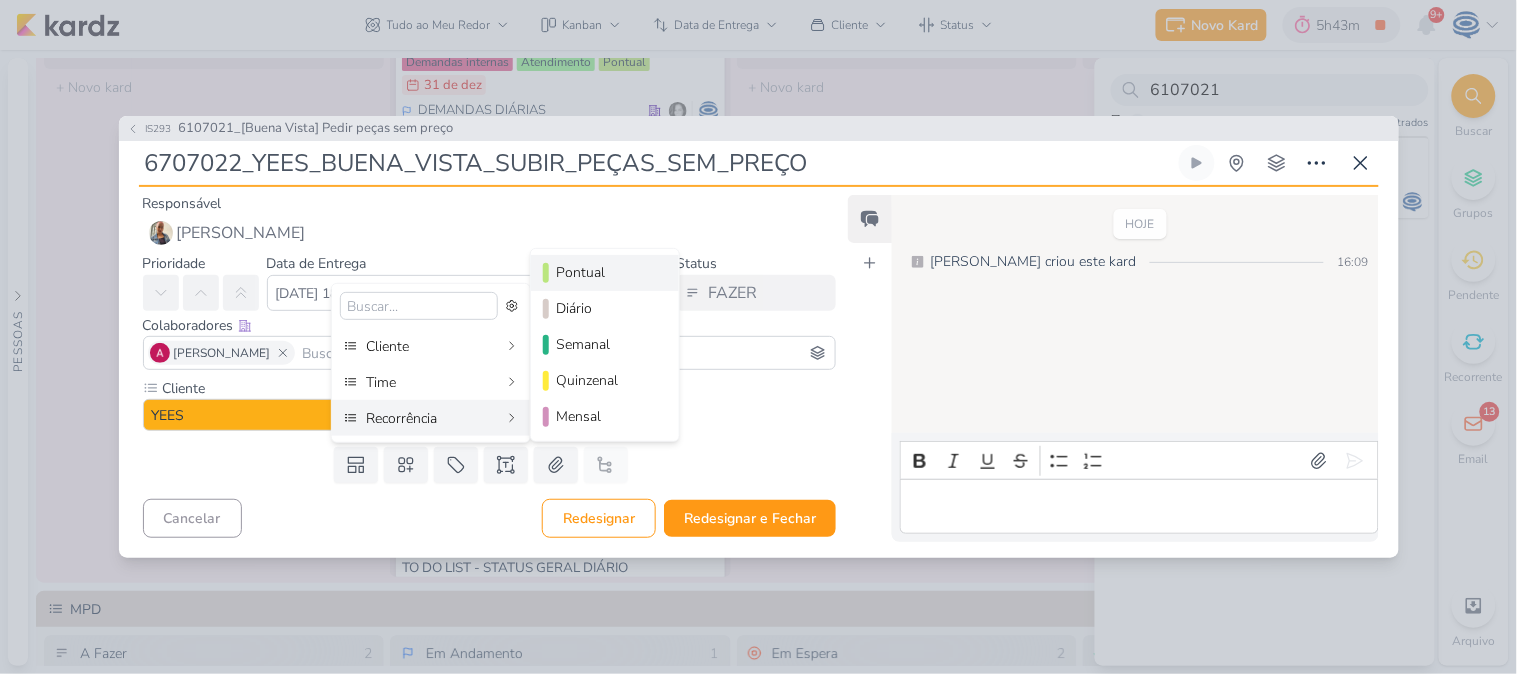click on "Pontual" at bounding box center [605, 273] 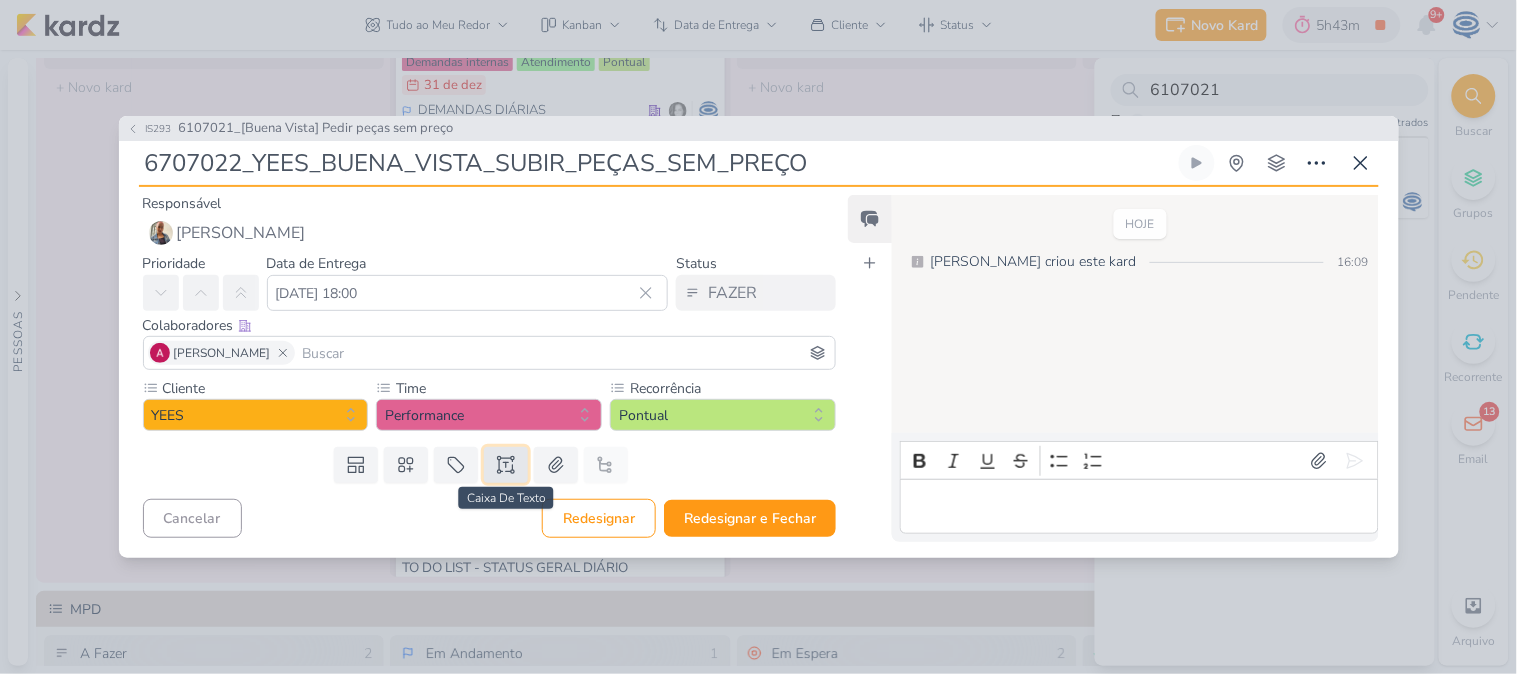 click 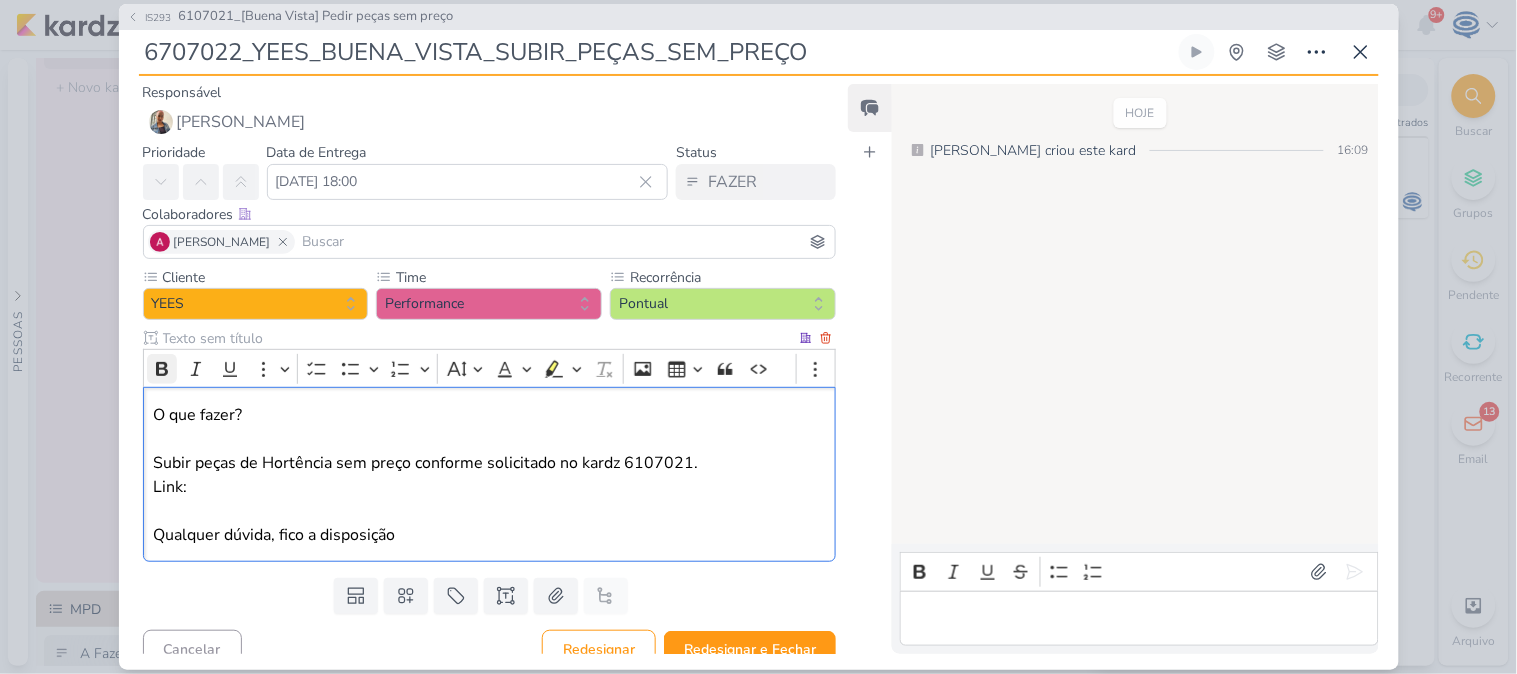 drag, startPoint x: 278, startPoint y: 415, endPoint x: 147, endPoint y: 375, distance: 136.9708 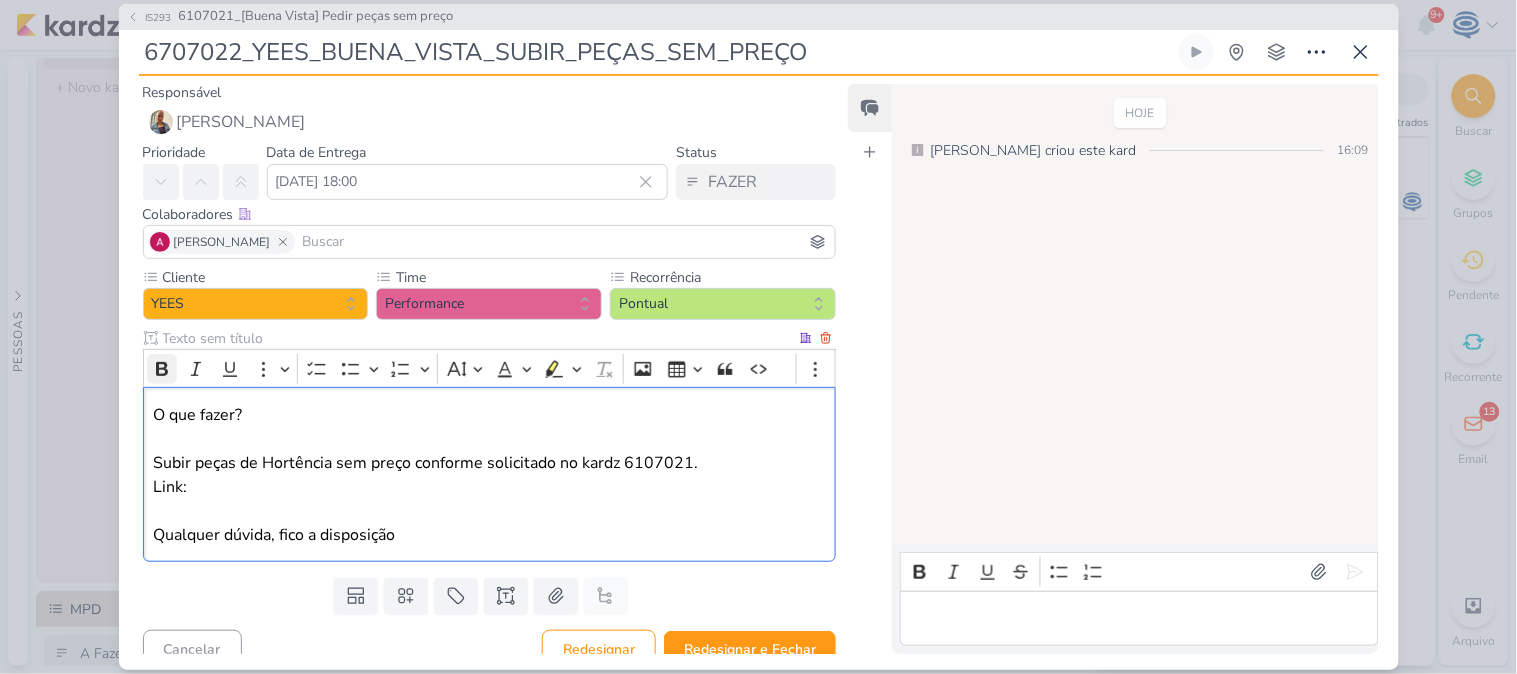 click on "Rich Text Editor Bold Italic Underline More To-do List Bulleted List Bulleted List Numbered List Numbered List Font Size Font Color Remove color Highlight Highlight Remove Format Insert image Insert table Block quote Code Show more items O que fazer?  Subir peças de Hortência sem preço conforme solicitado no kardz 6107021.  Link:  Qualquer dúvida, fico a disposição" at bounding box center (490, 455) 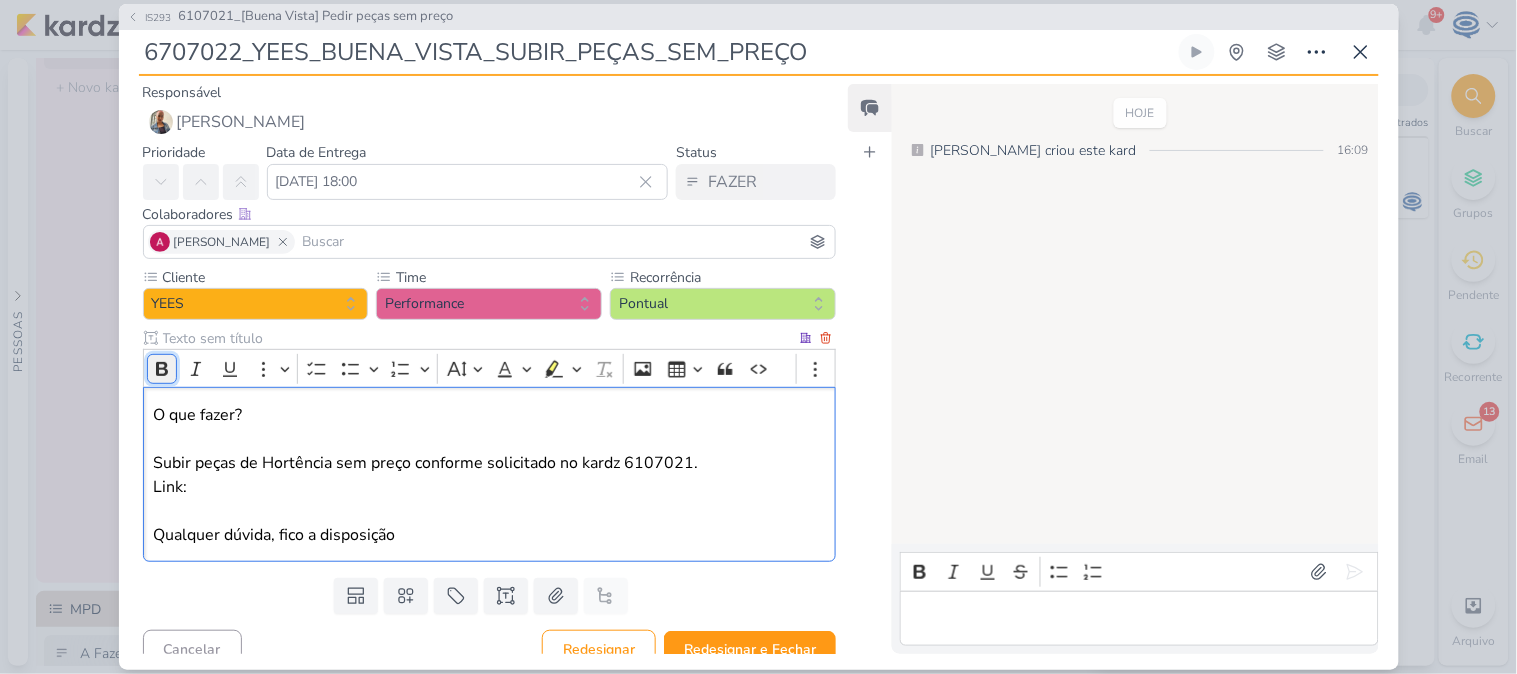 click on "Bold" at bounding box center (162, 369) 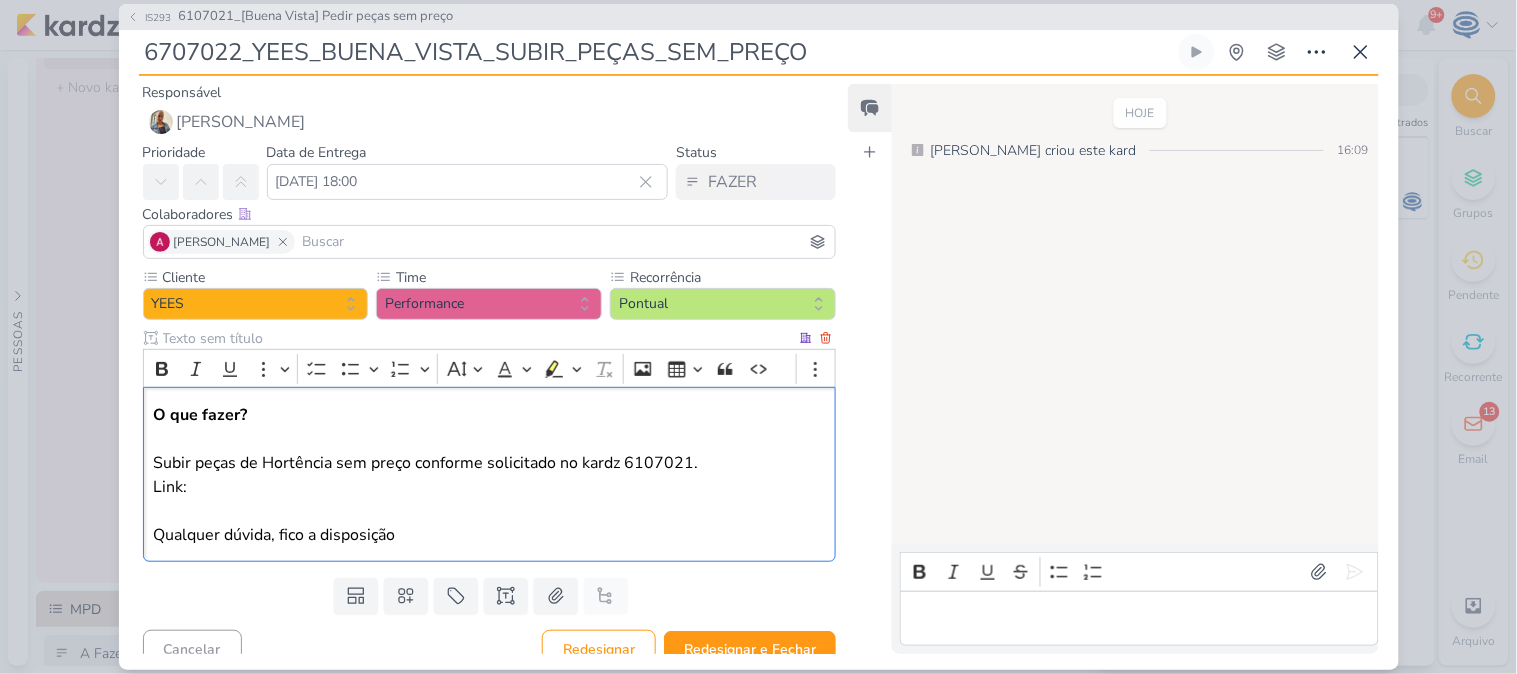 click on "O que fazer?  Subir peças de Hortência sem preço conforme solicitado no kardz 6107021.  Link:  Qualquer dúvida, fico a disposição" at bounding box center (489, 475) 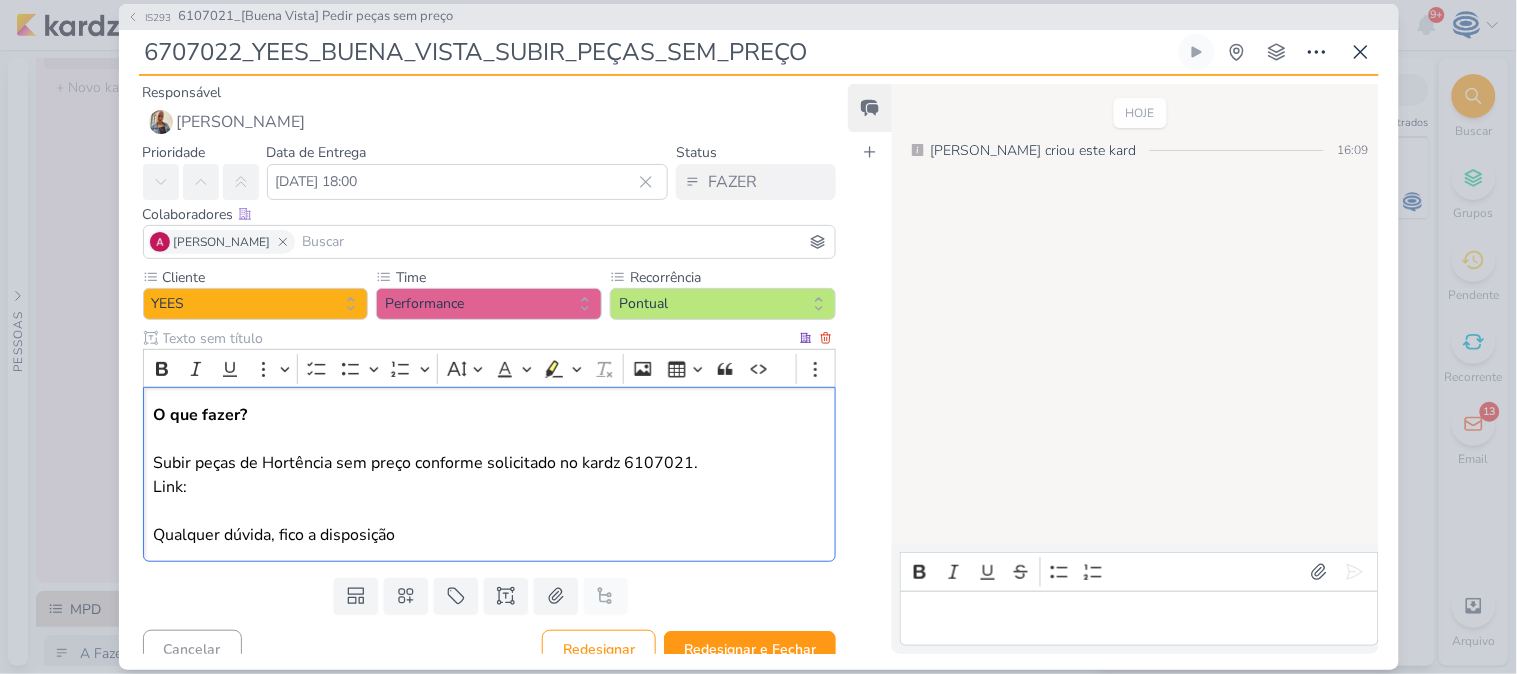 click on "O que fazer?  Subir peças de Hortência sem preço conforme solicitado no kardz 6107021.  Link:  ⁠⁠⁠⁠⁠⁠⁠ Qualquer dúvida, fico a disposição" at bounding box center [489, 475] 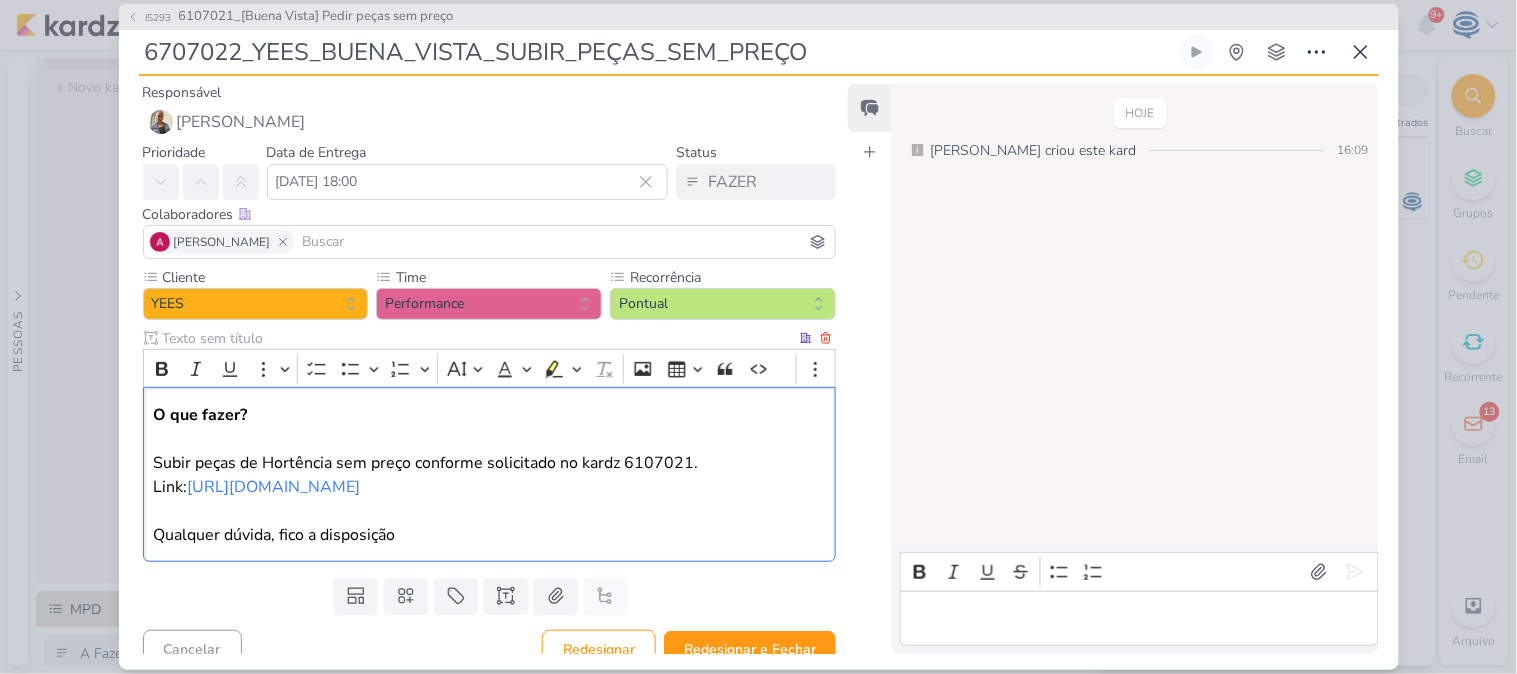 click on "O que fazer?  Subir peças de Hortência sem preço conforme solicitado no kardz 6107021.  Link:  [URL][DOMAIN_NAME]   Qualquer dúvida, fico a disposição" at bounding box center [489, 475] 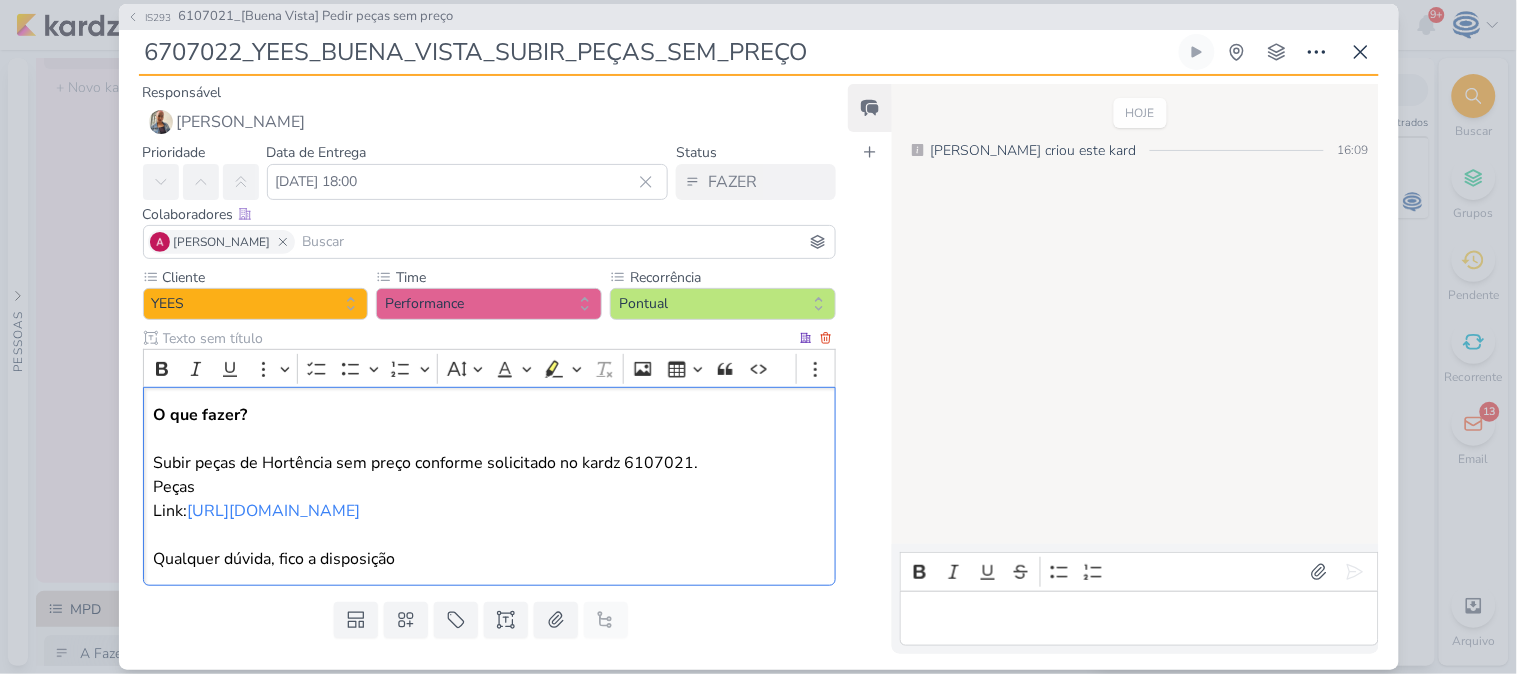 click on "O que fazer?  Subir peças de Hortência sem preço conforme solicitado no kardz 6107021.  ⁠⁠⁠⁠⁠⁠⁠Peças  Link:  [URL][DOMAIN_NAME]   Qualquer dúvida, fico a disposição" at bounding box center [489, 487] 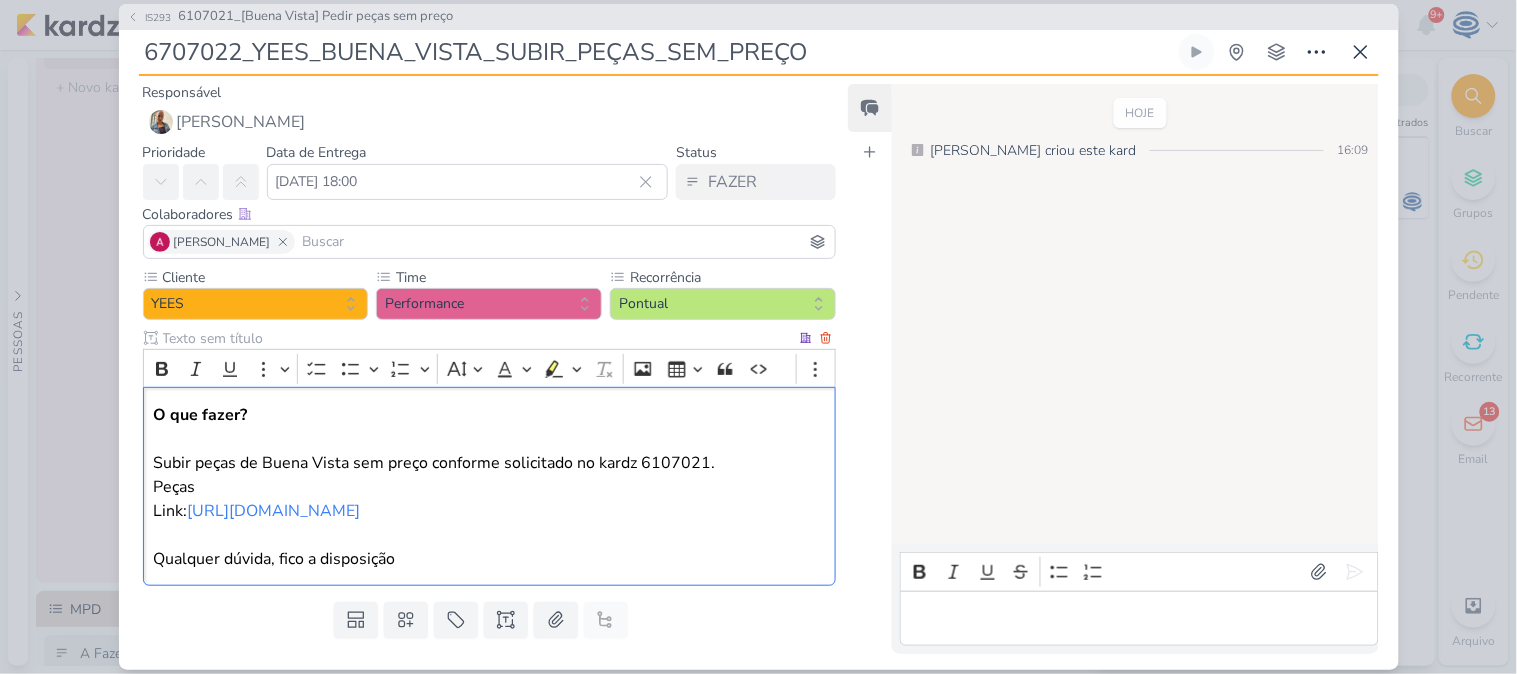 click on "O que fazer?  Subir peças de Buena Vista sem preço conforme solicitado no kardz 6107021.  Peças  Link:  [URL][DOMAIN_NAME]   Qualquer dúvida, fico a disposição" at bounding box center [489, 487] 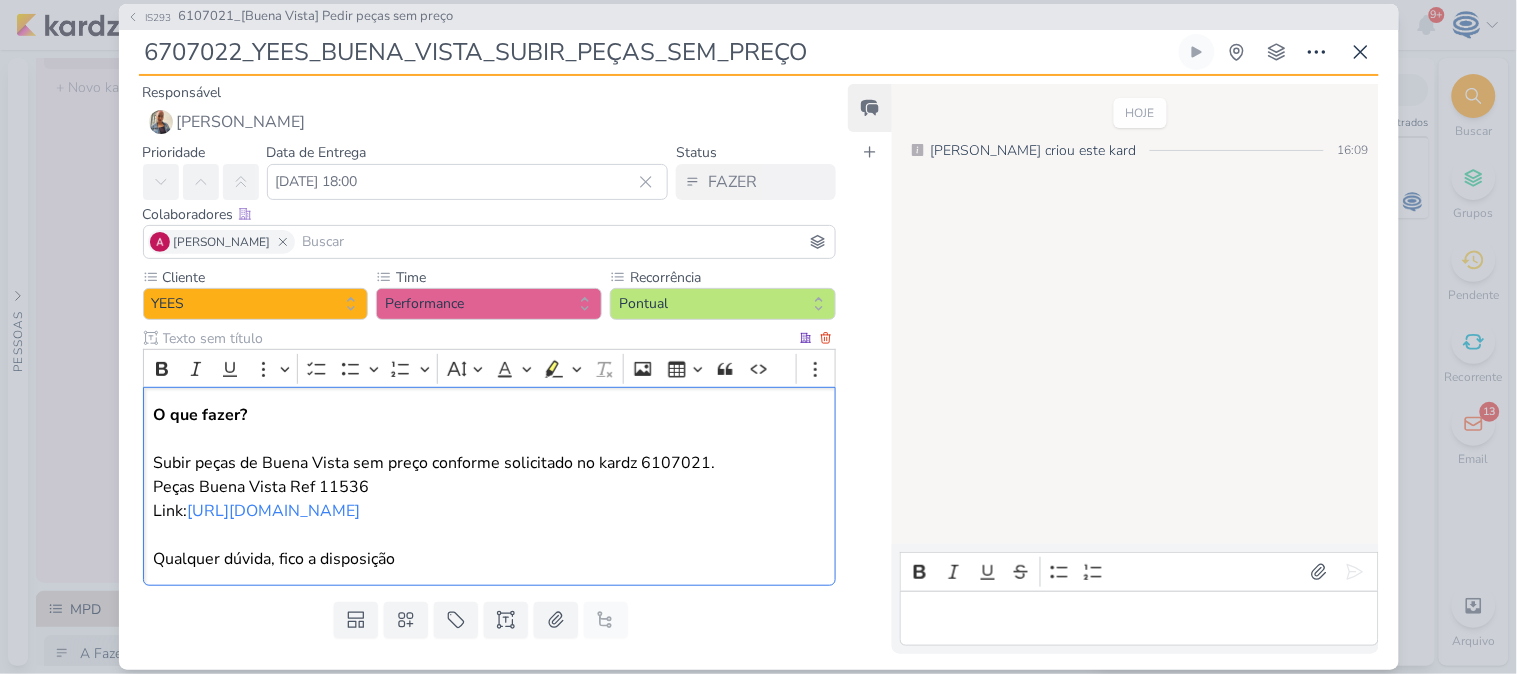 click on "O que fazer?  Subir peças de Buena Vista sem preço conforme solicitado no kardz 6107021.  Peças Buena Vista Ref 11536 Link:  [URL][DOMAIN_NAME]   Qualquer dúvida, fico a disposição" at bounding box center (489, 487) 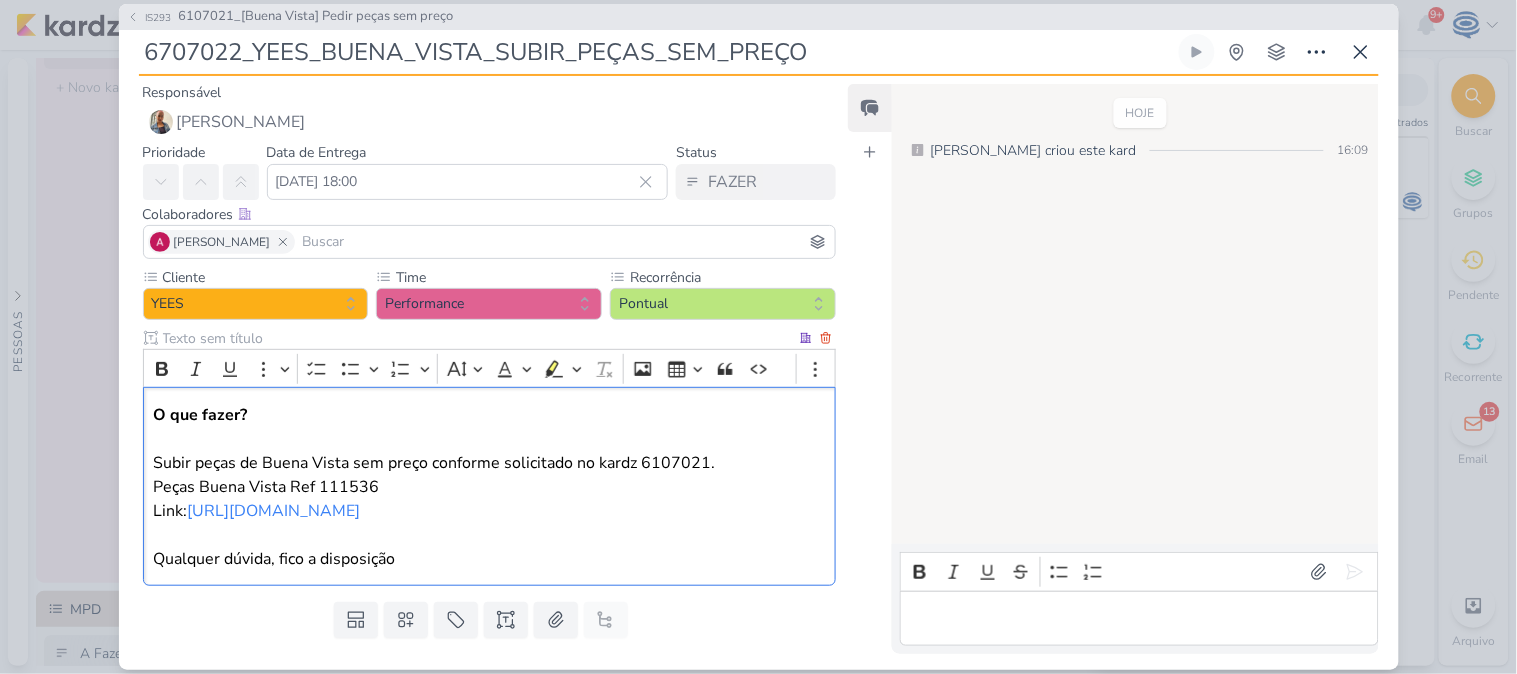 click on "O que fazer?  Subir peças de Buena Vista sem preço conforme solicitado no kardz 6107021.  Peças Buena Vista Ref 111536 Link:  [URL][DOMAIN_NAME]   Qualquer dúvida, fico a disposição" at bounding box center (489, 487) 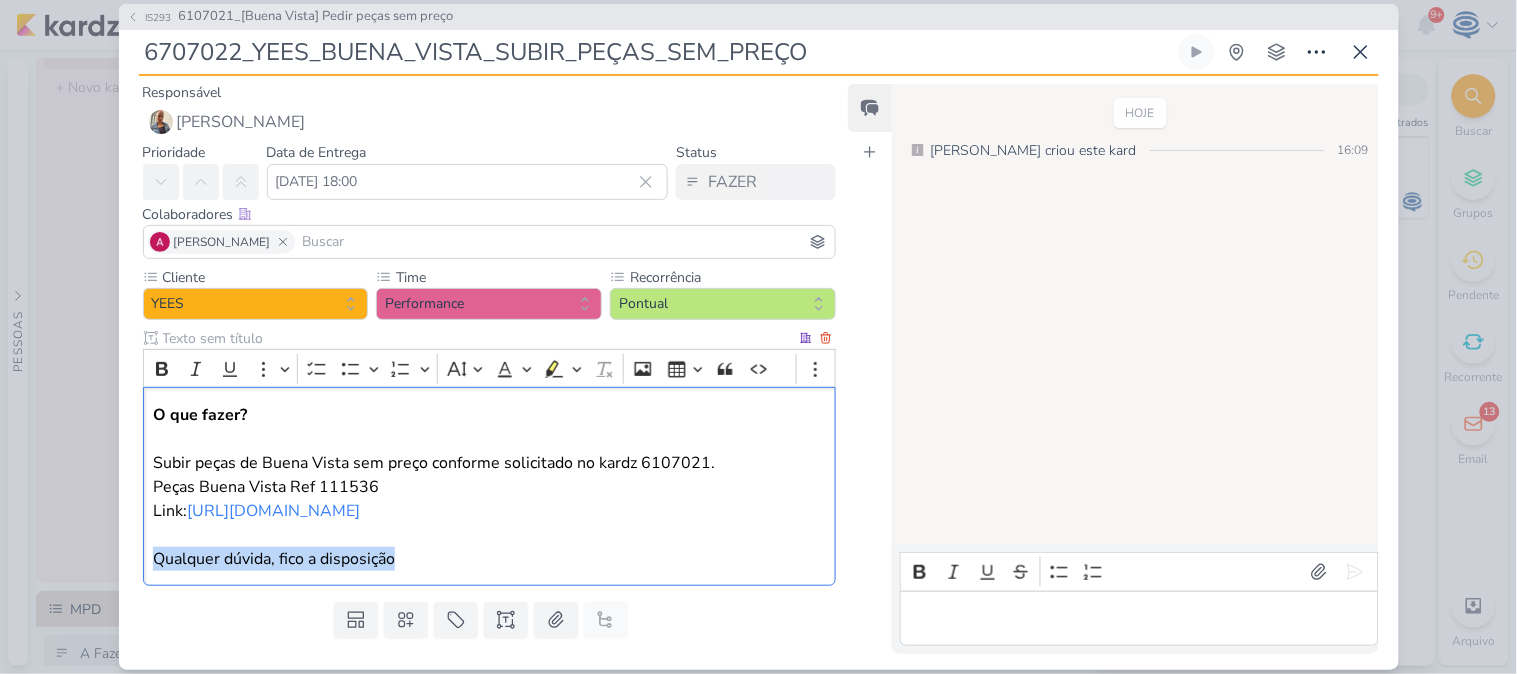 drag, startPoint x: 420, startPoint y: 560, endPoint x: 153, endPoint y: 550, distance: 267.1872 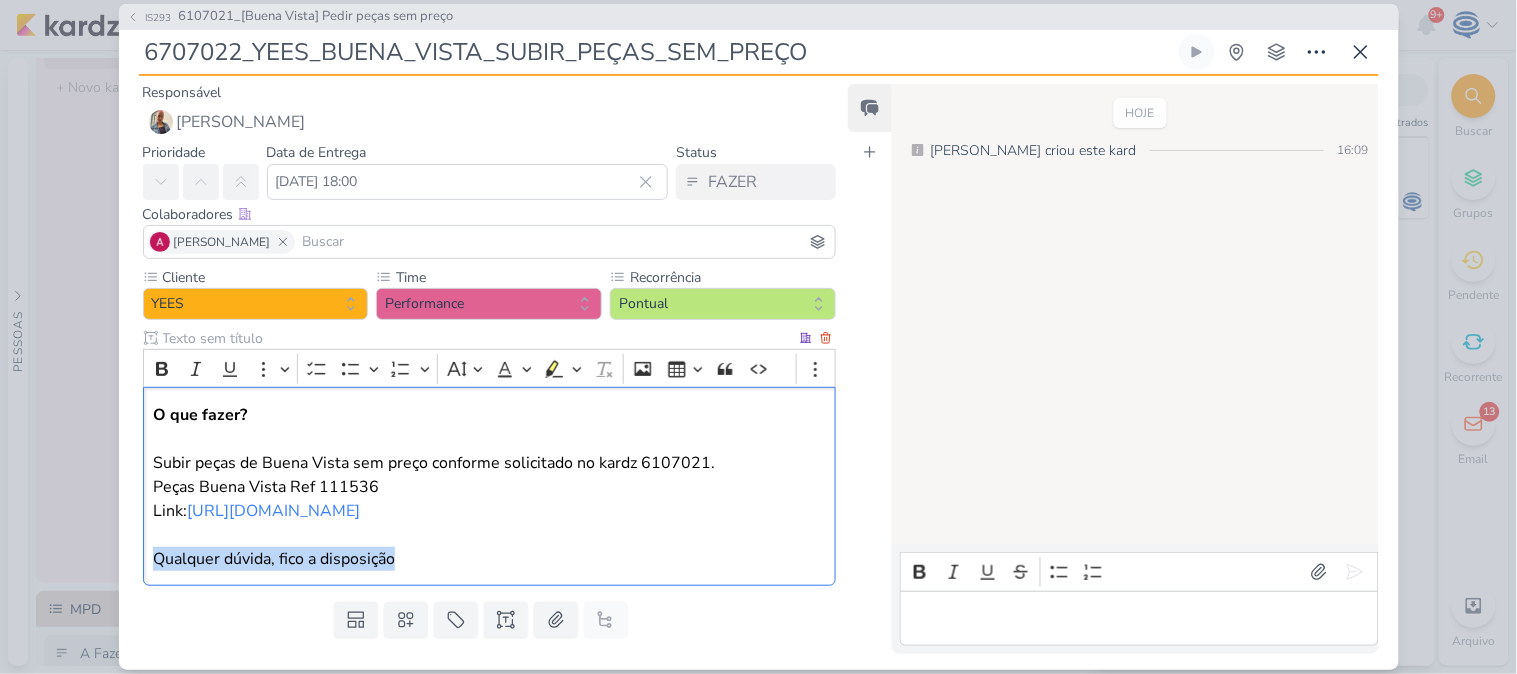 click on "O que fazer?  Subir peças de Buena Vista sem preço conforme solicitado no kardz 6107021.  Peças Buena Vista Ref 111536 Link:  [URL][DOMAIN_NAME]   ⁠⁠⁠⁠⁠⁠⁠ Qualquer dúvida, fico a disposição" at bounding box center [489, 487] 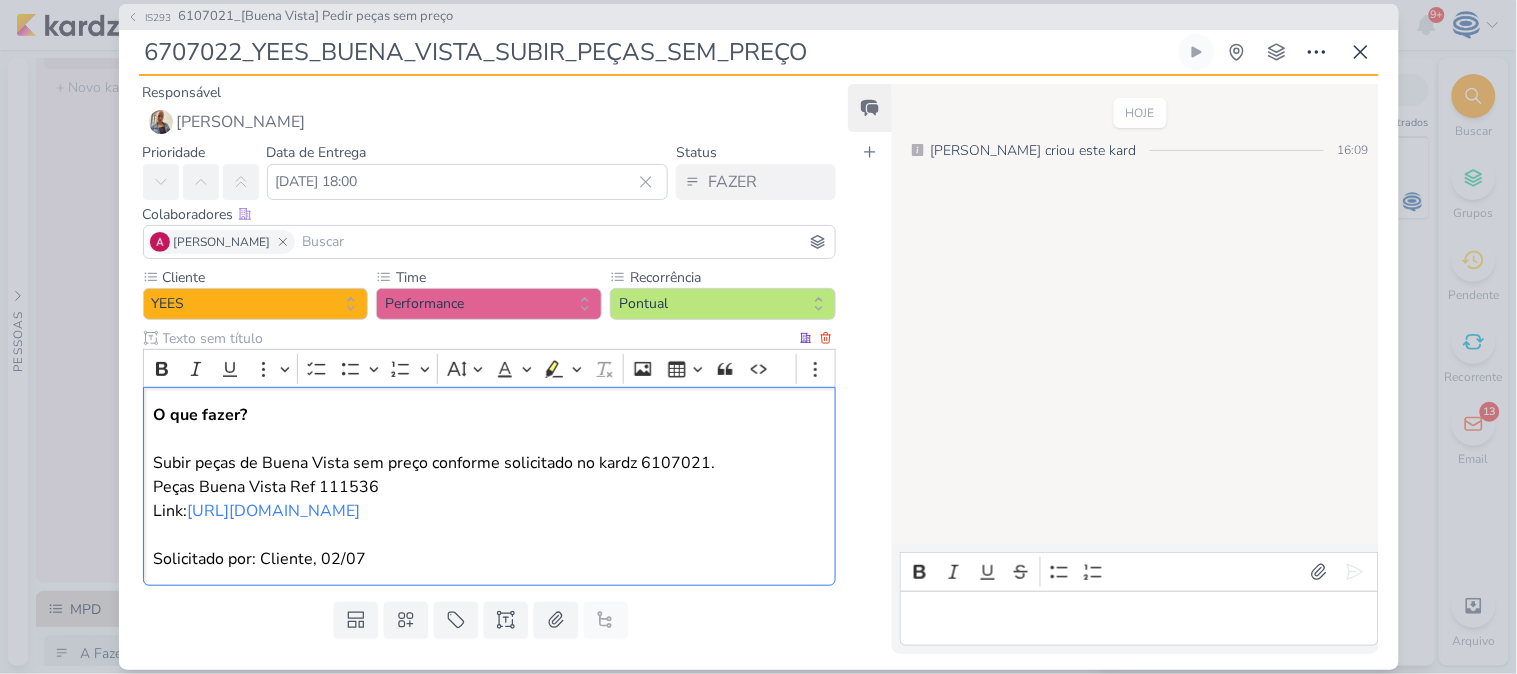 click on "O que fazer?  Subir peças de Buena Vista sem preço conforme solicitado no kardz 6107021.  Peças Buena Vista Ref 111536 Link:  [URL][DOMAIN_NAME]   Solicitado por: Cliente, 02/07" at bounding box center [489, 487] 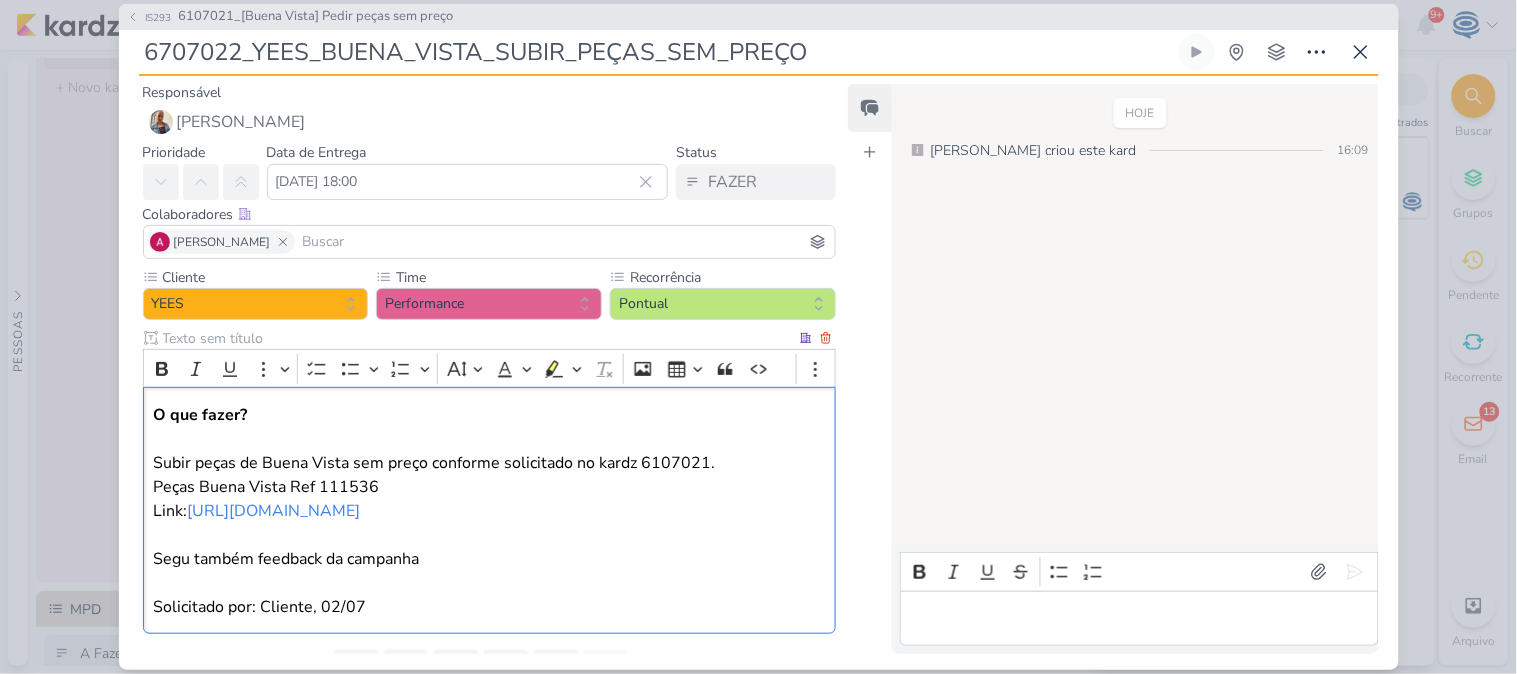 scroll, scrollTop: 35, scrollLeft: 0, axis: vertical 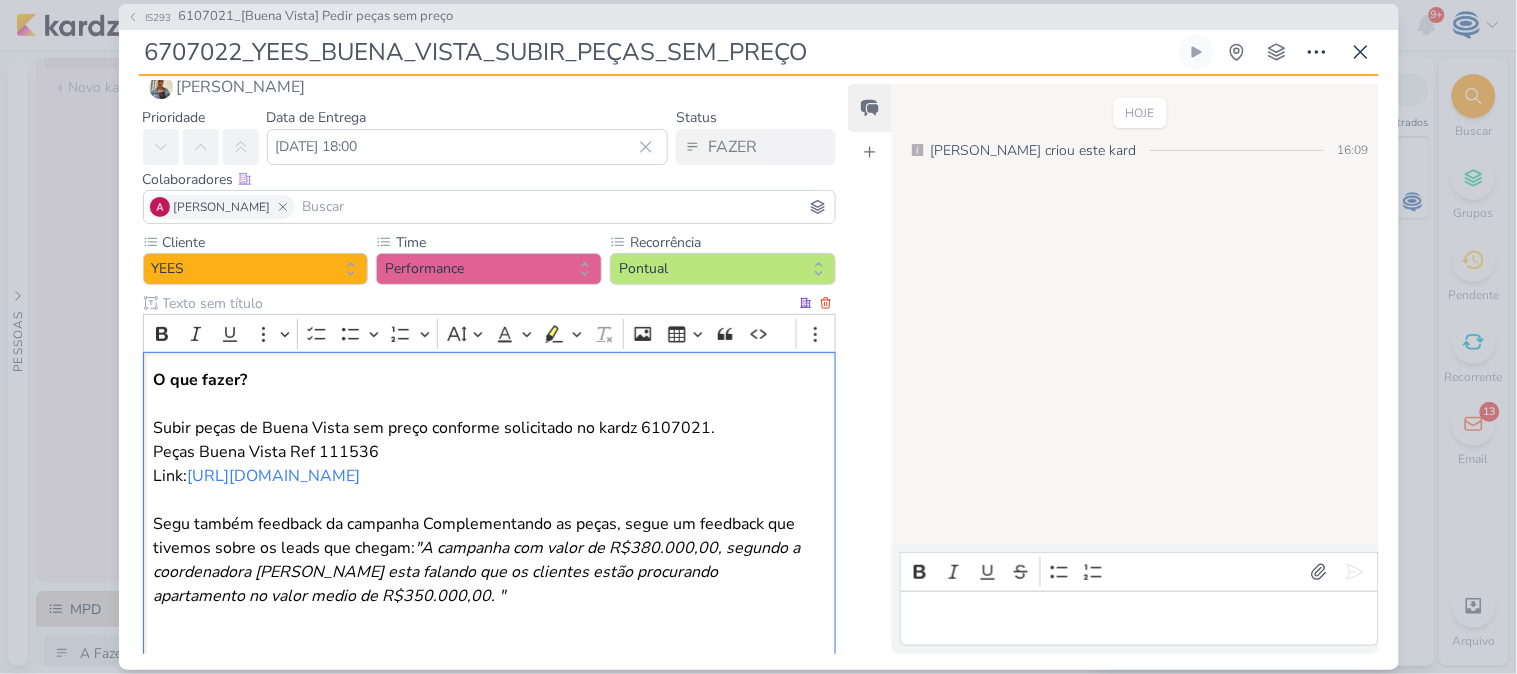 click on "O que fazer?  Subir peças de Buena Vista sem preço conforme solicitado no kardz 6107021.  Peças Buena Vista Ref 111536 Link:  [URL][DOMAIN_NAME]   Segu também feedback da campanha Complementando as peças, segue um feedback que tivemos sobre os leads que chegam:  "A campanha com valor de R$380.000,00, segundo a coordenadora Aline esta falando que os clientes estão procurando" at bounding box center [489, 476] 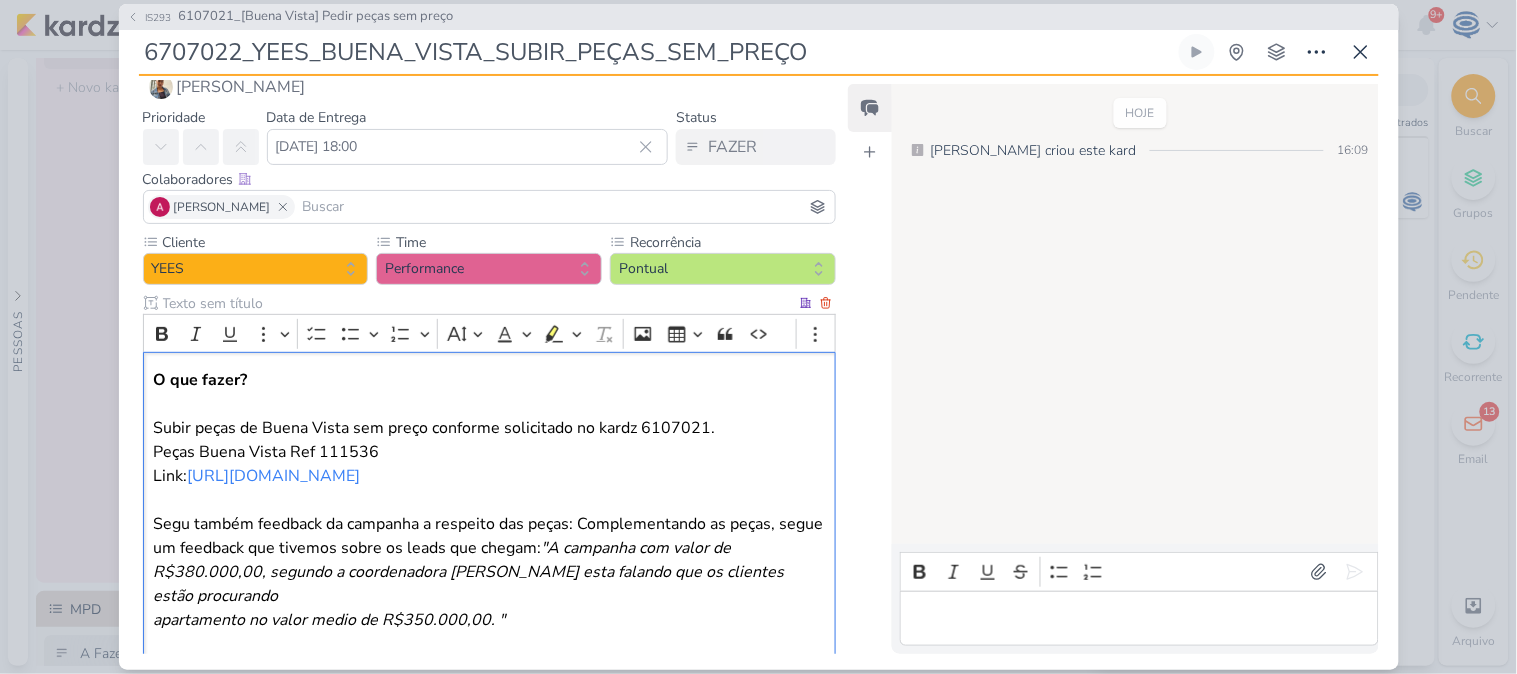 click on "O que fazer?  Subir peças de Buena Vista sem preço conforme solicitado no kardz 6107021.  Peças Buena Vista Ref 111536 Link:  [URL][DOMAIN_NAME]   Segu também feedback da campanha a respeito das peças: Complementando as peças, segue um feedback que tivemos sobre os leads que chegam:  "A campanha com valor de R$380.000,00, segundo a coordenadora Aline esta falando que os clientes estão procurando" at bounding box center [489, 488] 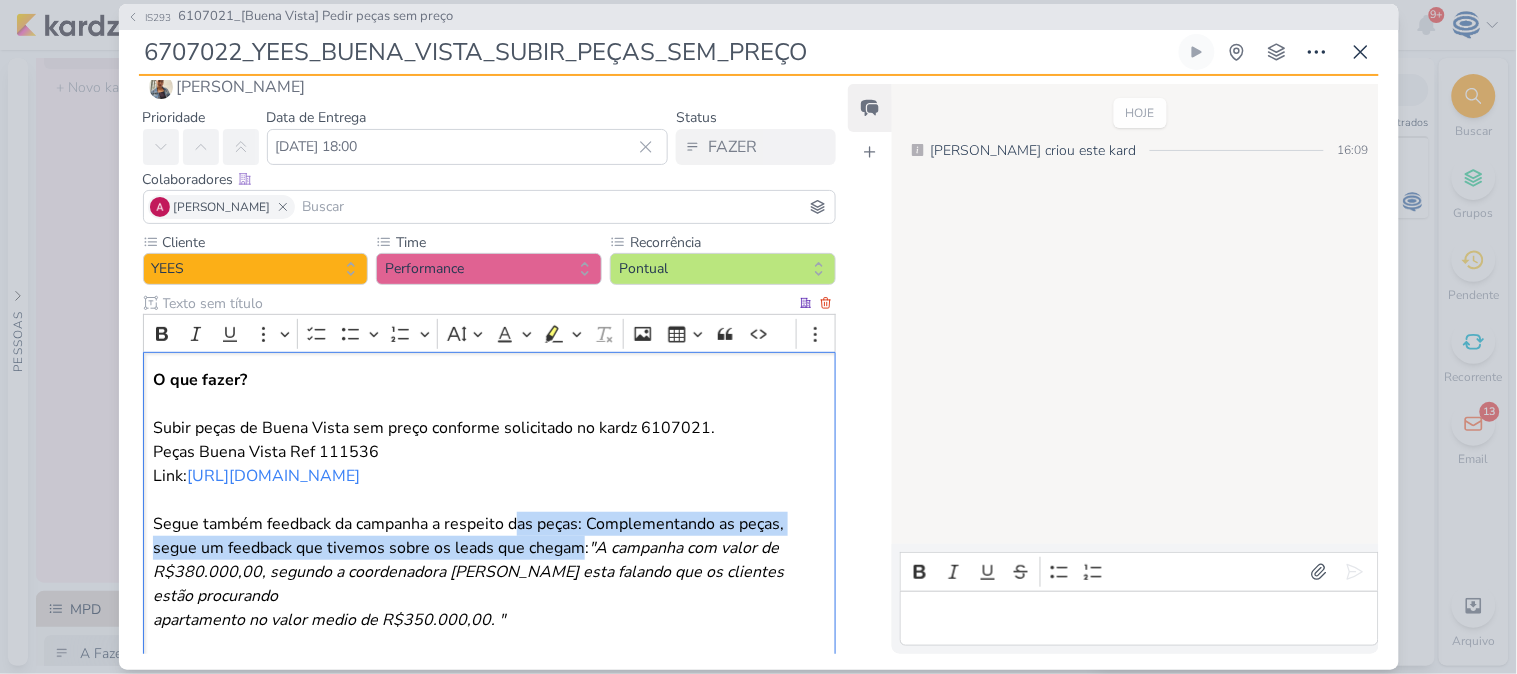 drag, startPoint x: 516, startPoint y: 524, endPoint x: 582, endPoint y: 541, distance: 68.154236 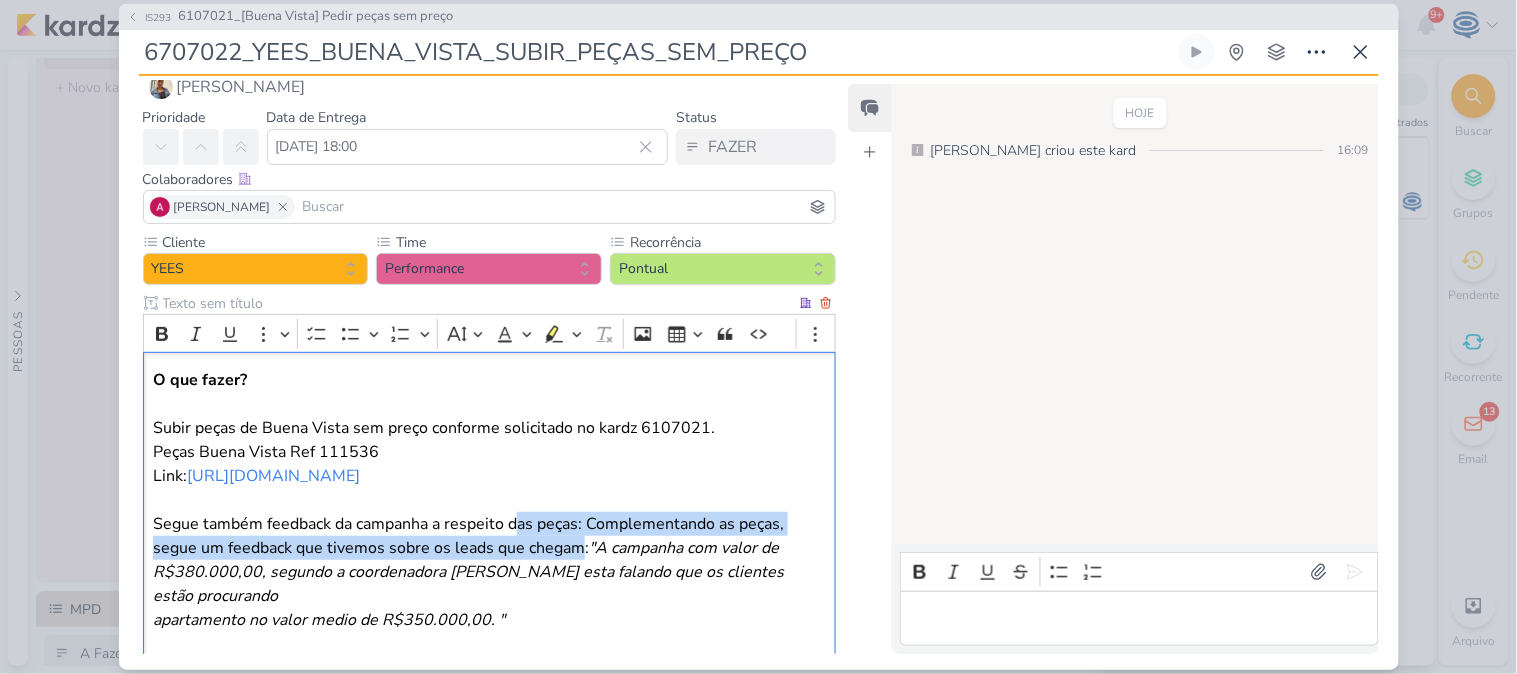 click on "O que fazer?  Subir peças de Buena Vista sem preço conforme solicitado no kardz 6107021.  Peças Buena Vista Ref 111536 Link:  [URL][DOMAIN_NAME]   Segue também feedback da campanha a respeito das peças: Complementando as peças, segue um feedback que tivemos sobre os leads que chegam:  "A campanha com valor de R$380.000,00, segundo a coordenadora Aline esta falando que os clientes estão procurando" at bounding box center [489, 488] 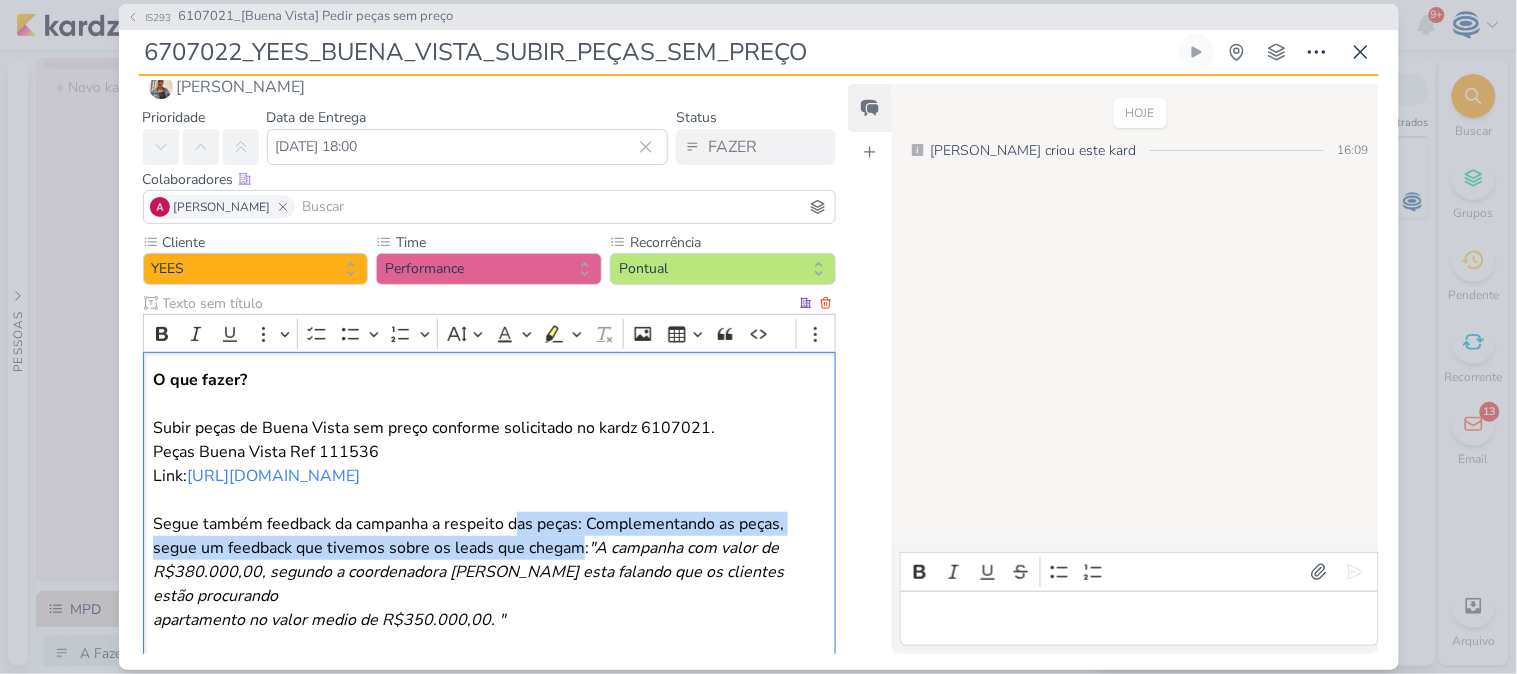 click on "O que fazer?  Subir peças de Buena Vista sem preço conforme solicitado no kardz 6107021.  Peças Buena Vista Ref 111536 Link:  [URL][DOMAIN_NAME]   Segue também feedback da campanha a respeito das peças: Complementando as peças, segue um feedback que tivemos sobre os leads que chegam:  "A campanha com valor de R$380.000,00, segundo a coordenadora Aline esta falando que os clientes estão procurando" at bounding box center [489, 488] 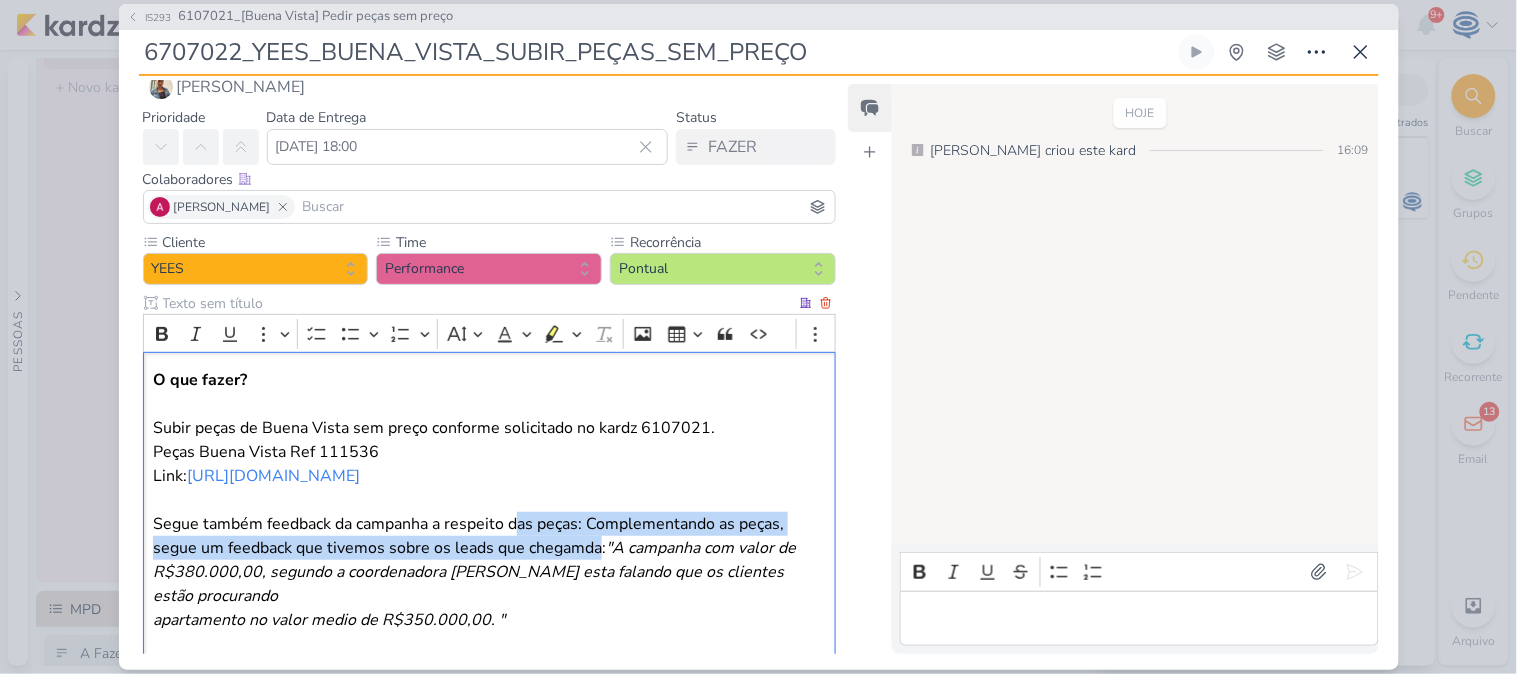 drag, startPoint x: 516, startPoint y: 521, endPoint x: 602, endPoint y: 543, distance: 88.76936 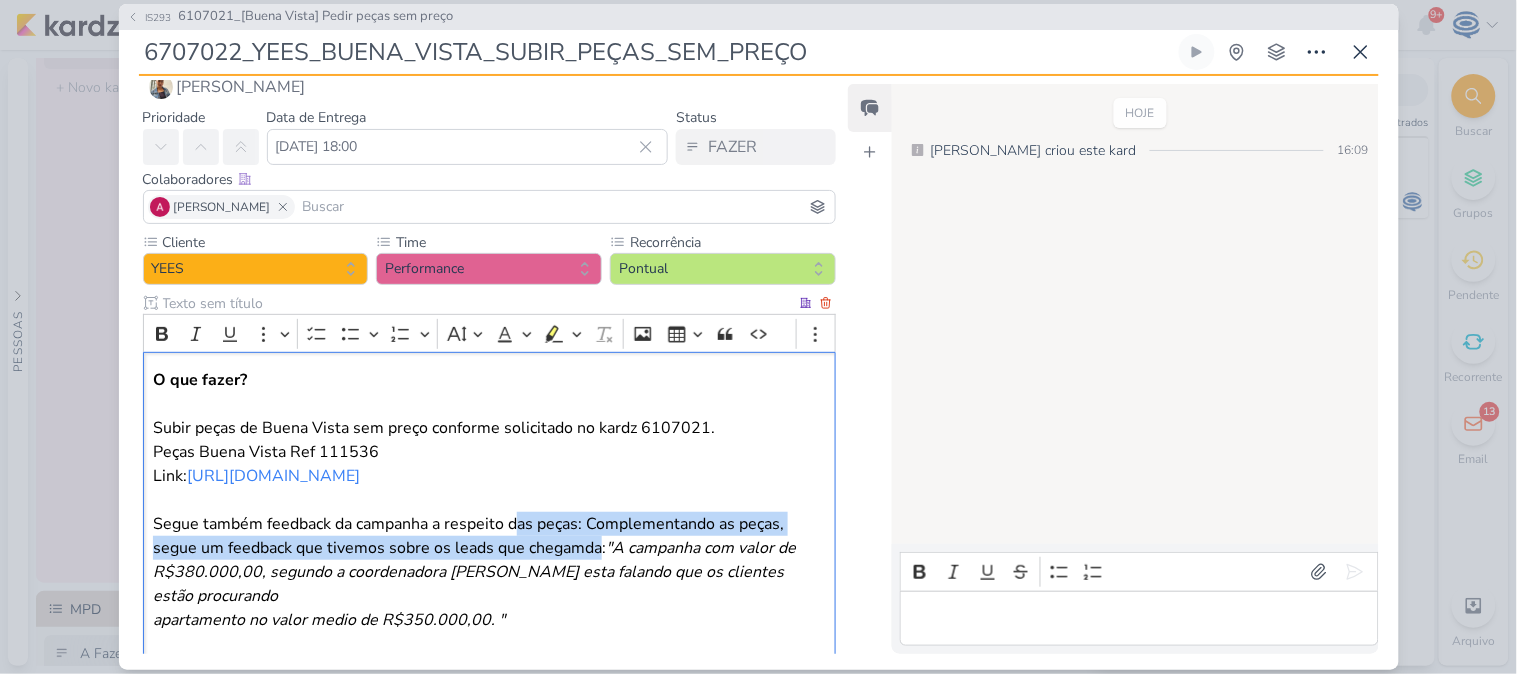 click on "O que fazer?  Subir peças de Buena Vista sem preço conforme solicitado no kardz 6107021.  Peças Buena Vista Ref 111536 Link:  [URL][DOMAIN_NAME]   Segue também feedback da campanha a respeito das peças: Complementando as peças, segue um feedback que tivemos sobre os leads que chegamda:  "A campanha com valor de R$380.000,00, segundo a coordenadora Aline esta falando que os clientes estão procurando" at bounding box center [489, 488] 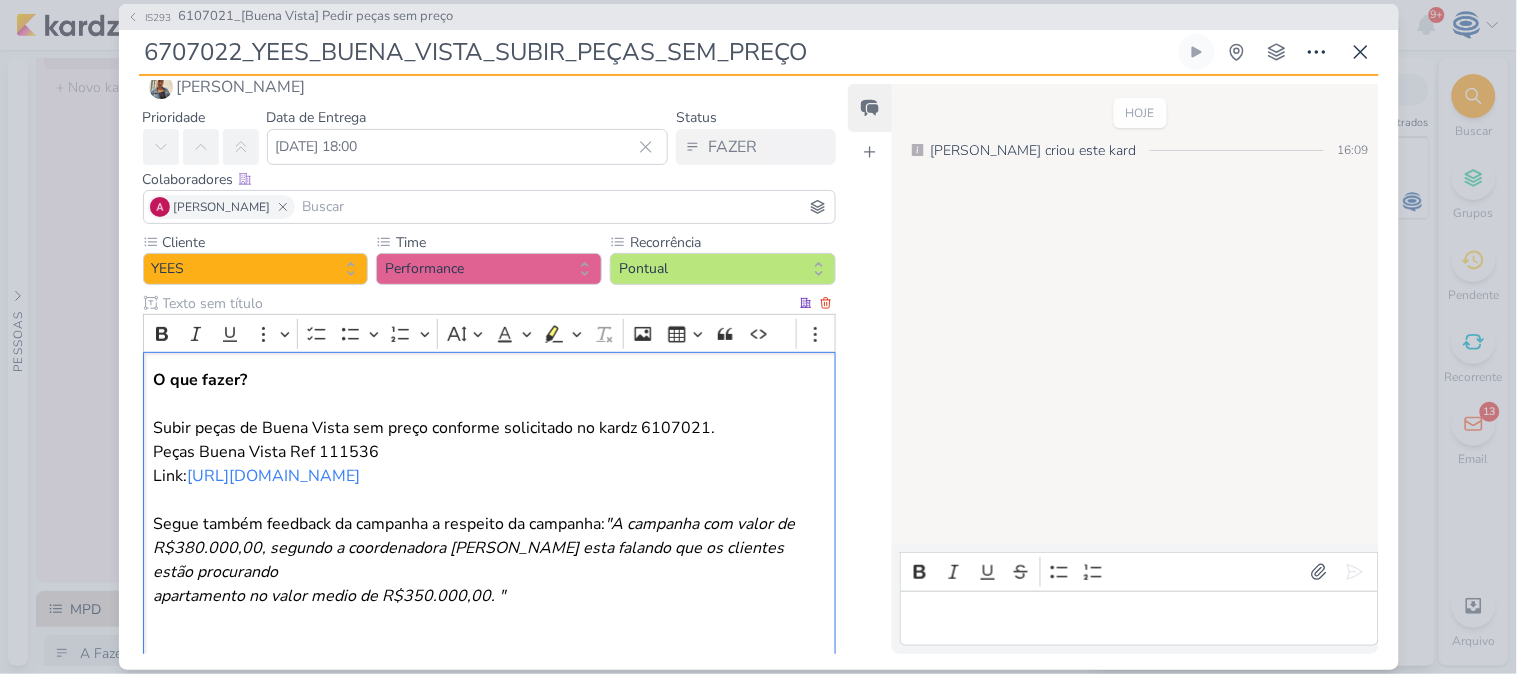 click on ""A campanha com valor de R$380.000,00, segundo a coordenadora [PERSON_NAME] esta falando que os clientes estão procurando" at bounding box center (474, 548) 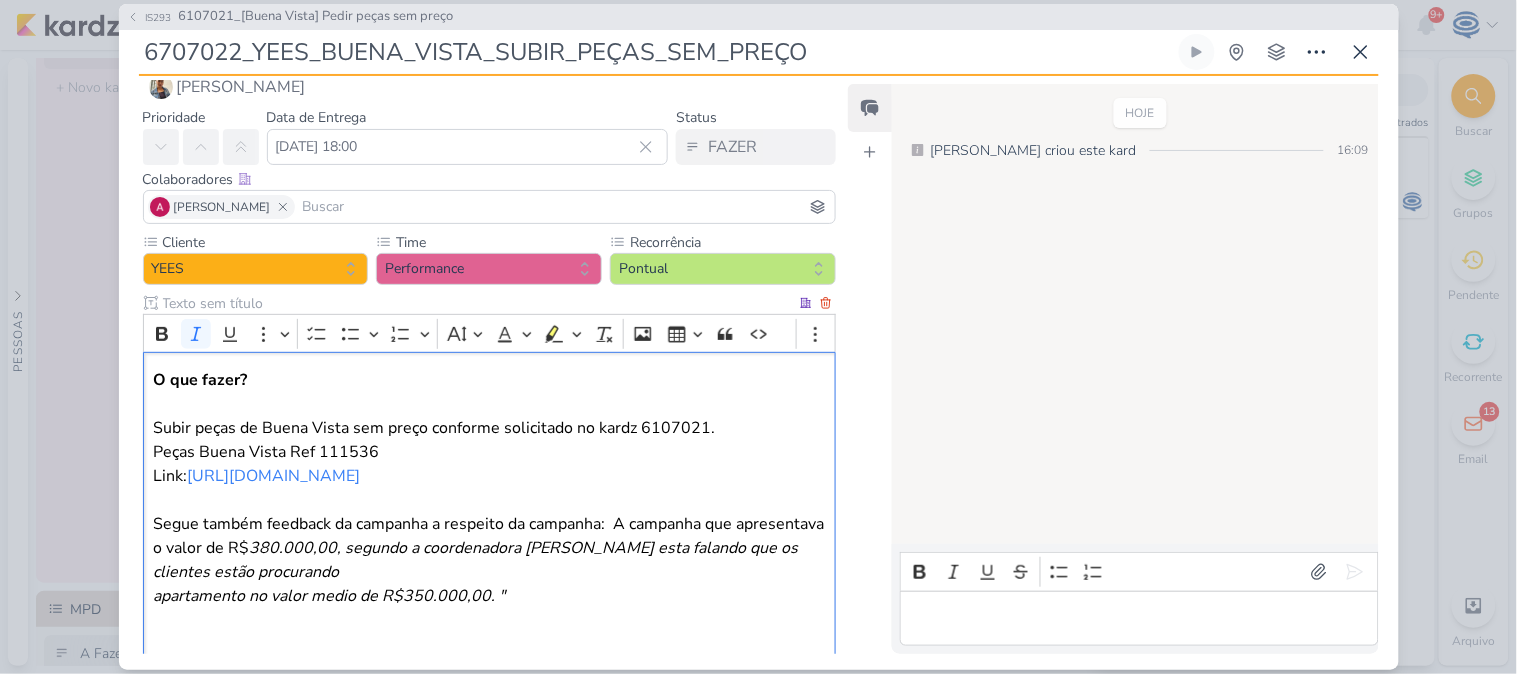click on "O que fazer?  Subir peças de Buena Vista sem preço conforme solicitado no kardz 6107021.  Peças Buena Vista Ref 111536 Link:  [URL][DOMAIN_NAME]   Segue também feedback da campanha a respeito da campanha:  A campanha que apresentava o valor de R$ 380.000,00, segundo a coordenadora Aline esta falando que os clientes estão procurando" at bounding box center [489, 476] 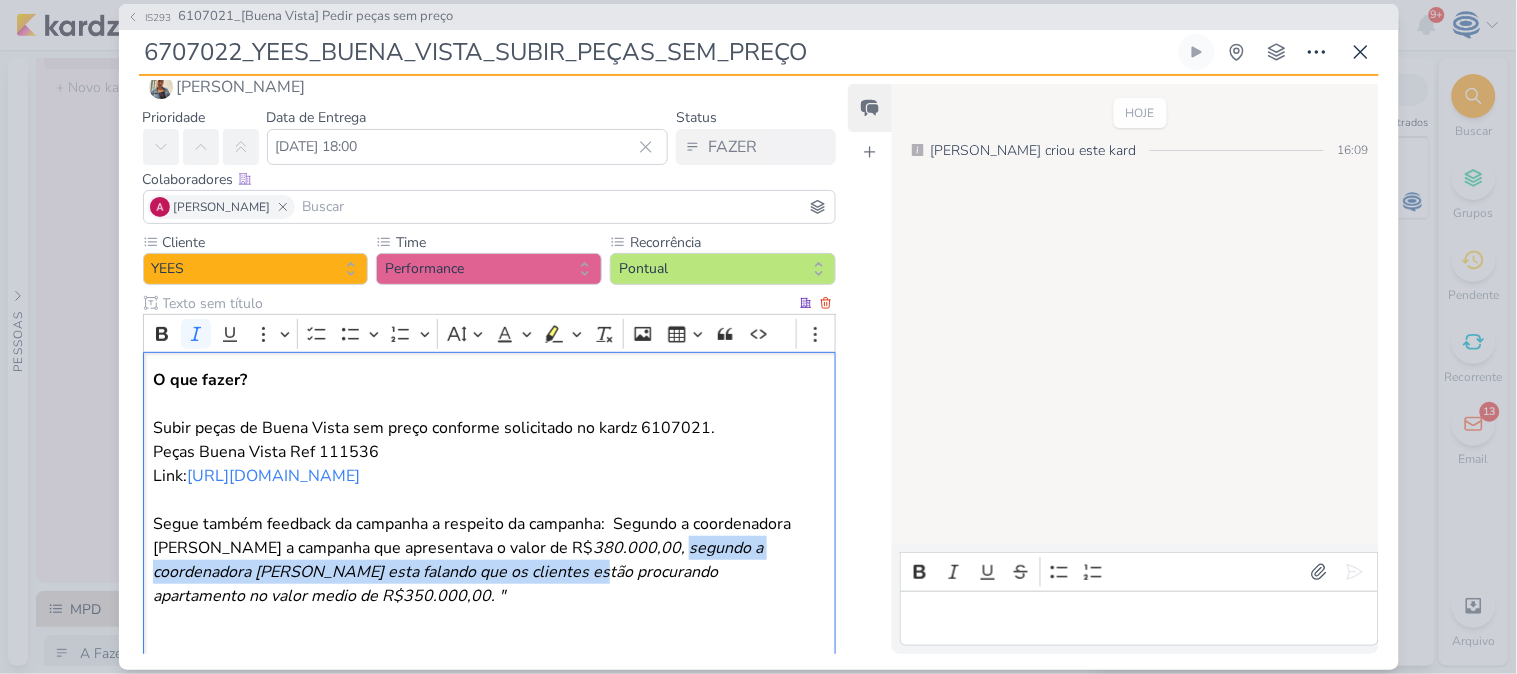 drag, startPoint x: 653, startPoint y: 552, endPoint x: 575, endPoint y: 571, distance: 80.280754 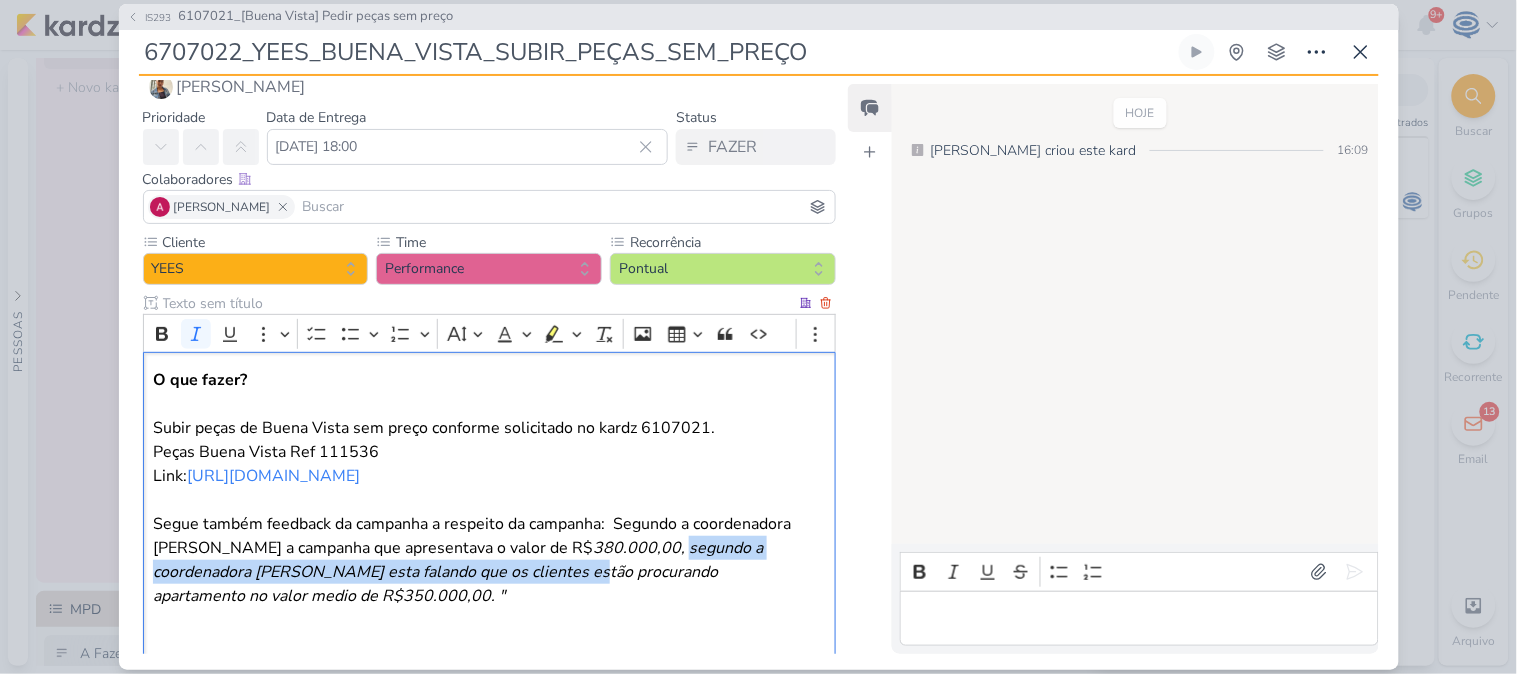 click on "380.000,00, segundo a coordenadora [PERSON_NAME] esta falando que os clientes estão procurando" at bounding box center (458, 560) 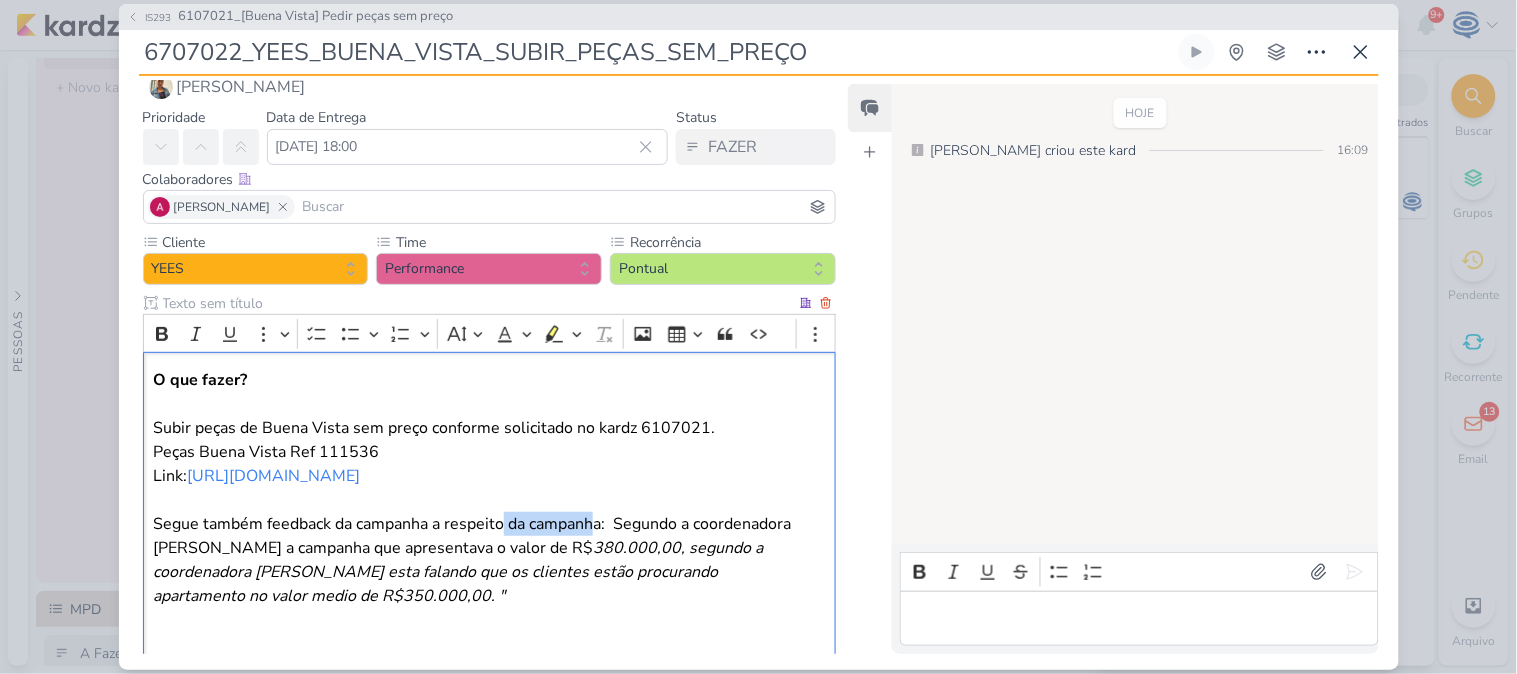 drag, startPoint x: 598, startPoint y: 522, endPoint x: 506, endPoint y: 527, distance: 92.13577 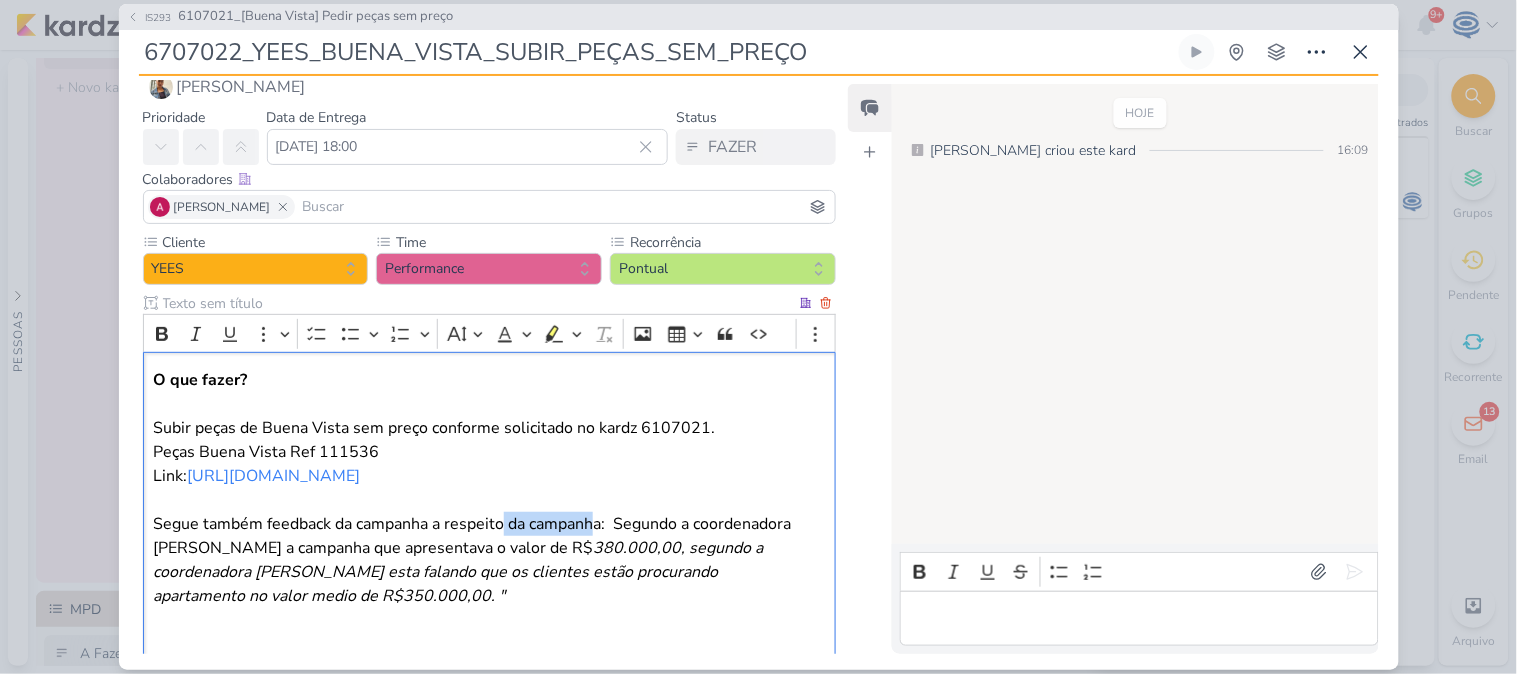 click on "O que fazer?  Subir peças de Buena Vista sem preço conforme solicitado no kardz 6107021.  Peças Buena Vista Ref 111536 Link:  [URL][DOMAIN_NAME]   Segue também feedback da campanha a respeito da campanha:  Segundo a coordenadora Aline da Yees a campanha que apresentava o valor de R$ 380.000,00, segundo a coordenadora Aline esta falando que os clientes estão procurando" at bounding box center [489, 476] 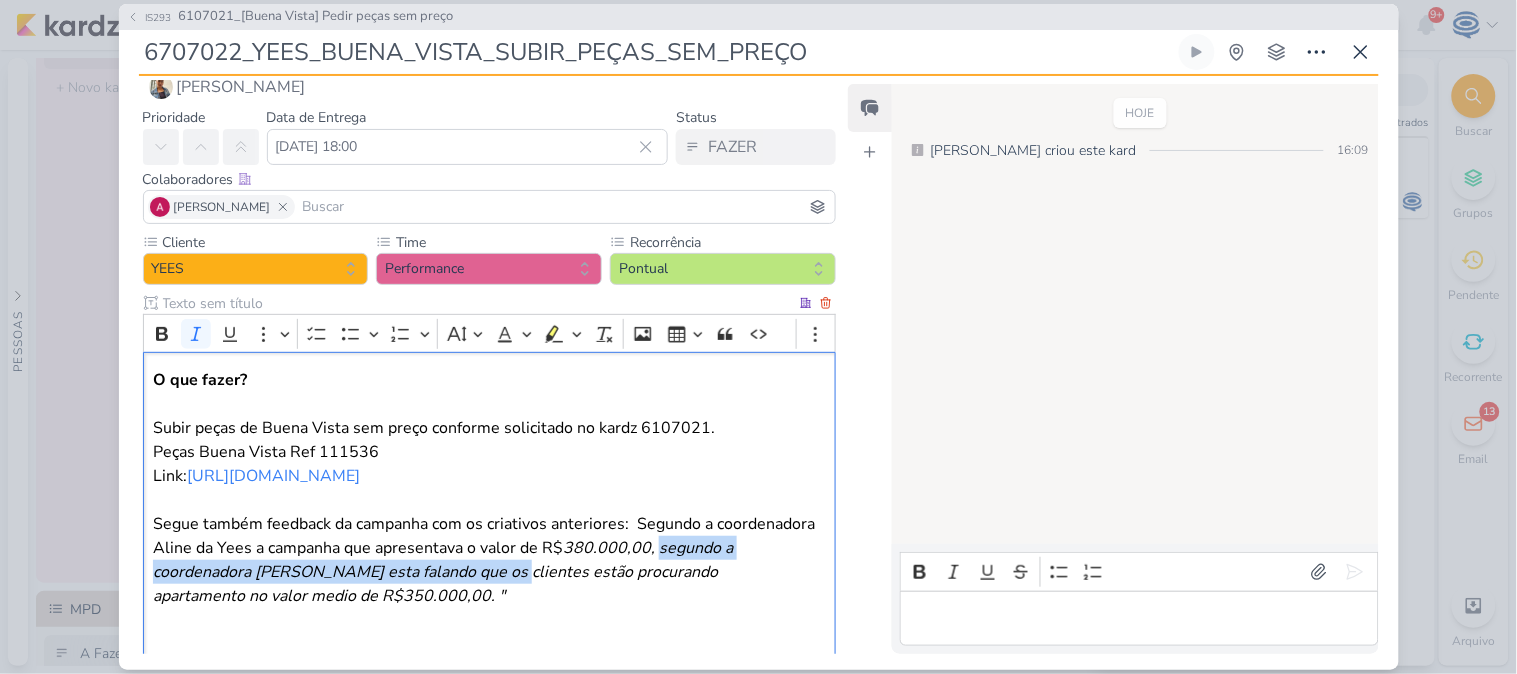 drag, startPoint x: 655, startPoint y: 547, endPoint x: 494, endPoint y: 571, distance: 162.77899 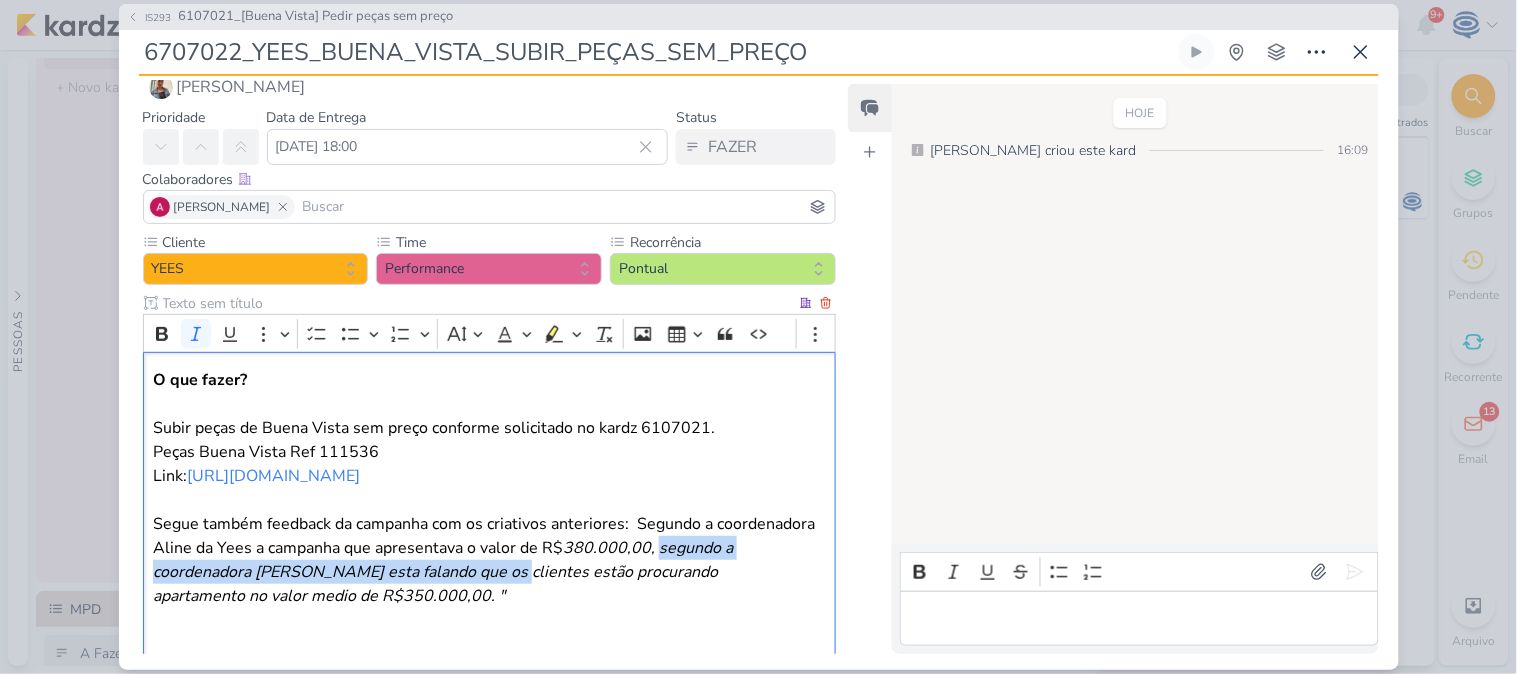 click on "380.000,00, segundo a coordenadora [PERSON_NAME] esta falando que os clientes estão procurando" at bounding box center [443, 560] 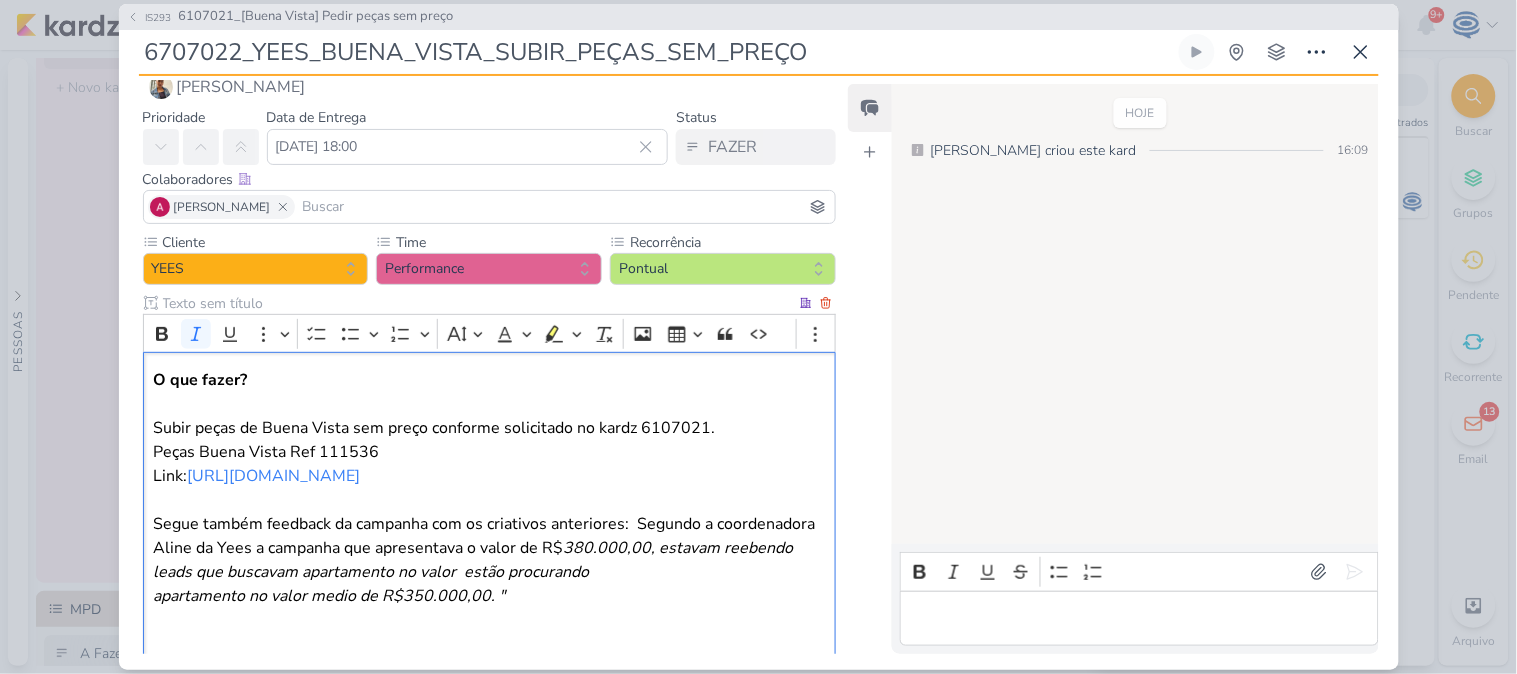 click on "apartamento no valor medio de R$350.000,00. "" at bounding box center (329, 596) 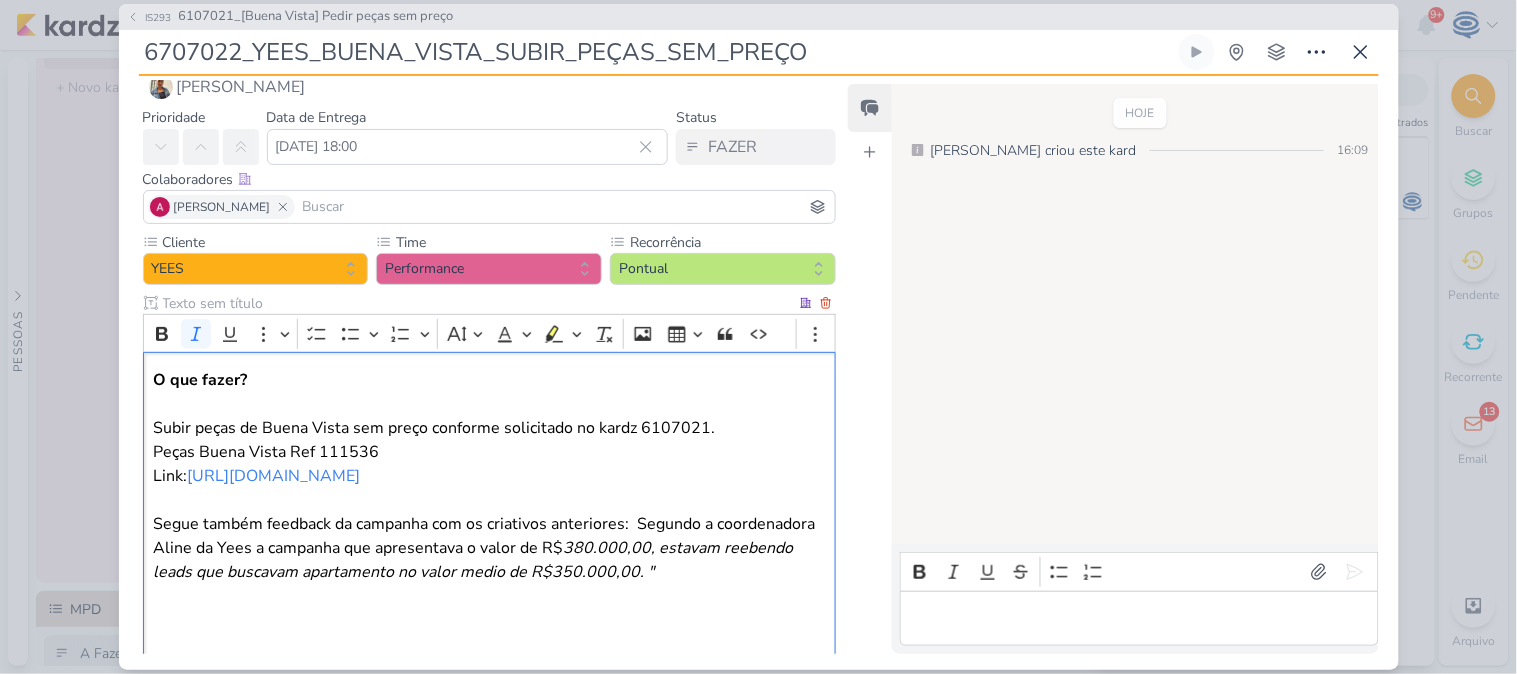 click on "O que fazer?  Subir peças de Buena Vista sem preço conforme solicitado no kardz 6107021.  Peças Buena Vista Ref 111536 Link:  [URL][DOMAIN_NAME]   Segue também feedback da campanha com os criativos anteriores:  Segundo a coordenadora Aline da Yees a campanha que apresentava o valor de R$ 380.000,00, estavam reebendo leads que buscavam apartamento no valor medio de R$350.000,00. "" at bounding box center [489, 476] 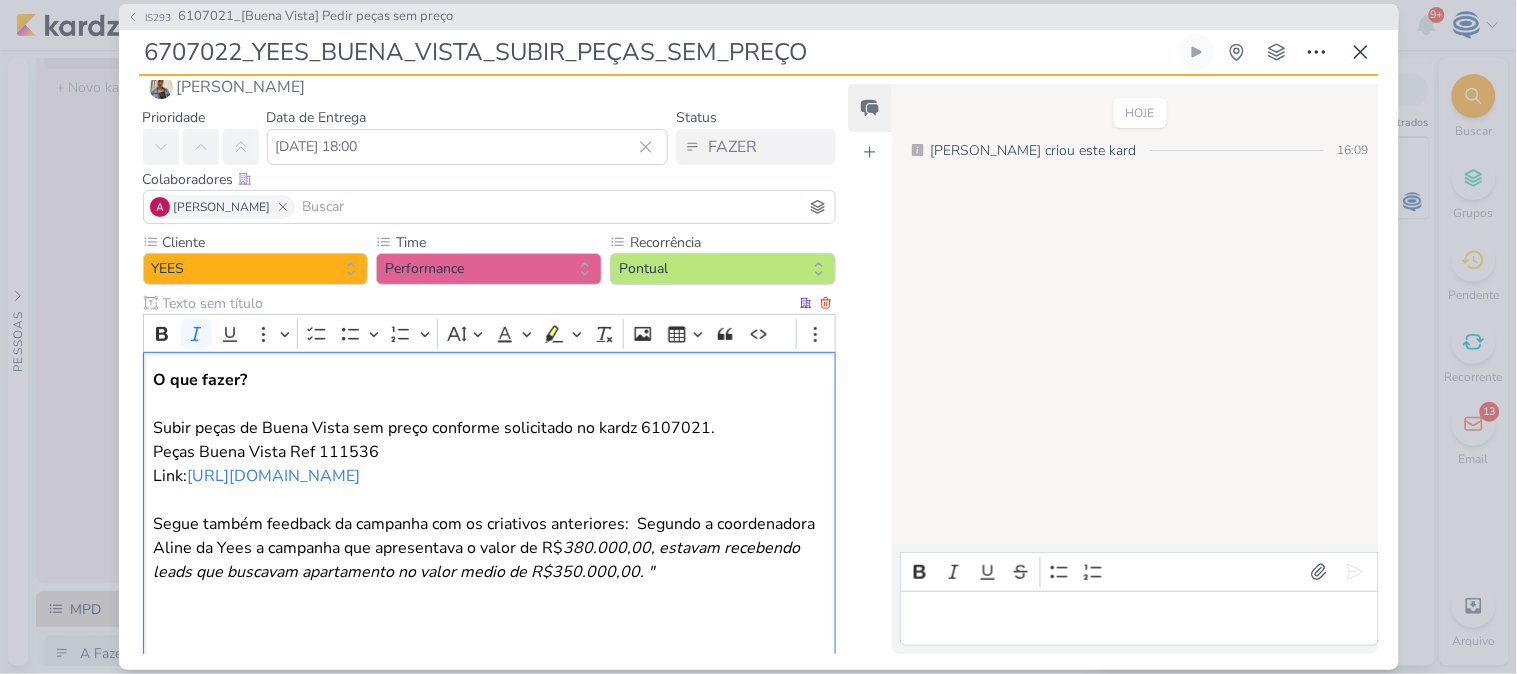 click on "380.000,00, estavam recebendo leads que buscavam apartamento no valor medio de R$350.000,00. "" at bounding box center [476, 560] 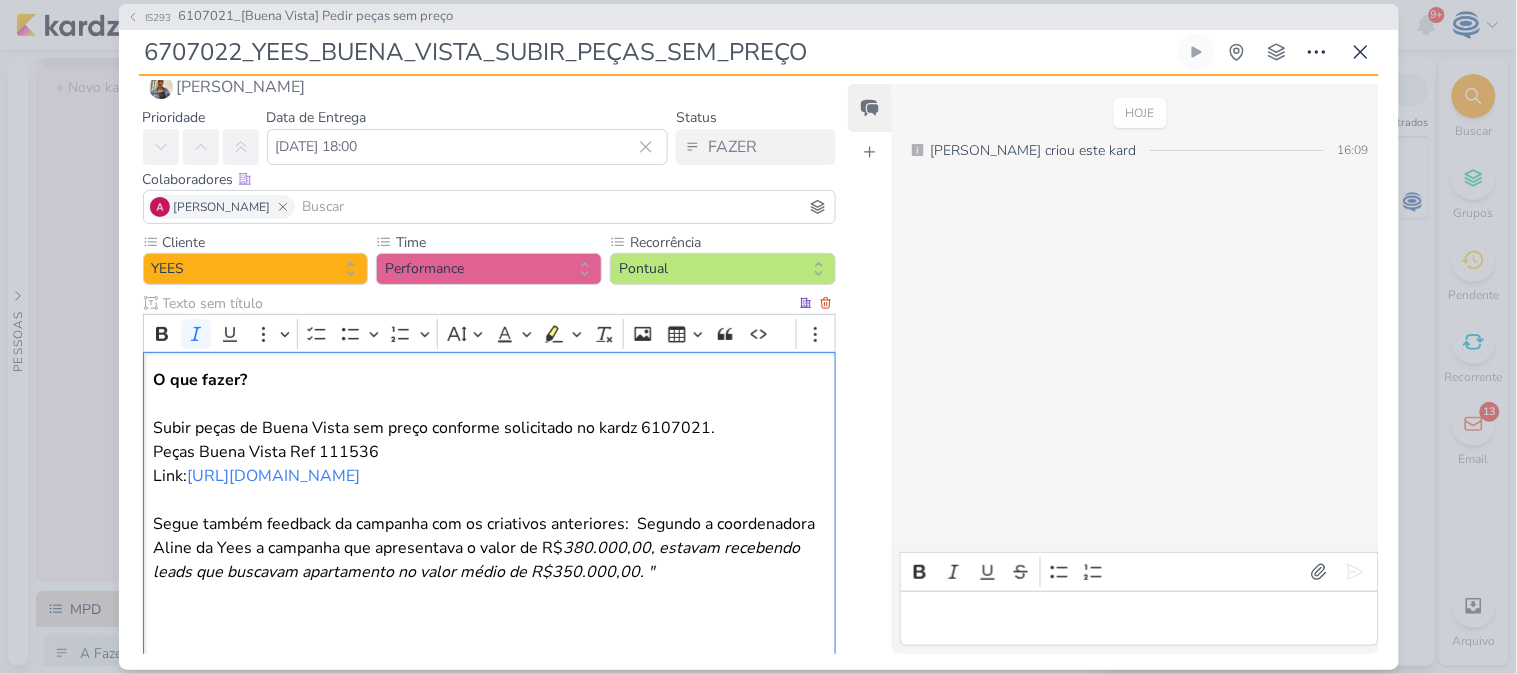 click on "O que fazer?  Subir peças de Buena Vista sem preço conforme solicitado no kardz 6107021.  Peças Buena Vista Ref 111536 Link:  [URL][DOMAIN_NAME]   Segue também feedback da campanha com os criativos anteriores:  Segundo a coordenadora Aline da Yees a campanha que apresentava o valor de R$ 380.000,00, estavam recebendo leads que buscavam apartamento no valor médio de R$350.000,00. "" at bounding box center [489, 476] 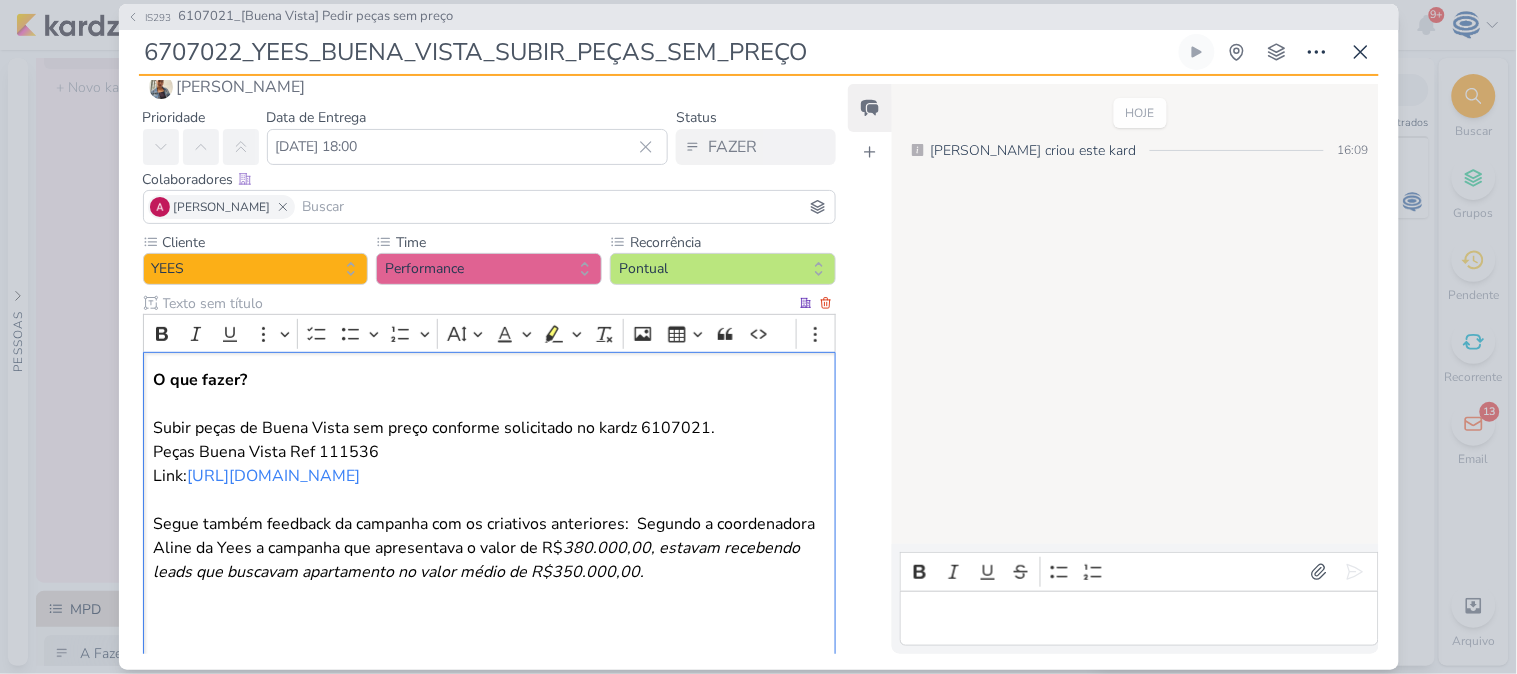 drag, startPoint x: 676, startPoint y: 567, endPoint x: 508, endPoint y: 544, distance: 169.5671 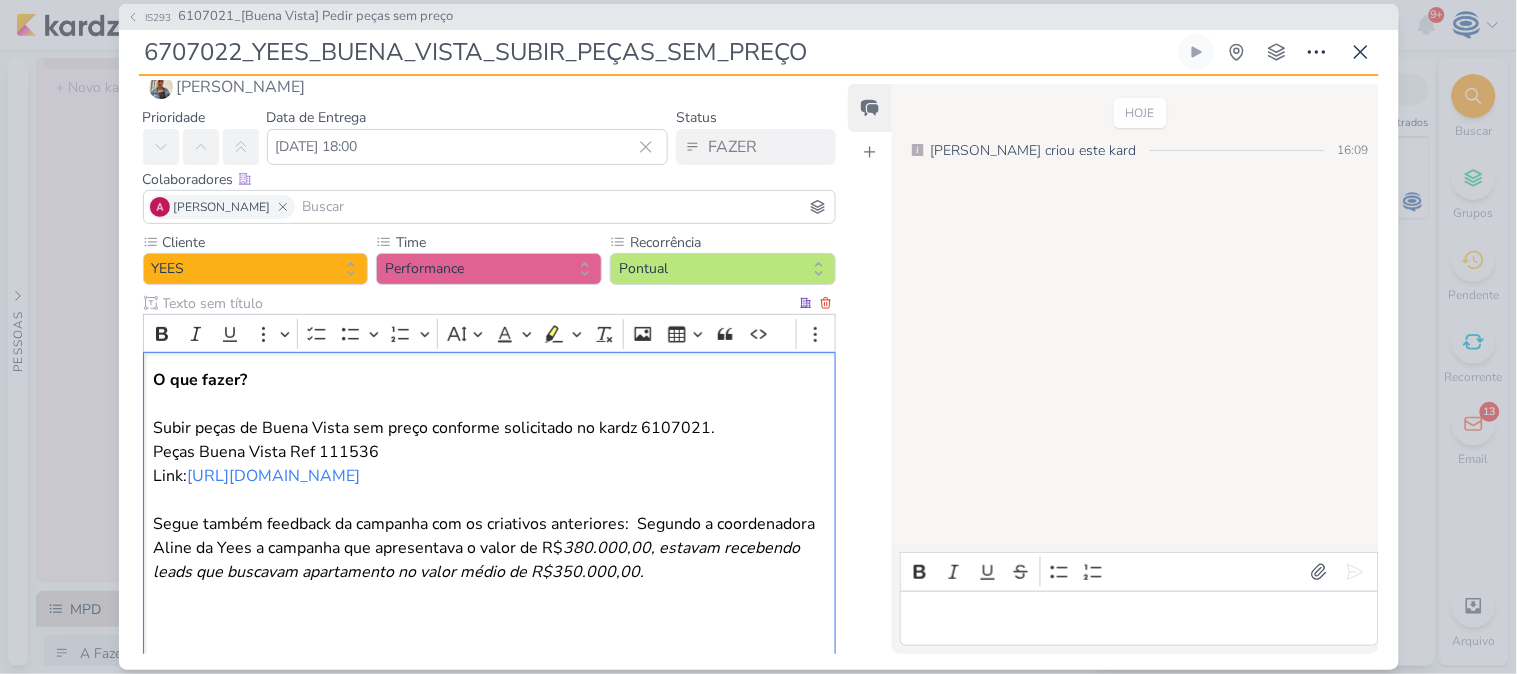 click on "O que fazer?  Subir peças de Buena Vista sem preço conforme solicitado no kardz 6107021.  Peças Buena Vista Ref 111536 Link:  [URL][DOMAIN_NAME]   Segue também feedback da campanha com os criativos anteriores:  Segundo a coordenadora Aline da Yees a campanha que apresentava o valor de R$ 380.000,00, estavam recebendo leads que buscavam apartamento no valor médio de R$350.000,00." at bounding box center (489, 476) 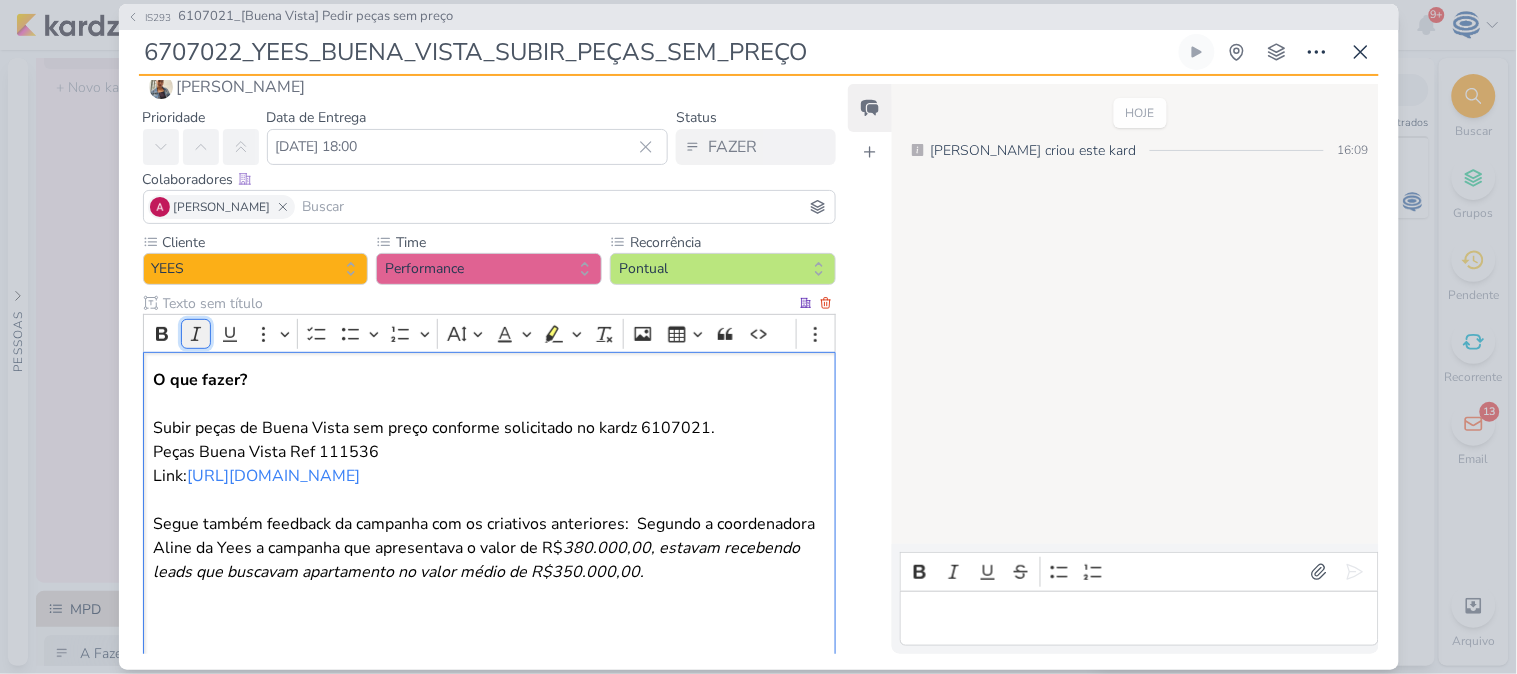 click 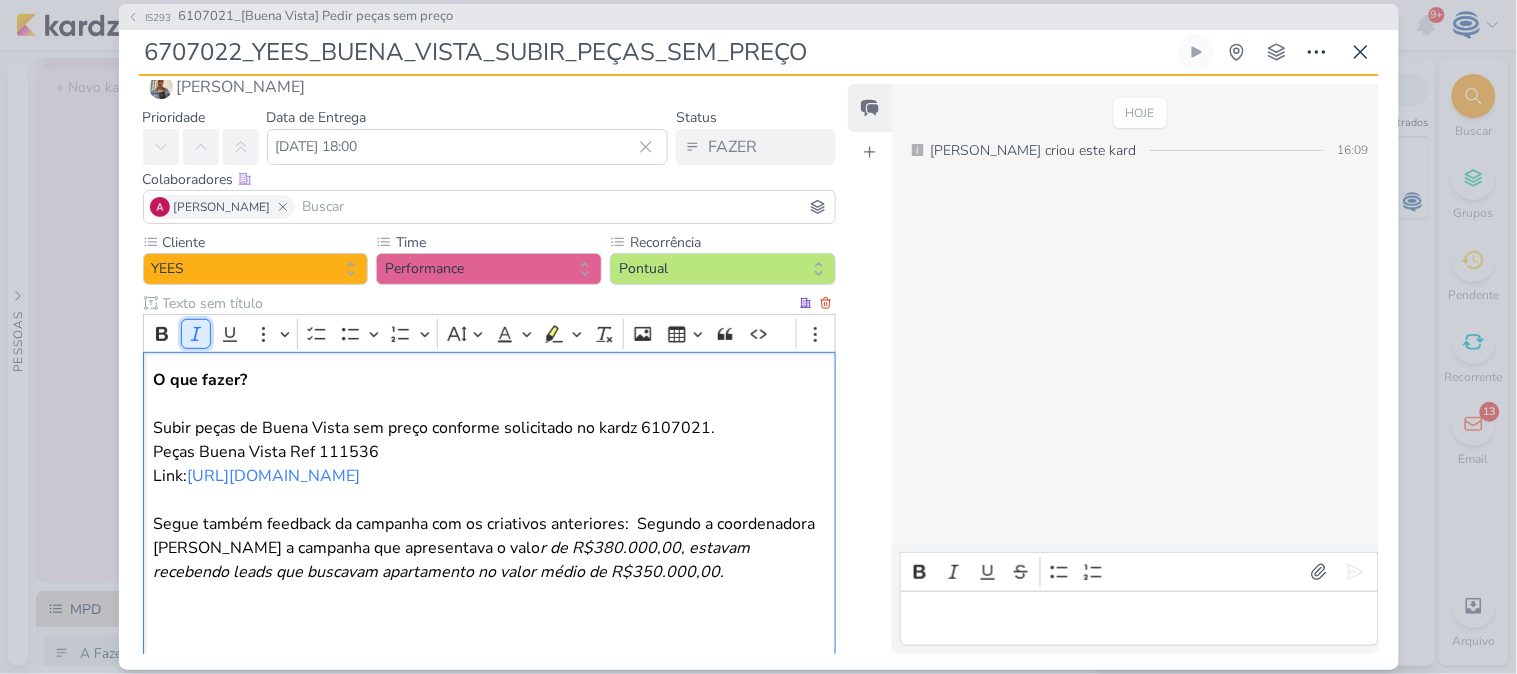 click 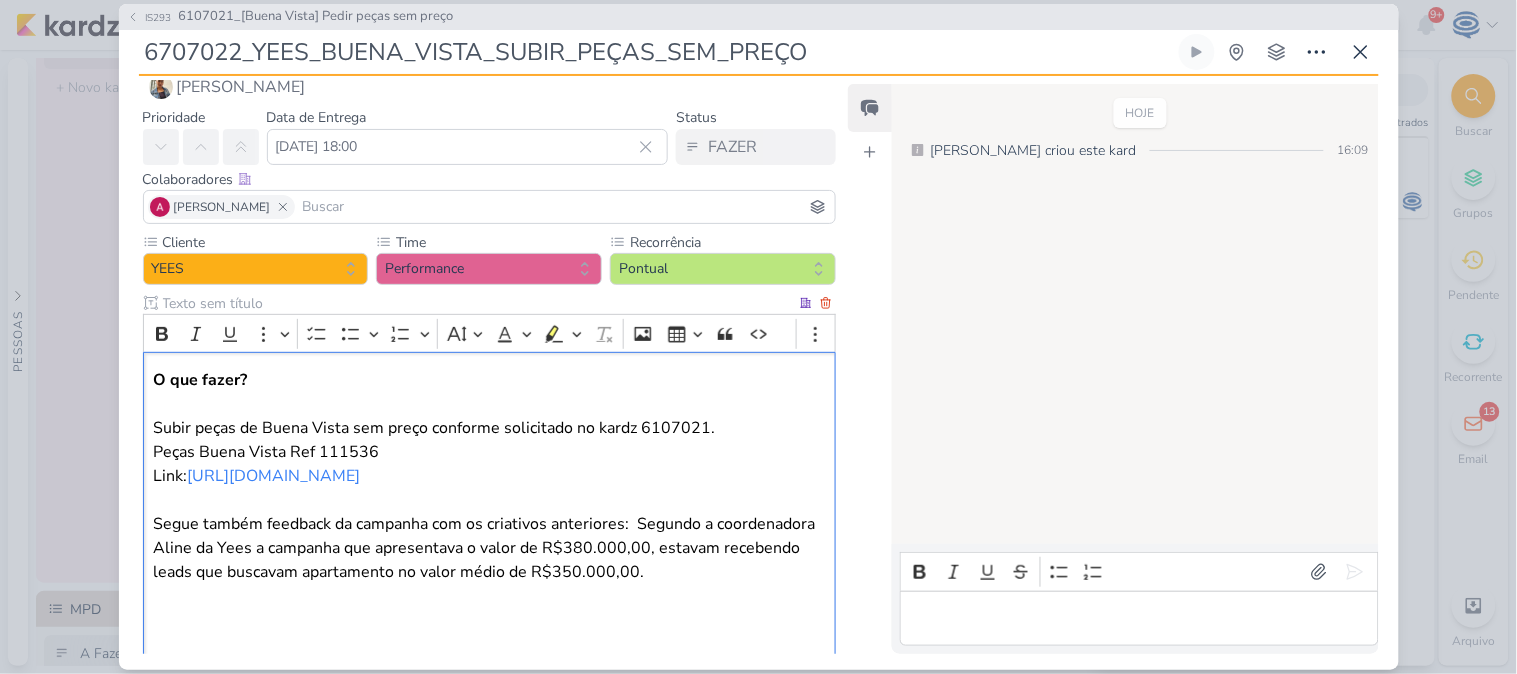 click on "O que fazer?  Subir peças de Buena Vista sem preço conforme solicitado no kardz 6107021.  Peças Buena Vista Ref 111536 Link:  [URL][DOMAIN_NAME]   Segue também feedback da campanha com os criativos anteriores:  Segundo a coordenadora Aline da Yees a campanha que apresentava o valor de R$380.000,00, estavam recebendo leads que buscavam apartamento no valor médio de R$350.000,00." at bounding box center [489, 476] 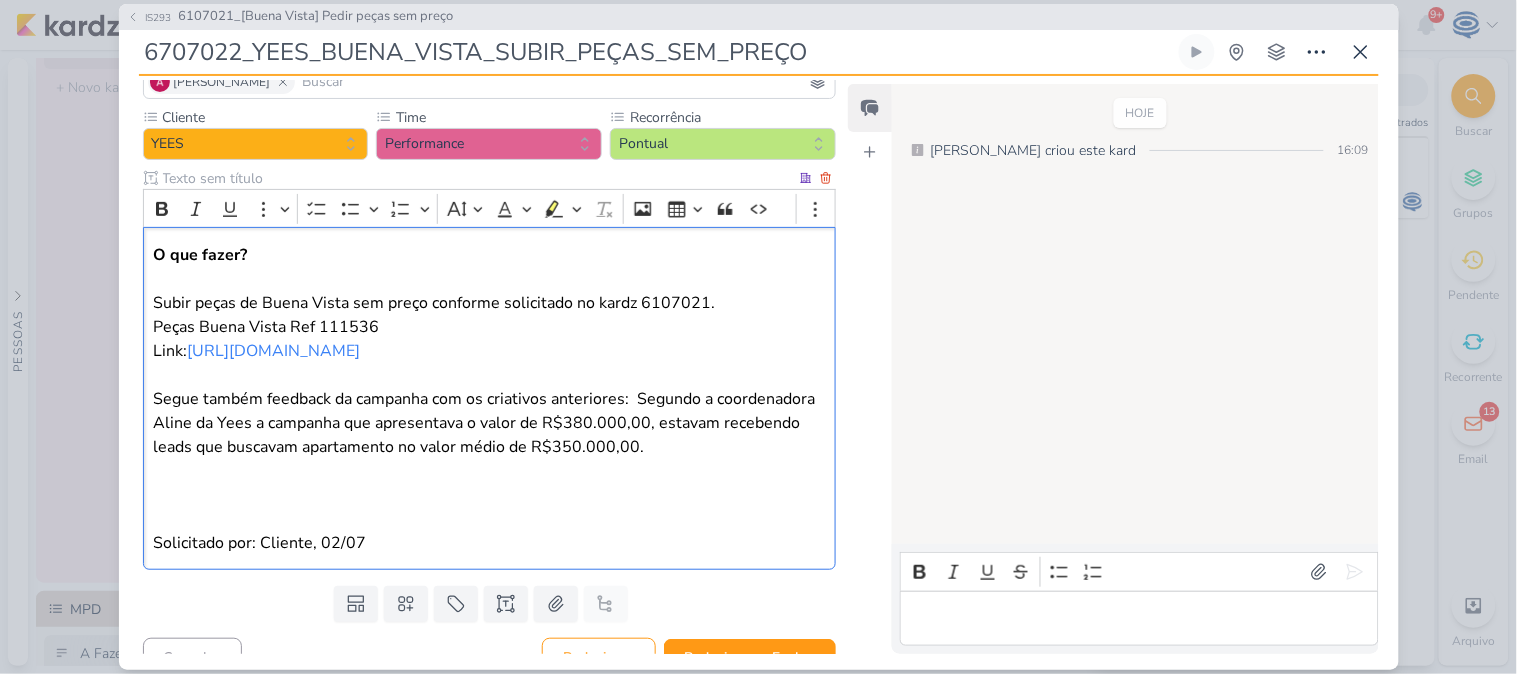 scroll, scrollTop: 161, scrollLeft: 0, axis: vertical 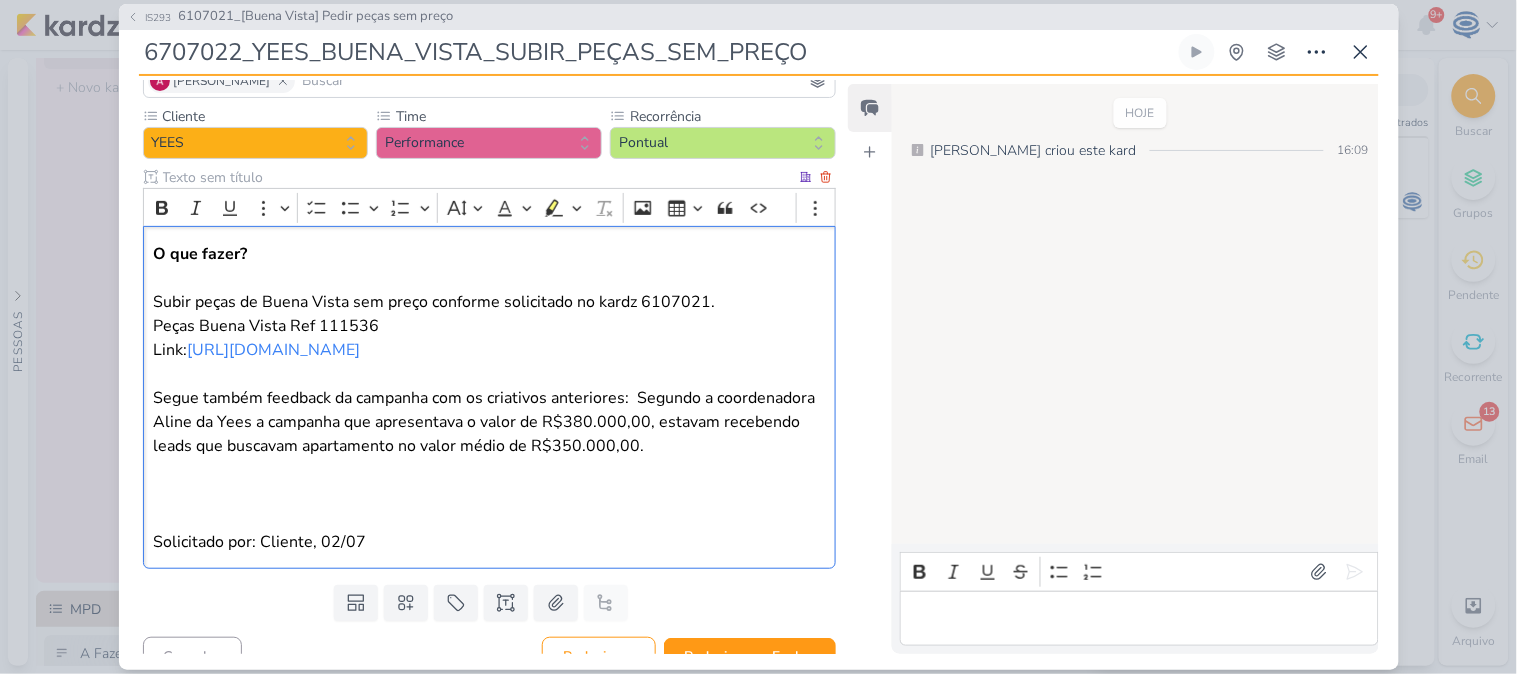 click on "O que fazer?  Subir peças de Buena Vista sem preço conforme solicitado no kardz 6107021.  Peças Buena Vista Ref 111536 Link:  [URL][DOMAIN_NAME]   Segue também feedback da campanha com os criativos anteriores:  Segundo a coordenadora Aline da Yees a campanha que apresentava o valor de R$380.000,00, estavam recebendo leads que buscavam apartamento no valor médio de R$350.000,00.  Solicitado por: Cliente, 02/07" at bounding box center [490, 397] 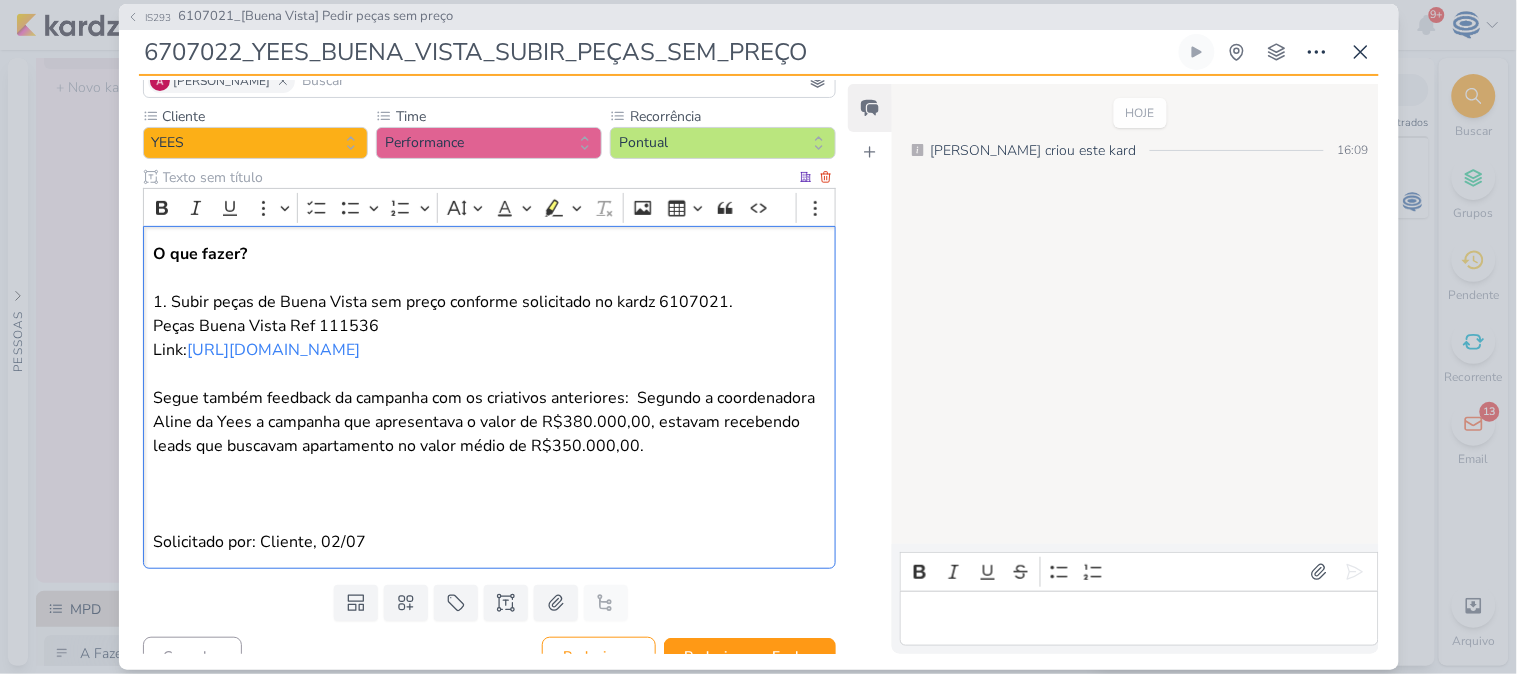 click on "O que fazer?  1. Subir peças de Buena Vista sem preço conforme solicitado no kardz 6107021.  Peças Buena Vista Ref 111536 Link:  [URL][DOMAIN_NAME]   Segue também feedback da campanha com os criativos anteriores:  Segundo a coordenadora Aline da Yees a campanha que apresentava o valor de R$380.000,00, estavam recebendo leads que buscavam apartamento no valor médio de R$350.000,00.  Solicitado por: Cliente, 02/07" at bounding box center (490, 397) 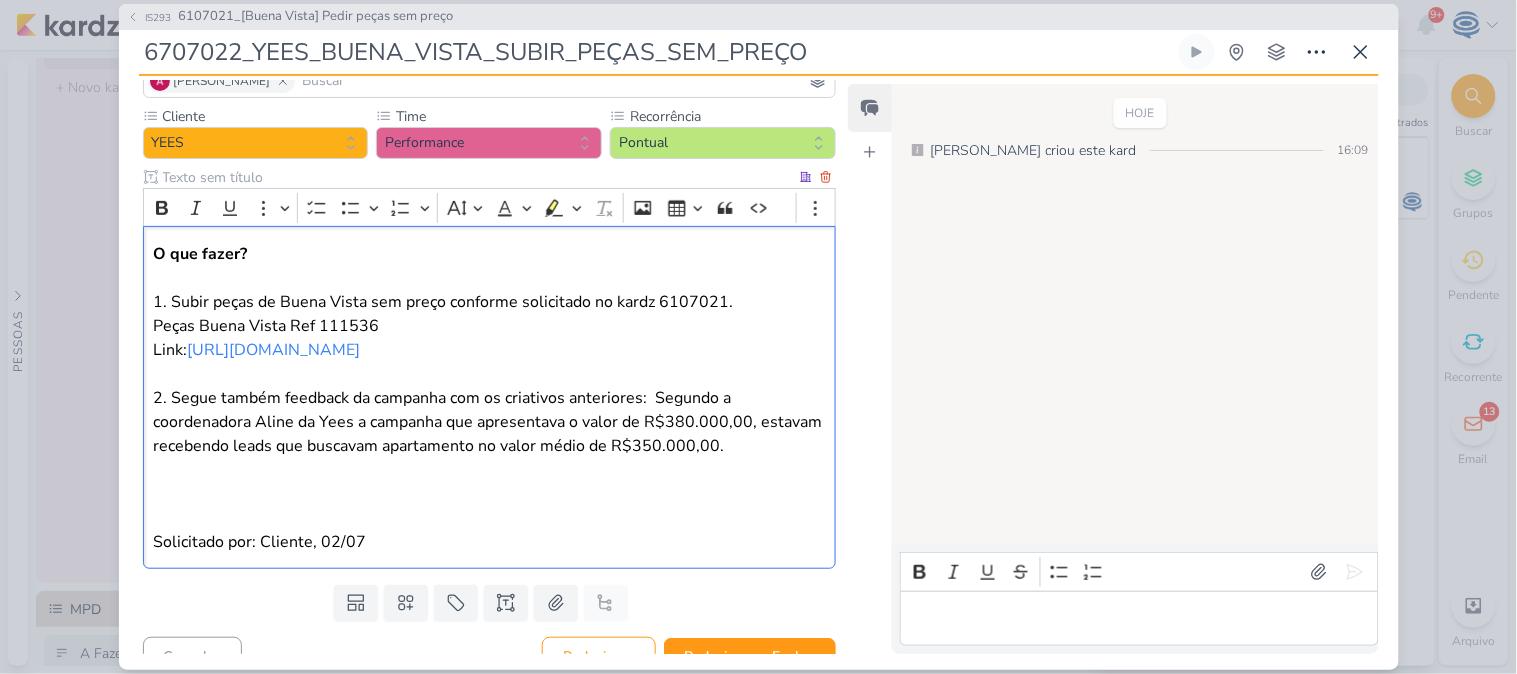click on "O que fazer?  1. Subir peças de Buena Vista sem preço conforme solicitado no kardz 6107021.  Peças Buena Vista Ref 111536 Link:  [URL][DOMAIN_NAME]   2. Segue também feedback da campanha com os criativos anteriores:  Segundo a coordenadora Aline da Yees a campanha que apresentava o valor de R$380.000,00, estavam recebendo leads que buscavam apartamento no valor médio de R$350.000,00." at bounding box center [489, 350] 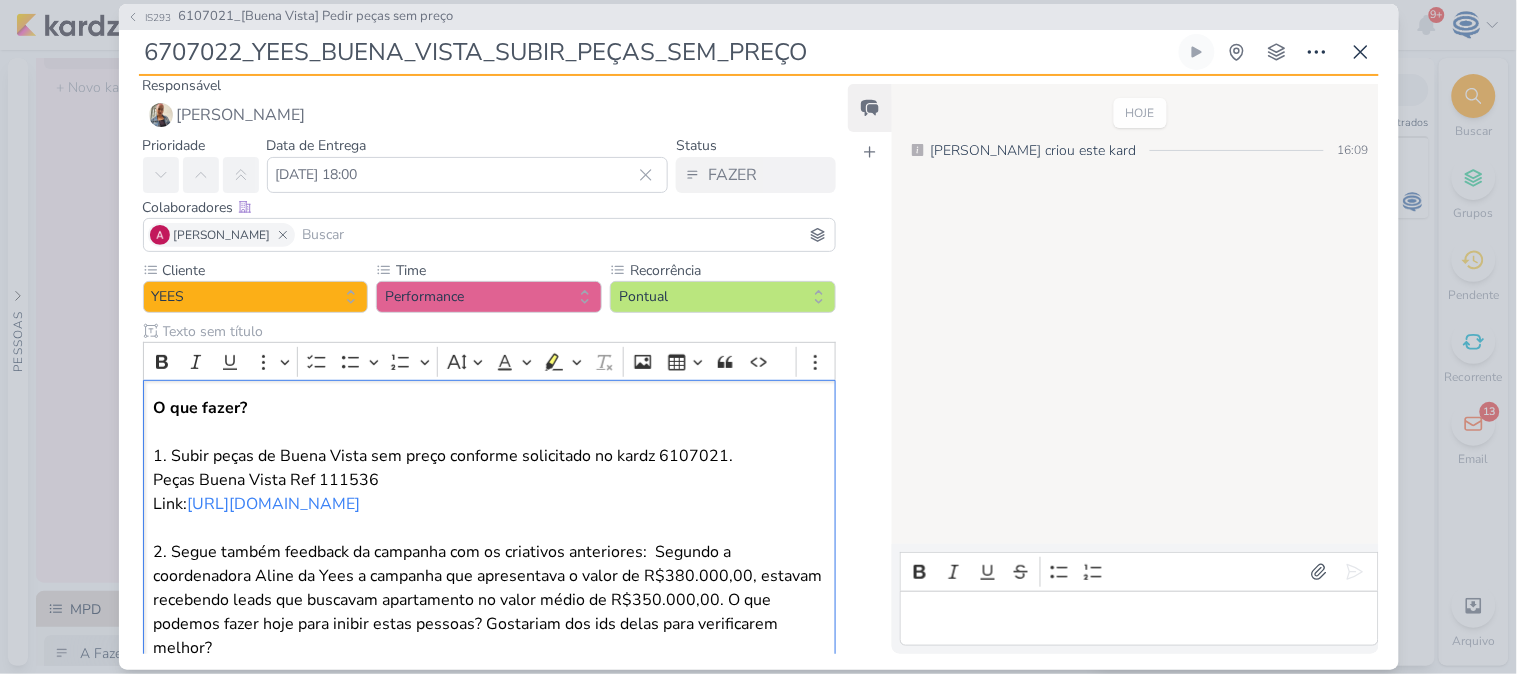 scroll, scrollTop: 187, scrollLeft: 0, axis: vertical 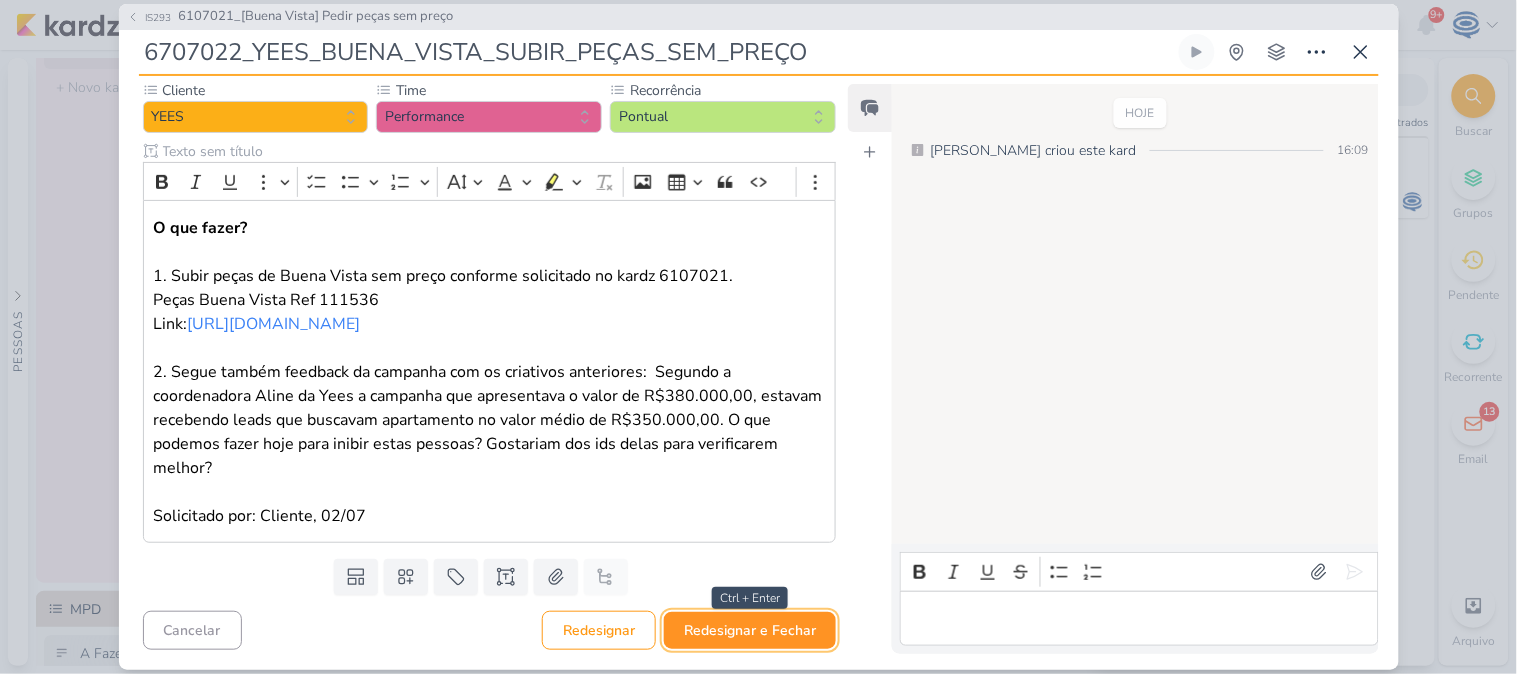 click on "Redesignar e Fechar" at bounding box center (750, 630) 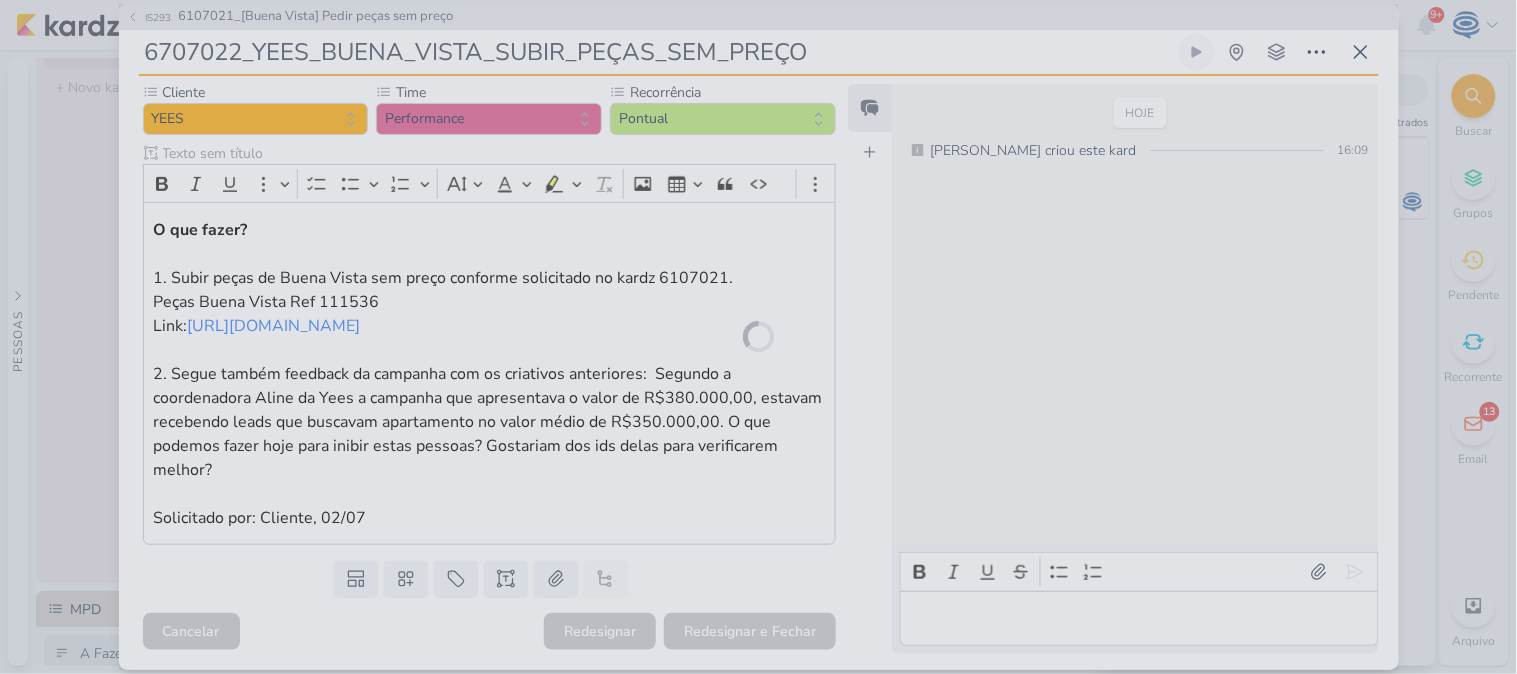 scroll, scrollTop: 185, scrollLeft: 0, axis: vertical 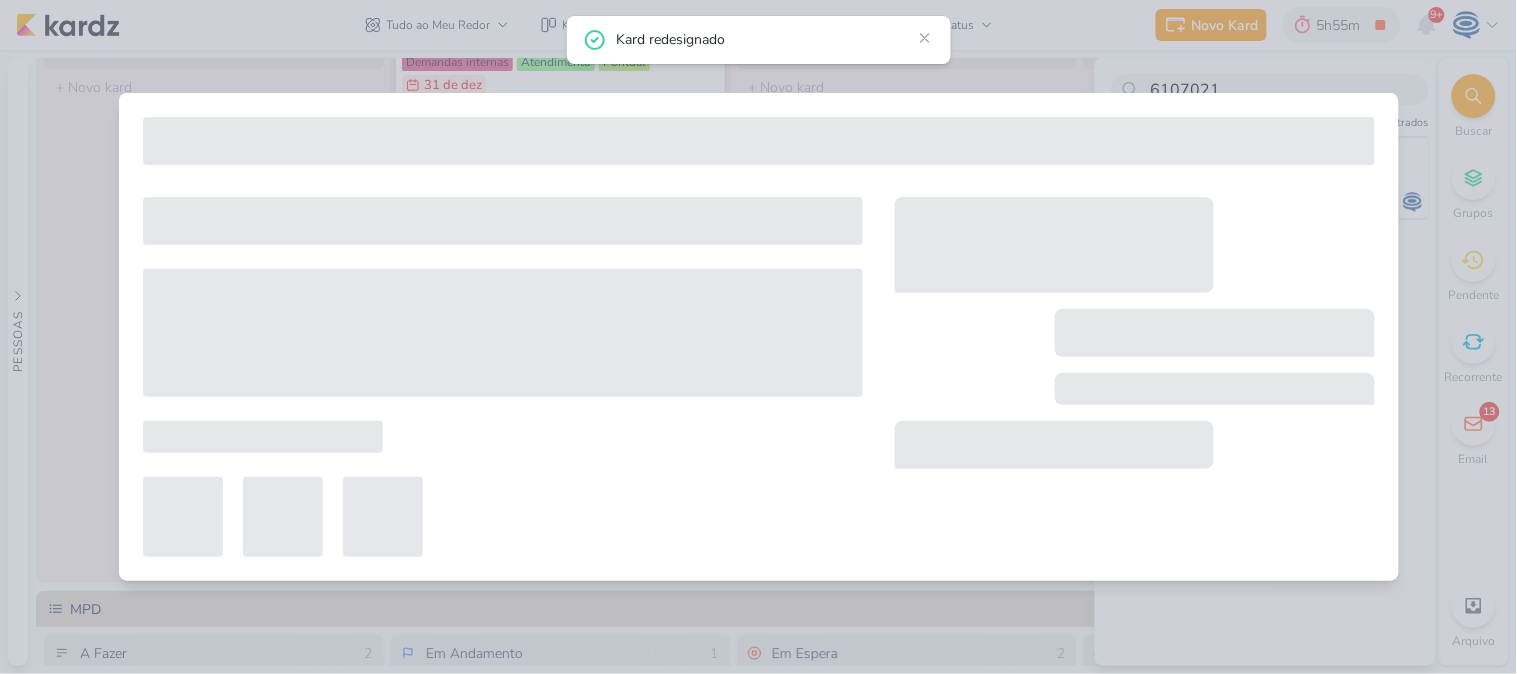 type on "6107021_[Buena Vista] Pedir peças sem preço" 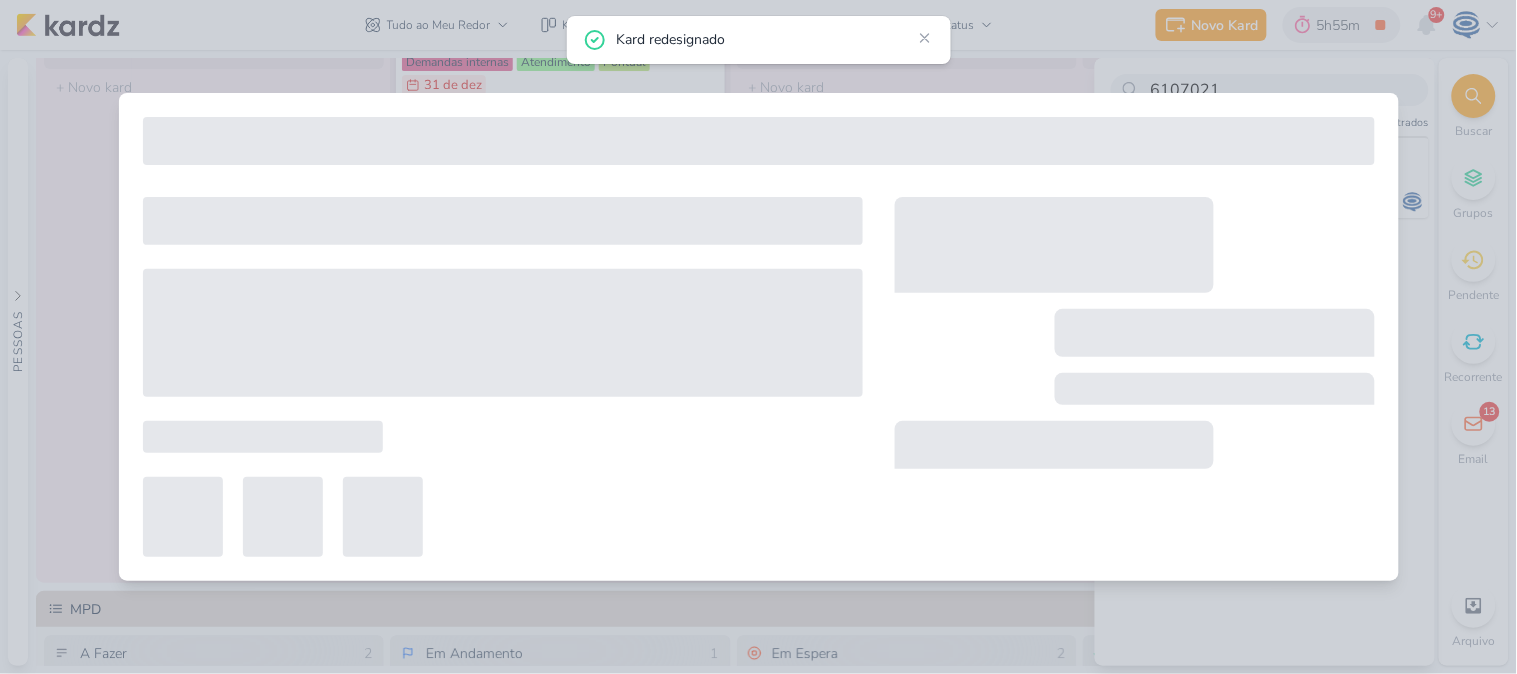 type on "[DATE] 23:59" 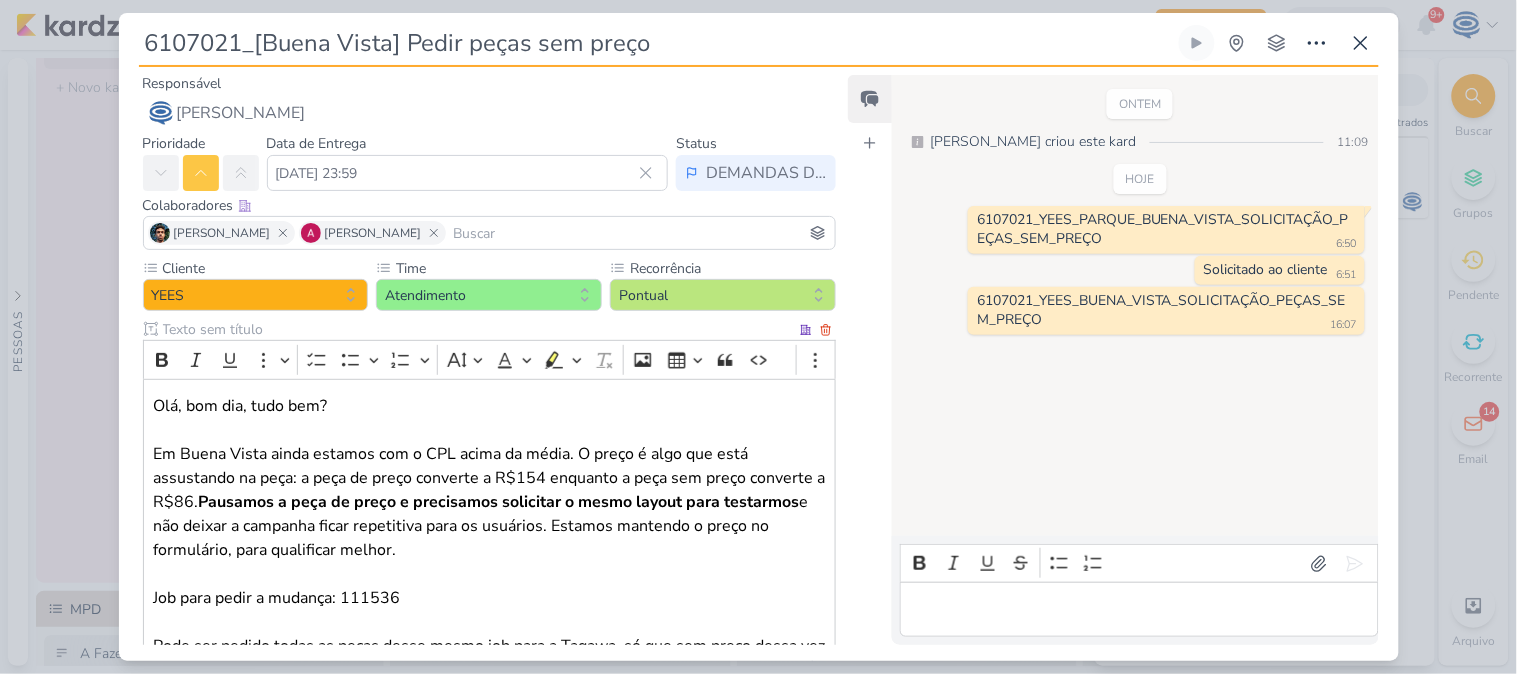 scroll, scrollTop: 176, scrollLeft: 0, axis: vertical 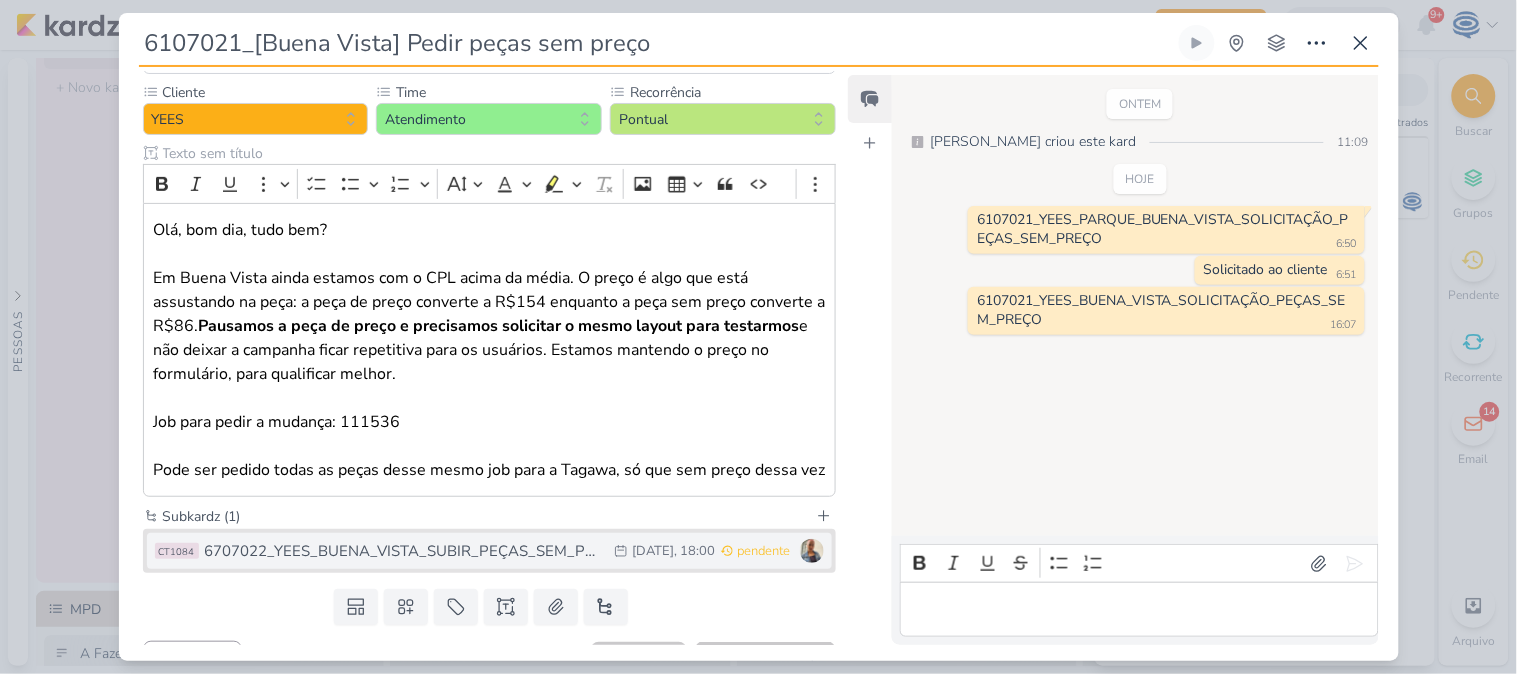 click on "4/7
[DATE] 18:00" at bounding box center [664, 551] 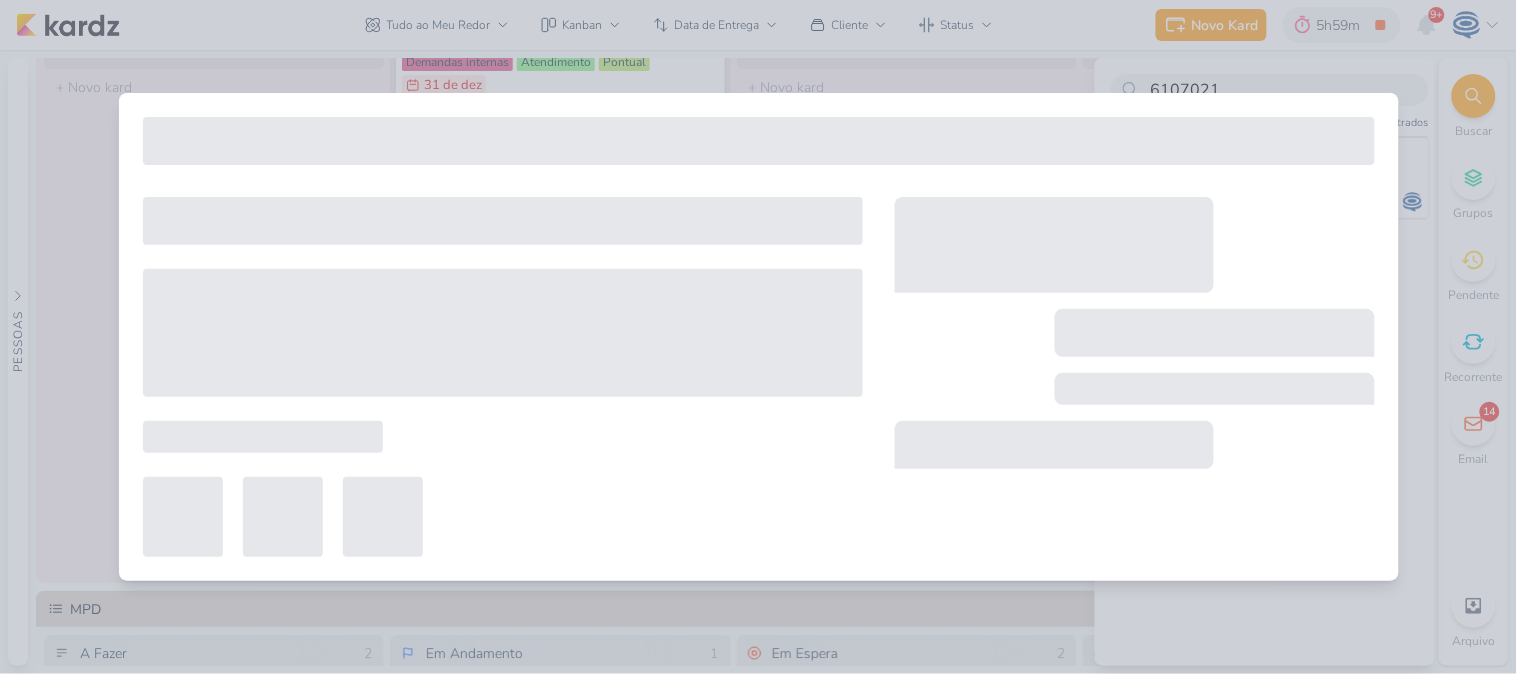 type on "6707022_YEES_BUENA_VISTA_SUBIR_PEÇAS_SEM_PREÇO" 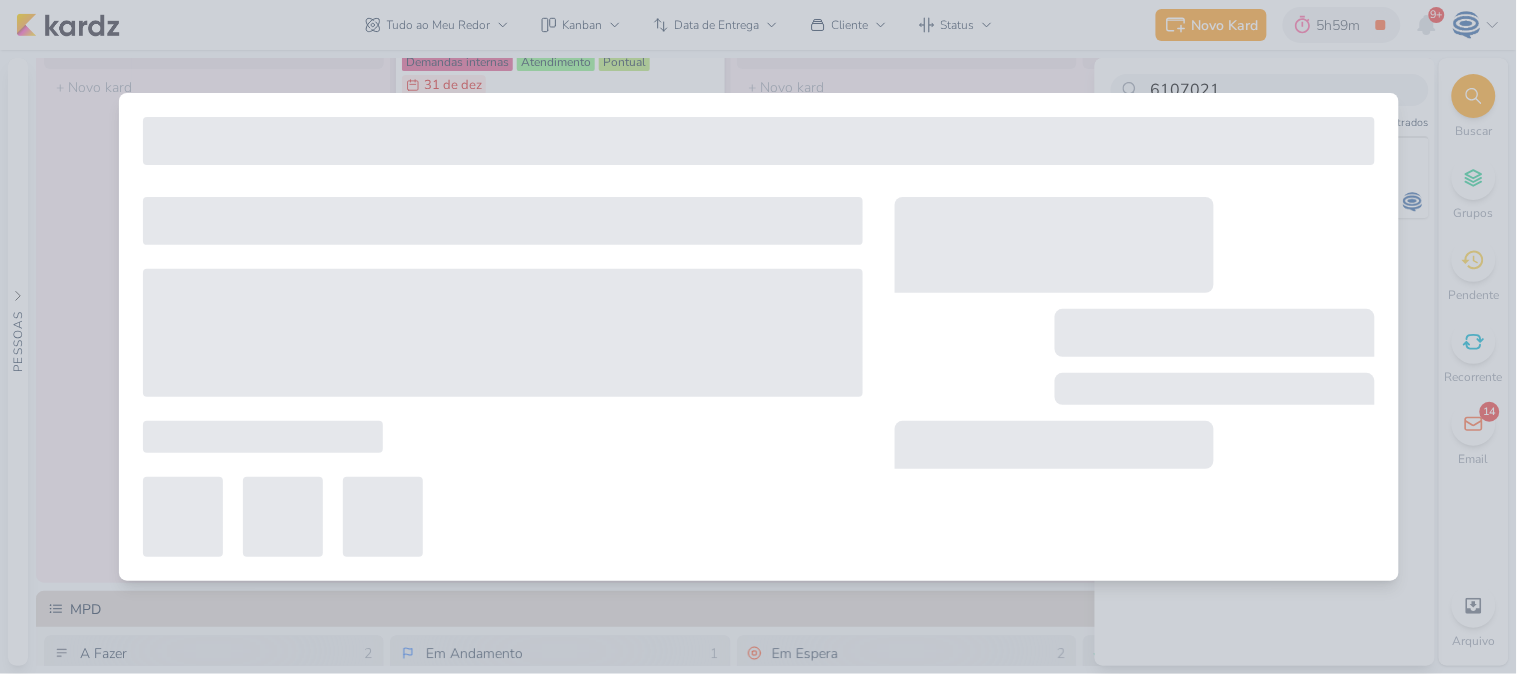 type on "[DATE] 18:00" 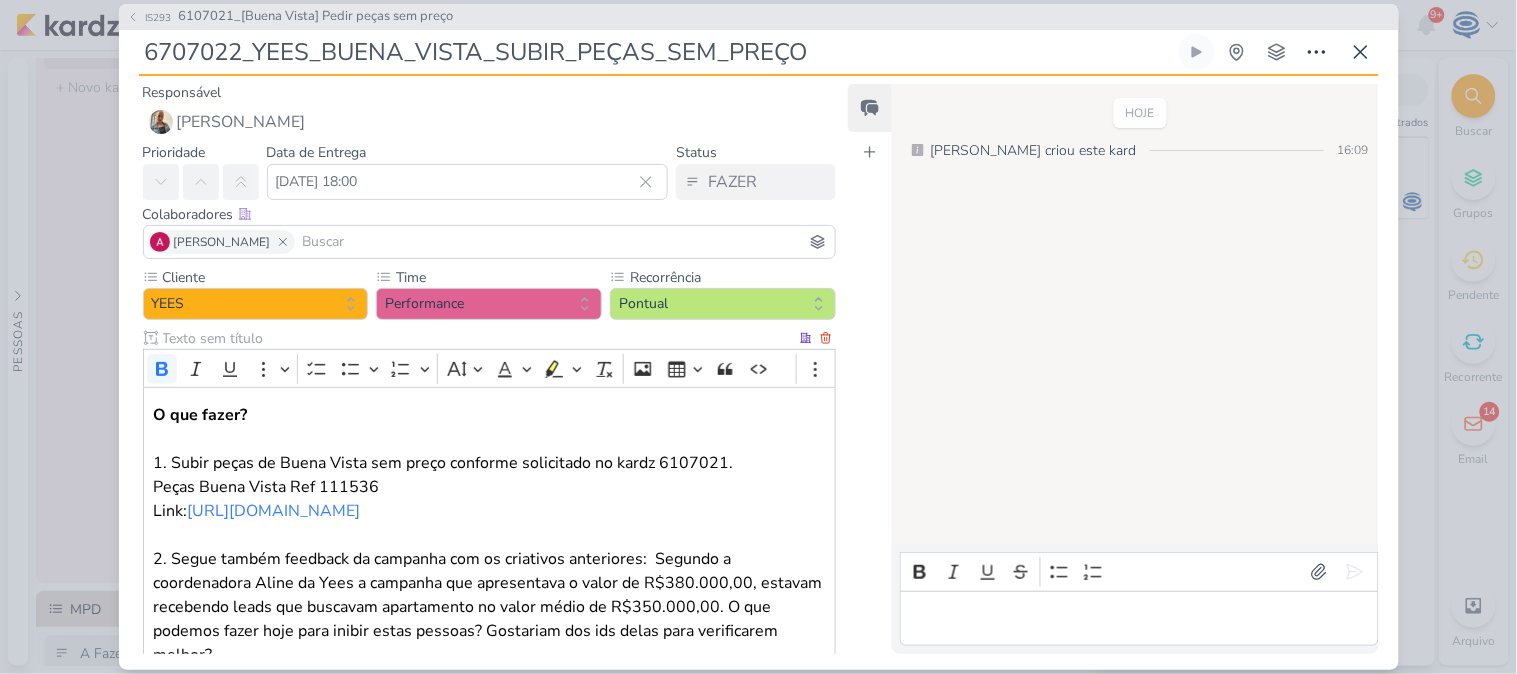 scroll, scrollTop: 187, scrollLeft: 0, axis: vertical 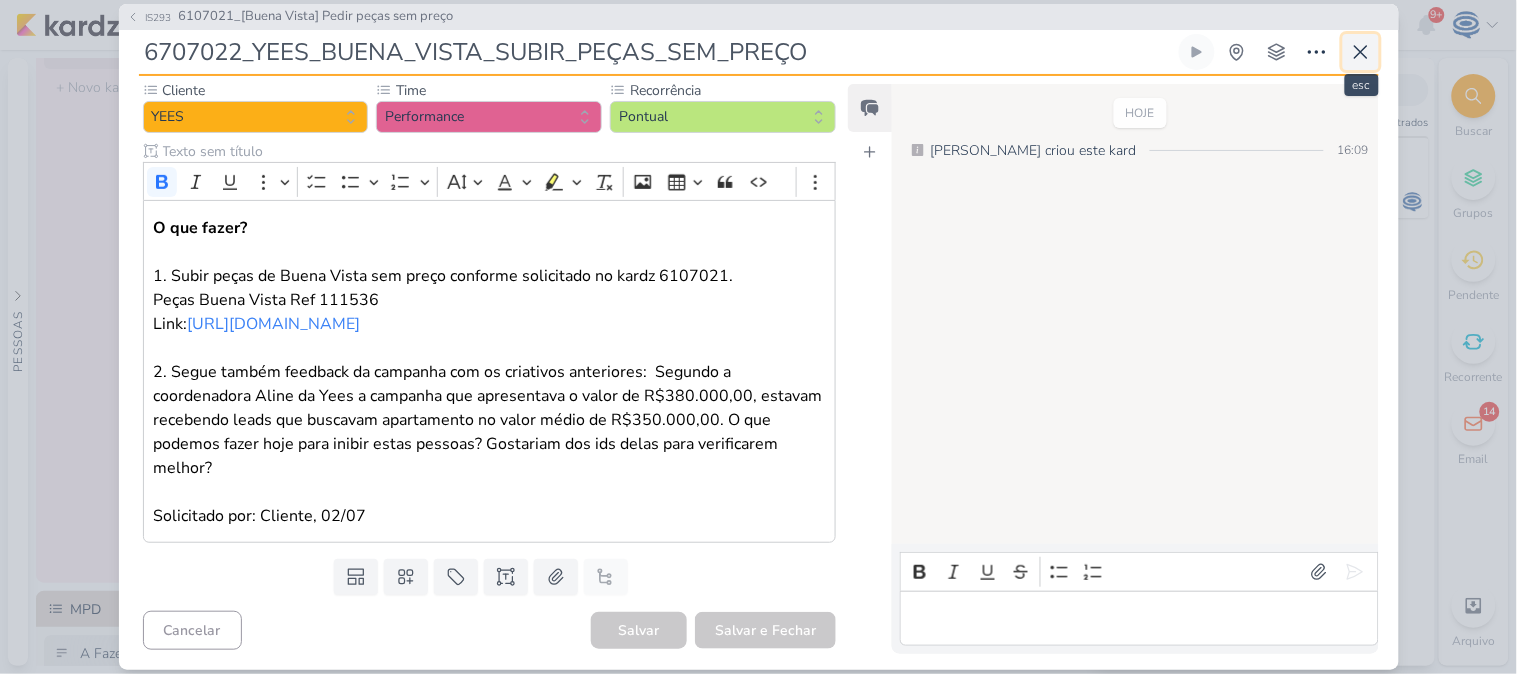 click 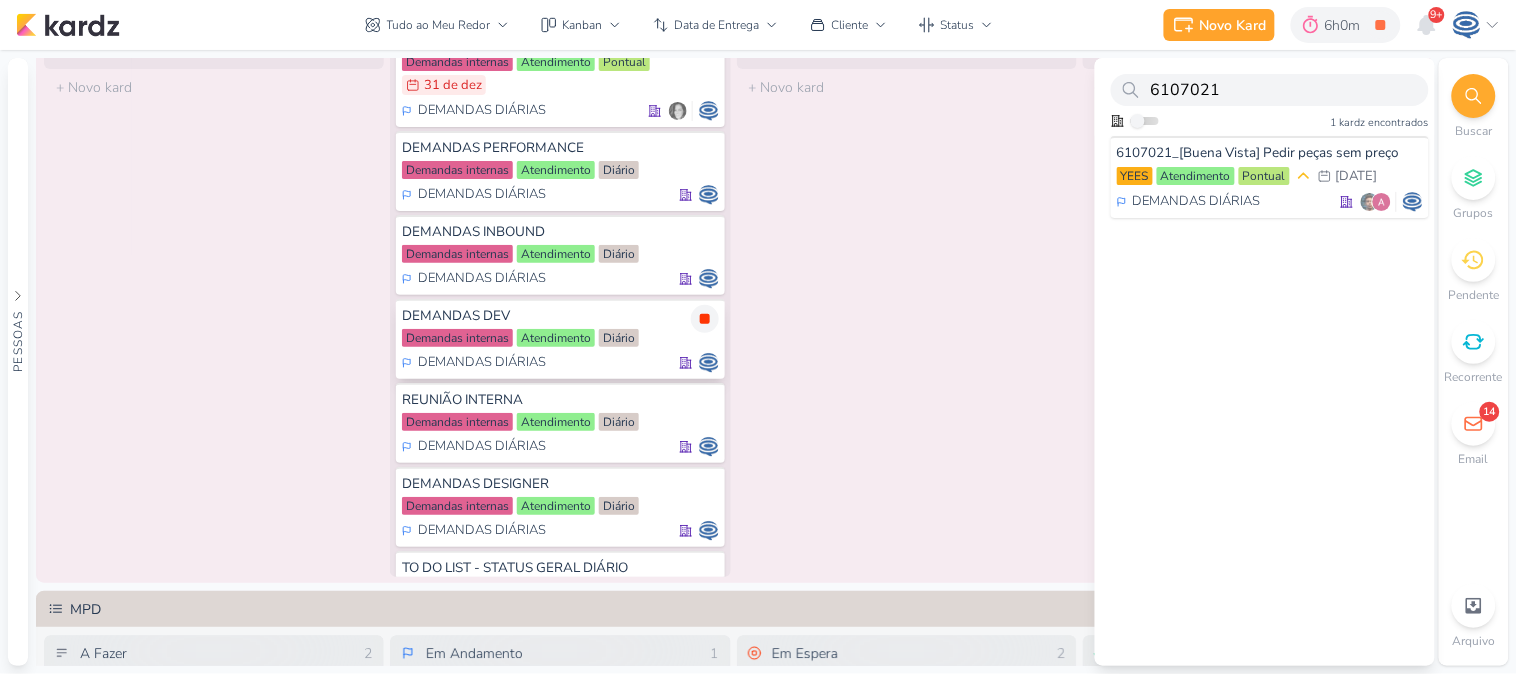 click 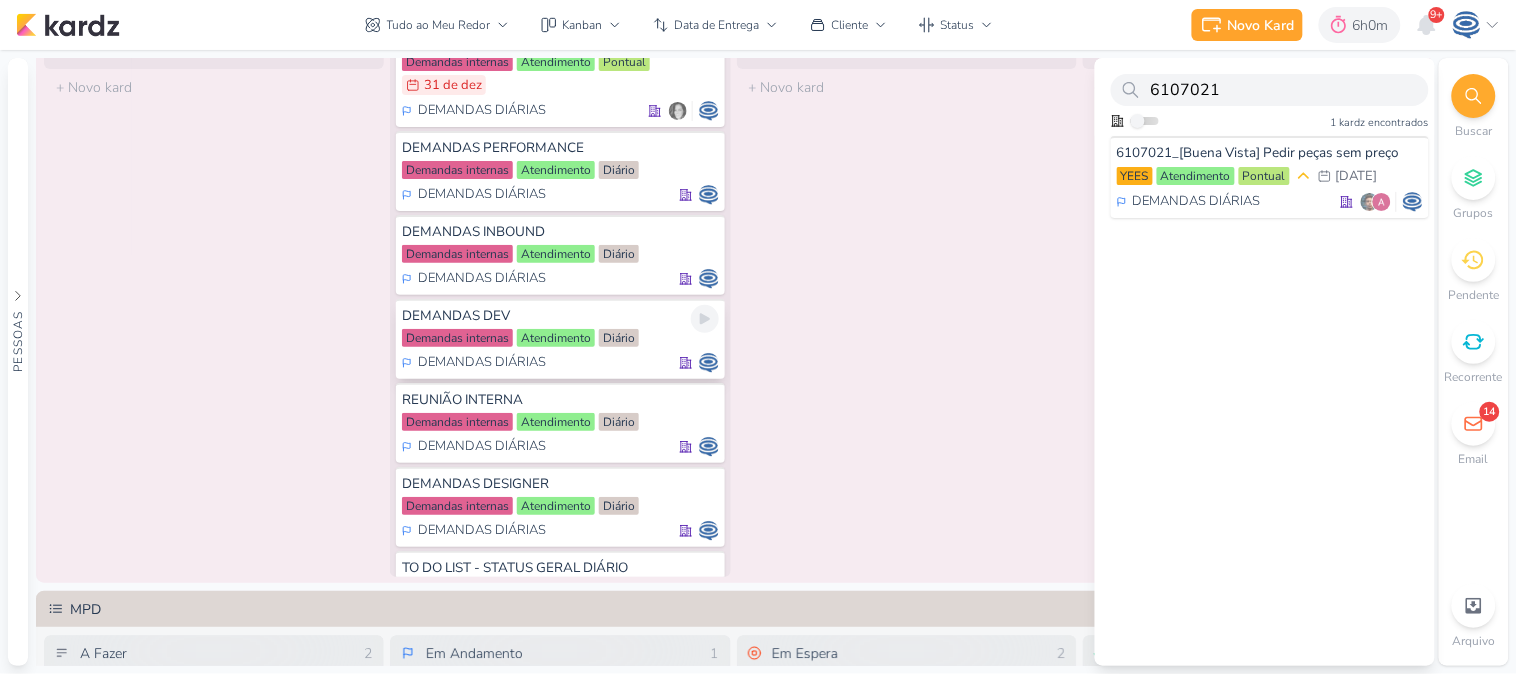 scroll, scrollTop: 0, scrollLeft: 0, axis: both 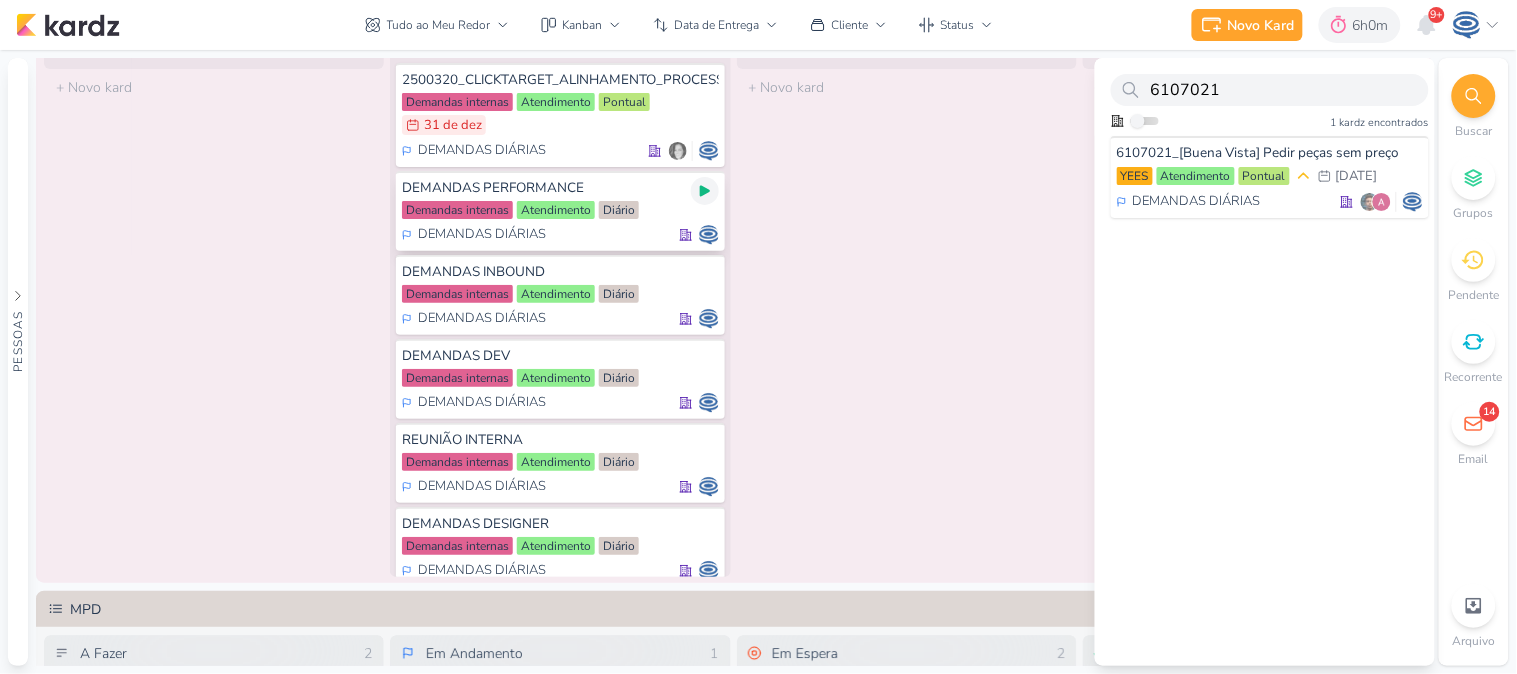 click at bounding box center (705, 191) 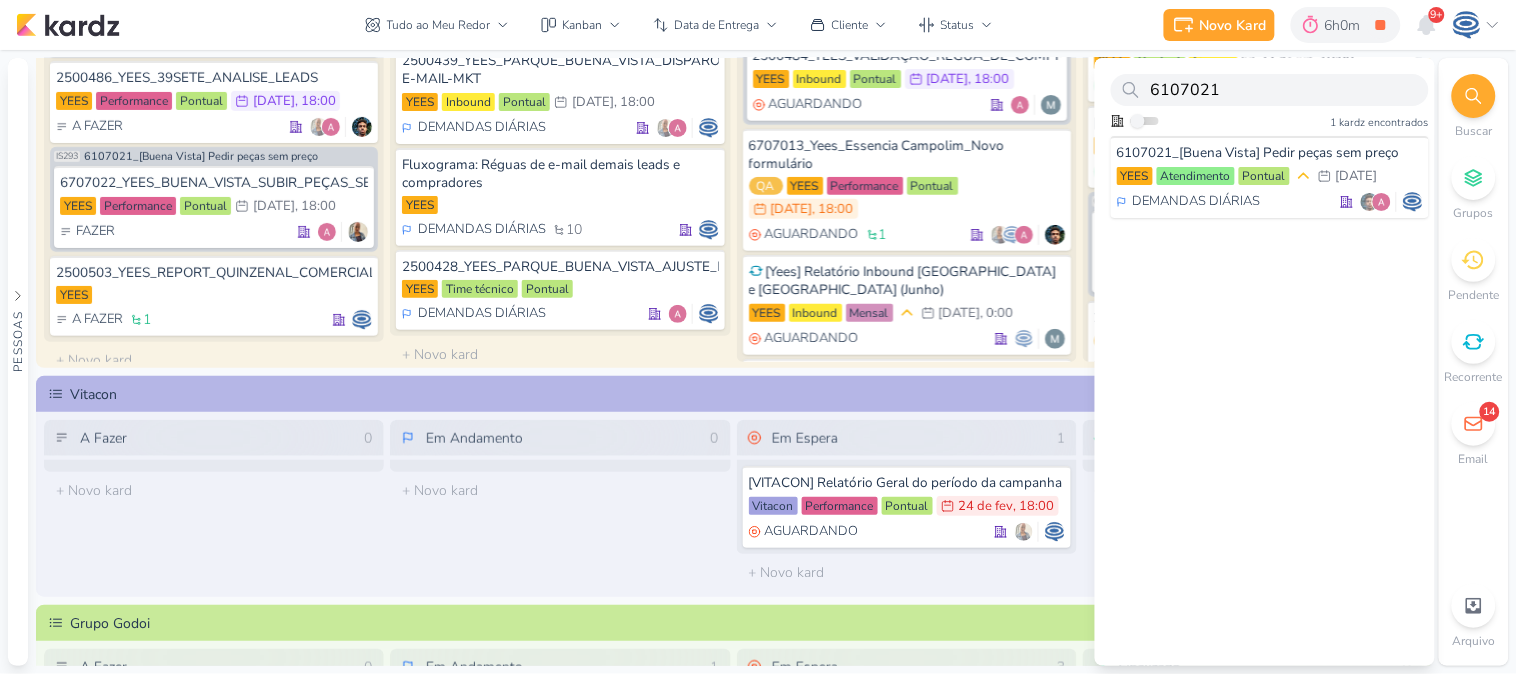 scroll, scrollTop: 0, scrollLeft: 0, axis: both 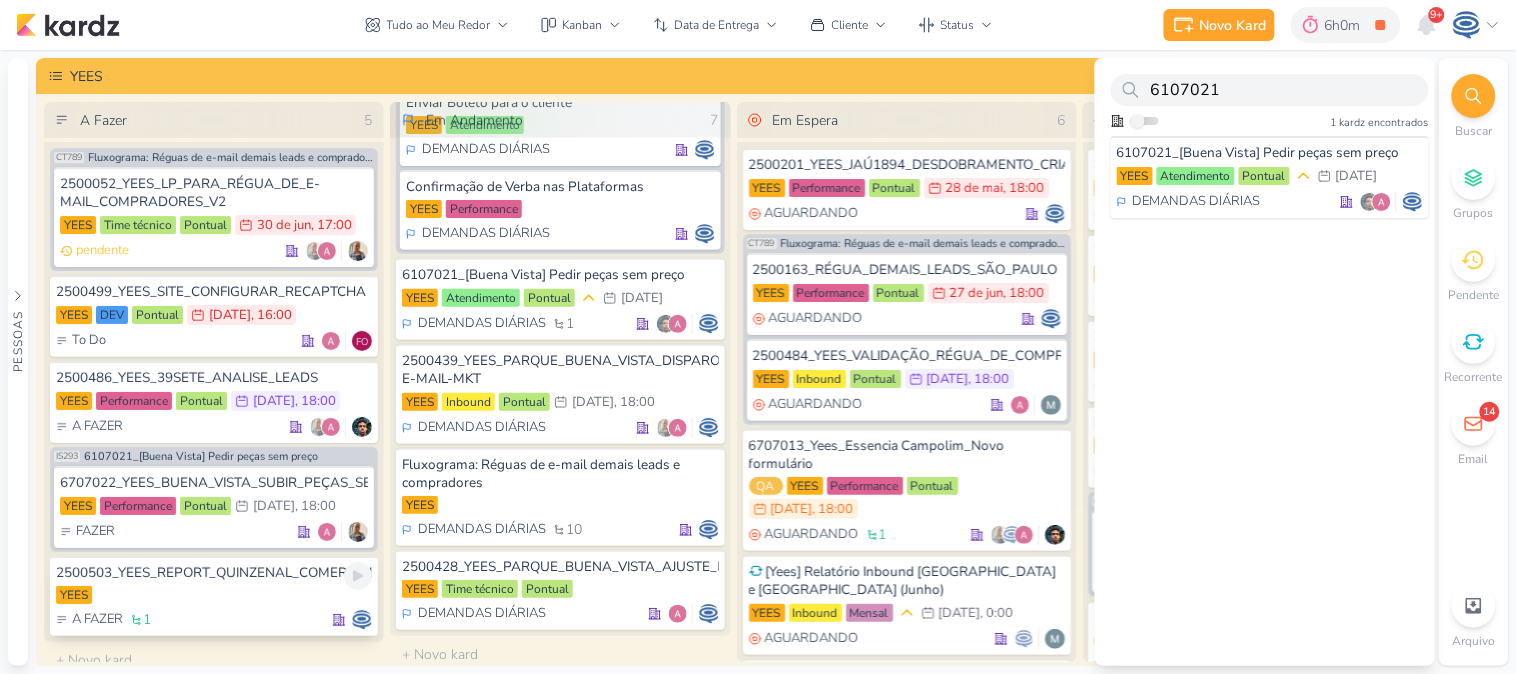 click on "2500503_YEES_REPORT_QUINZENAL_COMERCIAL_02.07_ATENDIMENTO
[GEOGRAPHIC_DATA]
A FAZER
1" at bounding box center [214, 596] 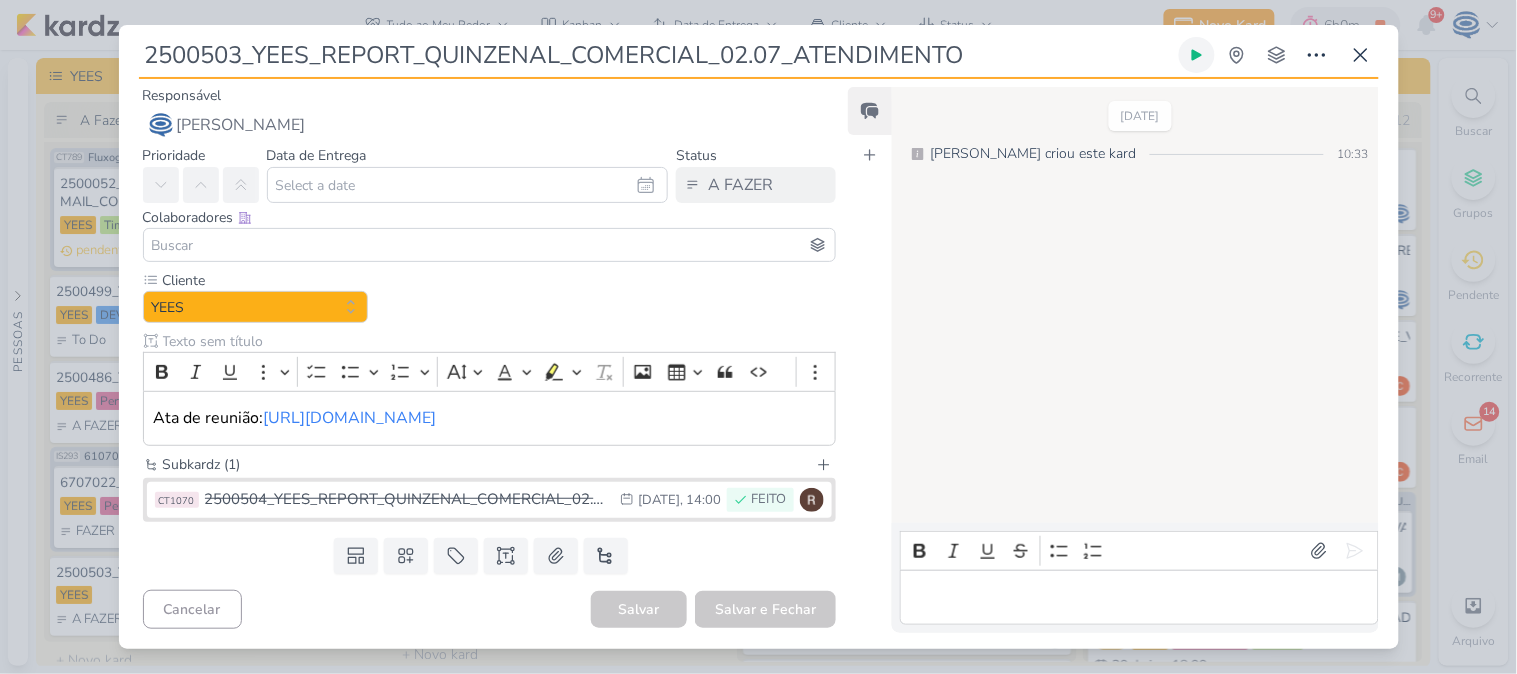 click at bounding box center [1197, 55] 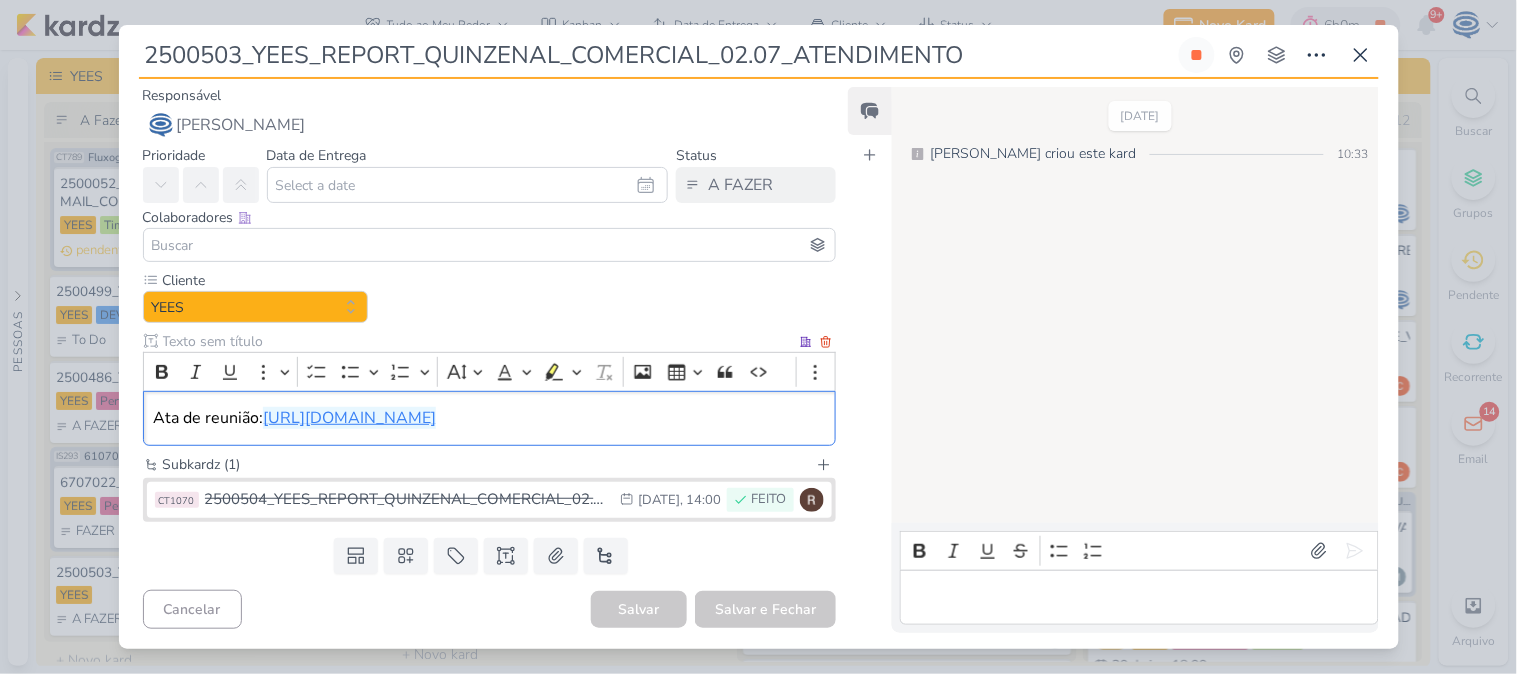 click on "[URL][DOMAIN_NAME]" at bounding box center [349, 418] 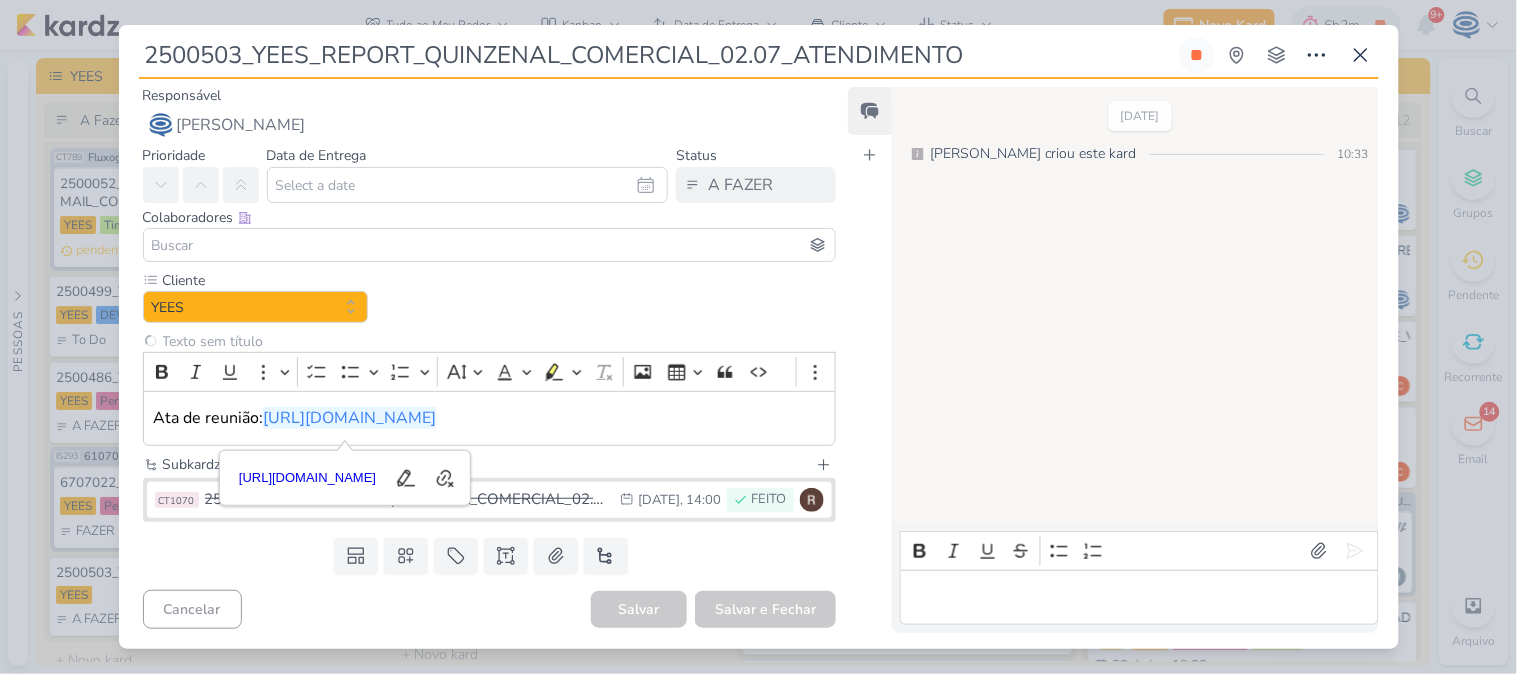 type 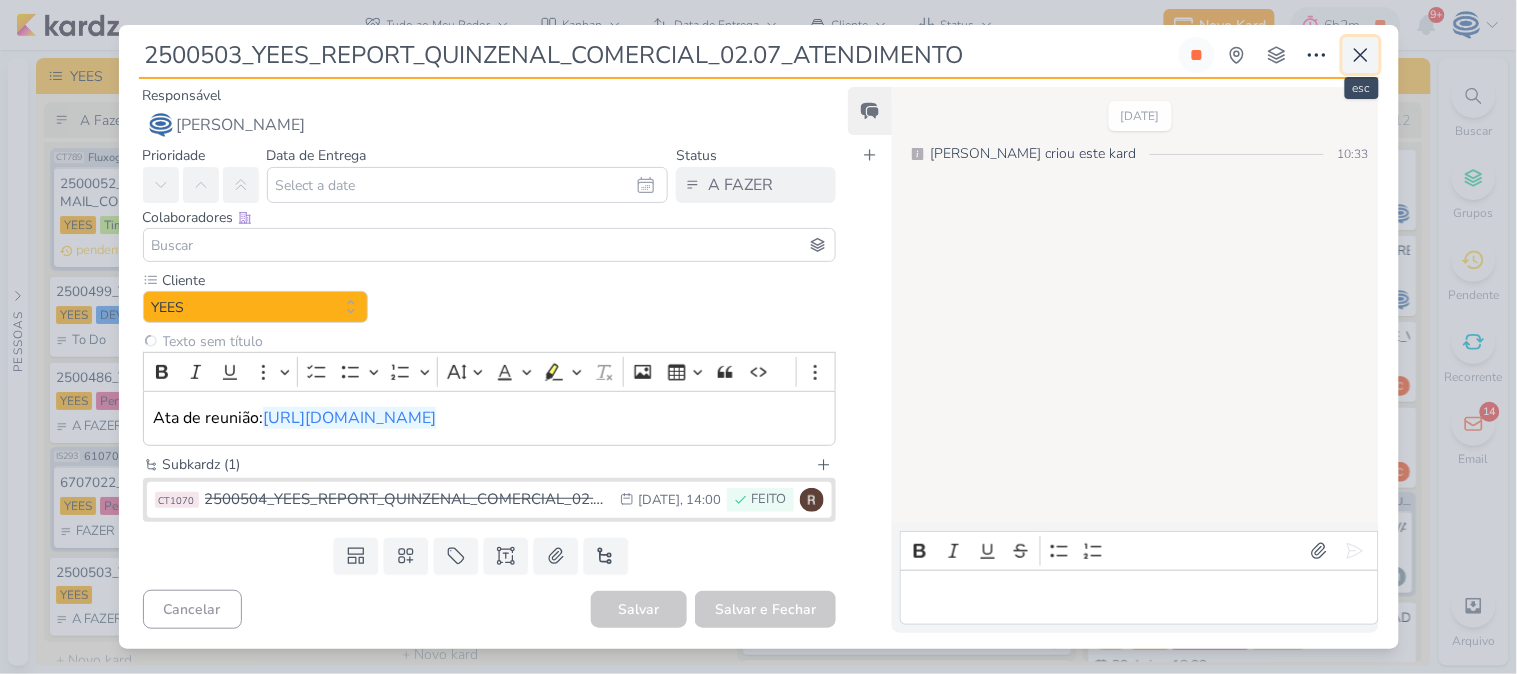 click 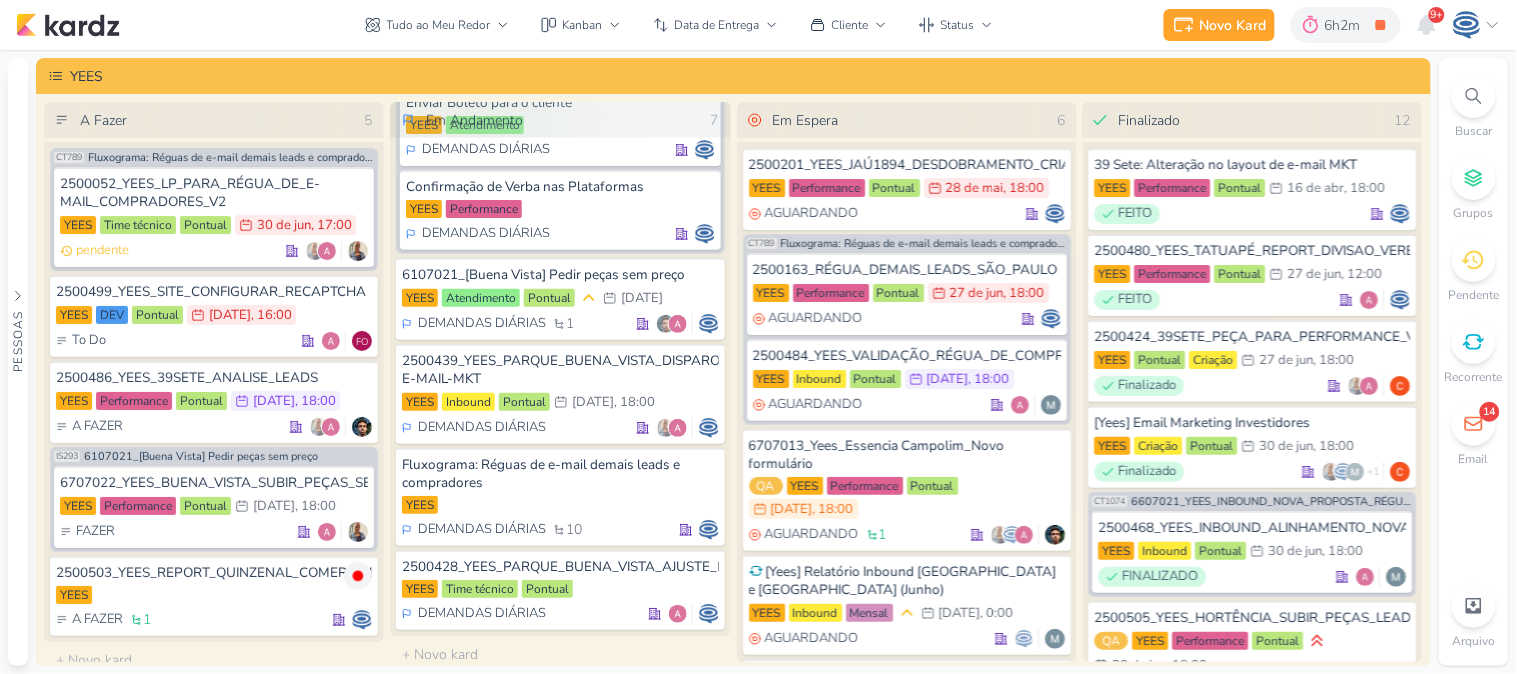 scroll, scrollTop: 12, scrollLeft: 0, axis: vertical 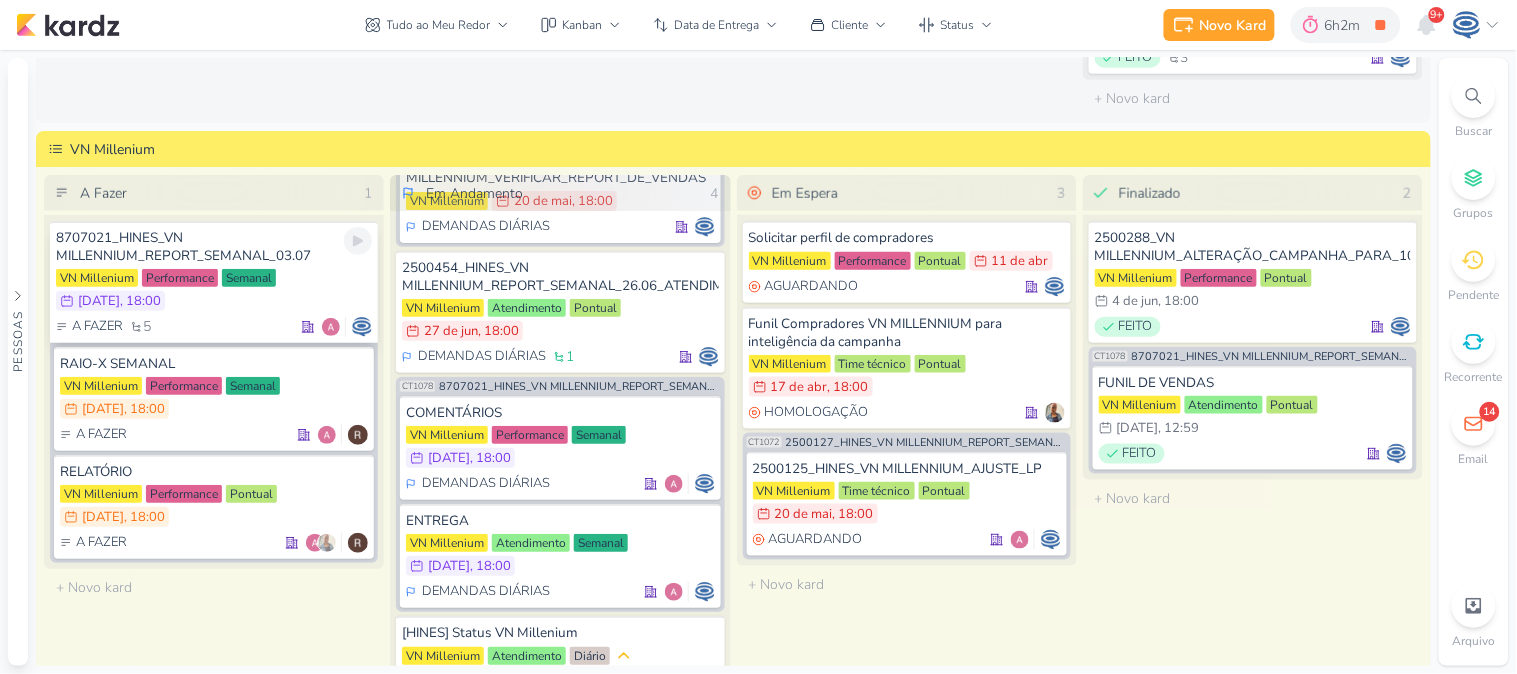 click on "VN Millenium
Performance
Semanal
3/7
[DATE] 18:00" at bounding box center (214, 291) 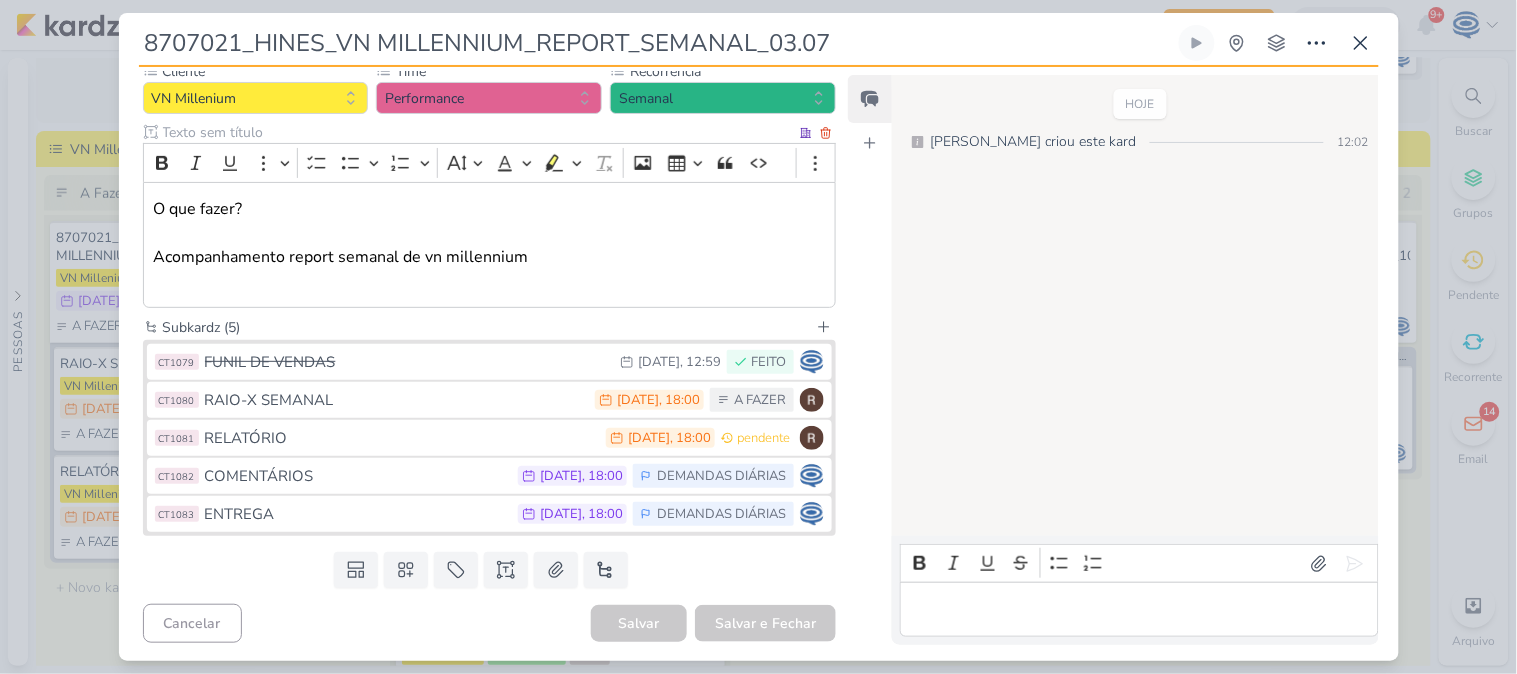 scroll, scrollTop: 200, scrollLeft: 0, axis: vertical 